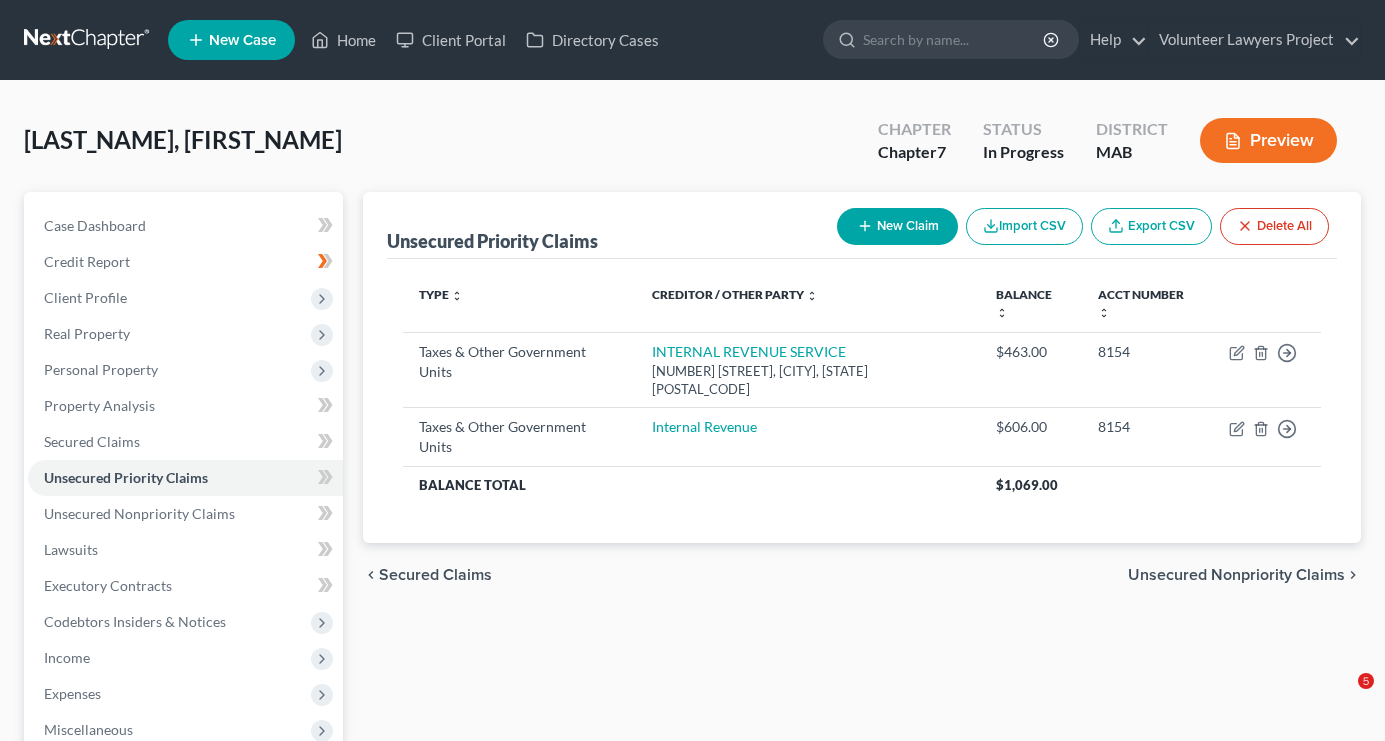 scroll, scrollTop: 0, scrollLeft: 0, axis: both 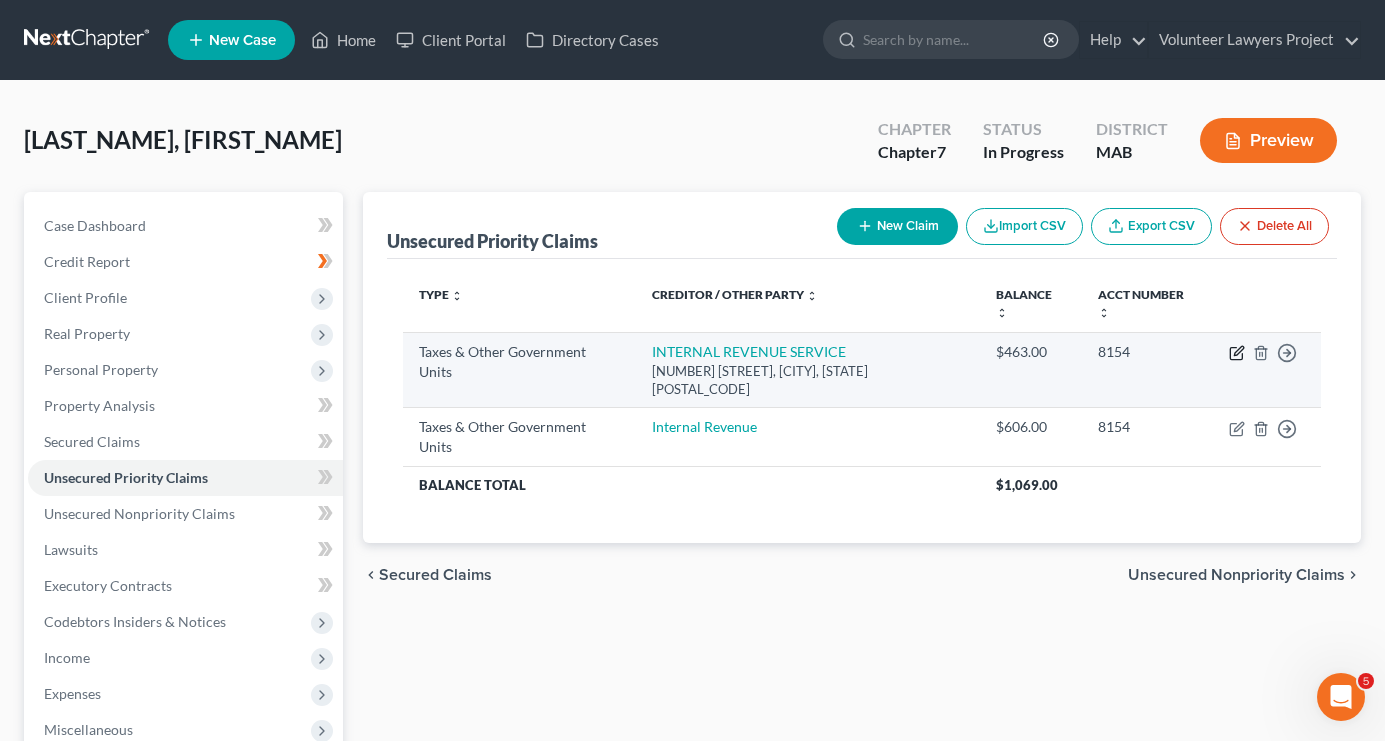 click 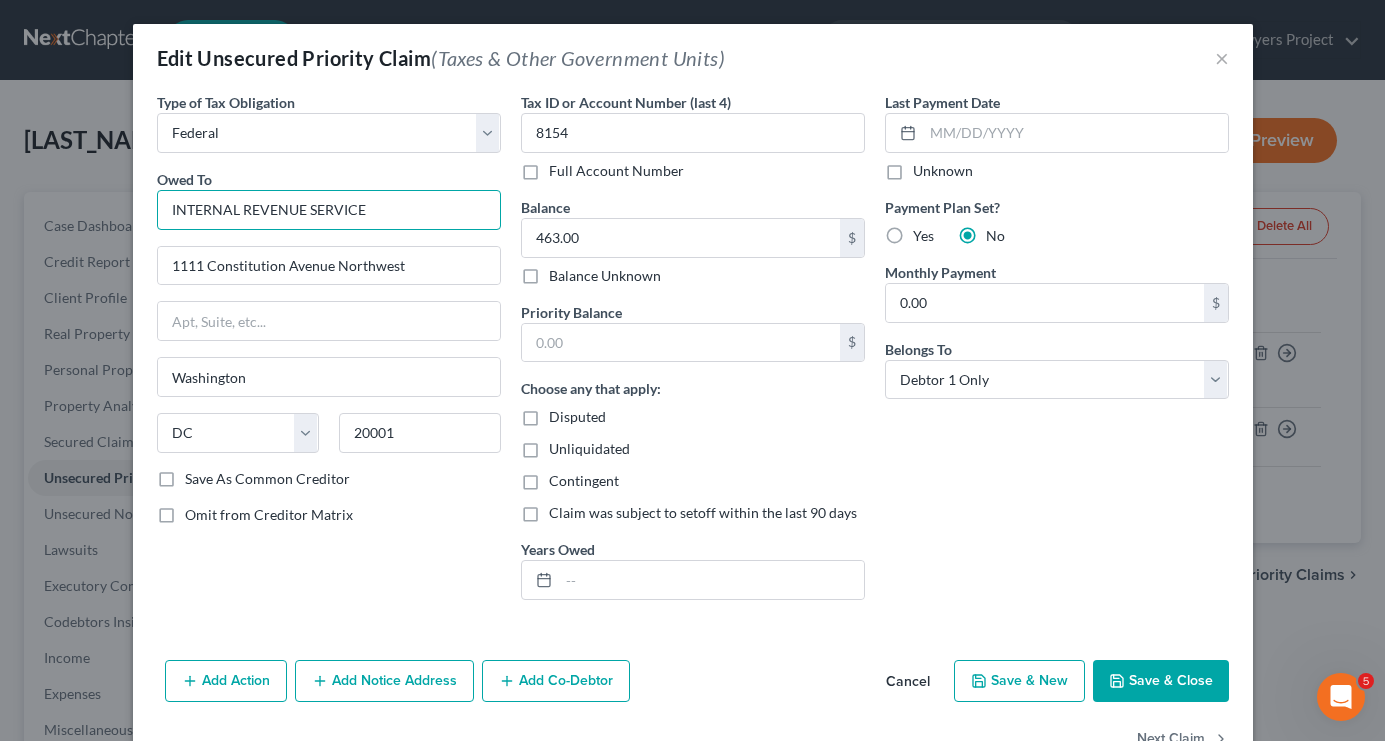 drag, startPoint x: 396, startPoint y: 215, endPoint x: 10, endPoint y: 212, distance: 386.01166 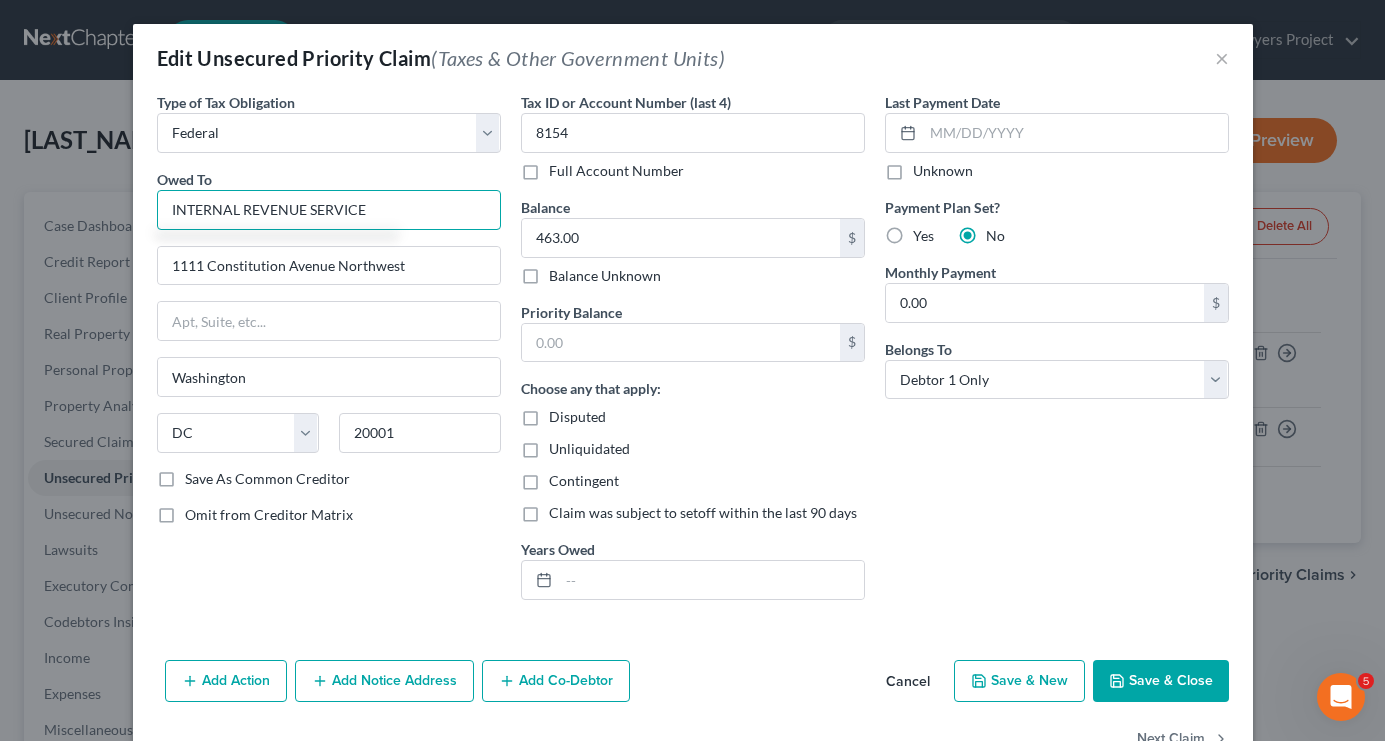 scroll, scrollTop: 0, scrollLeft: 0, axis: both 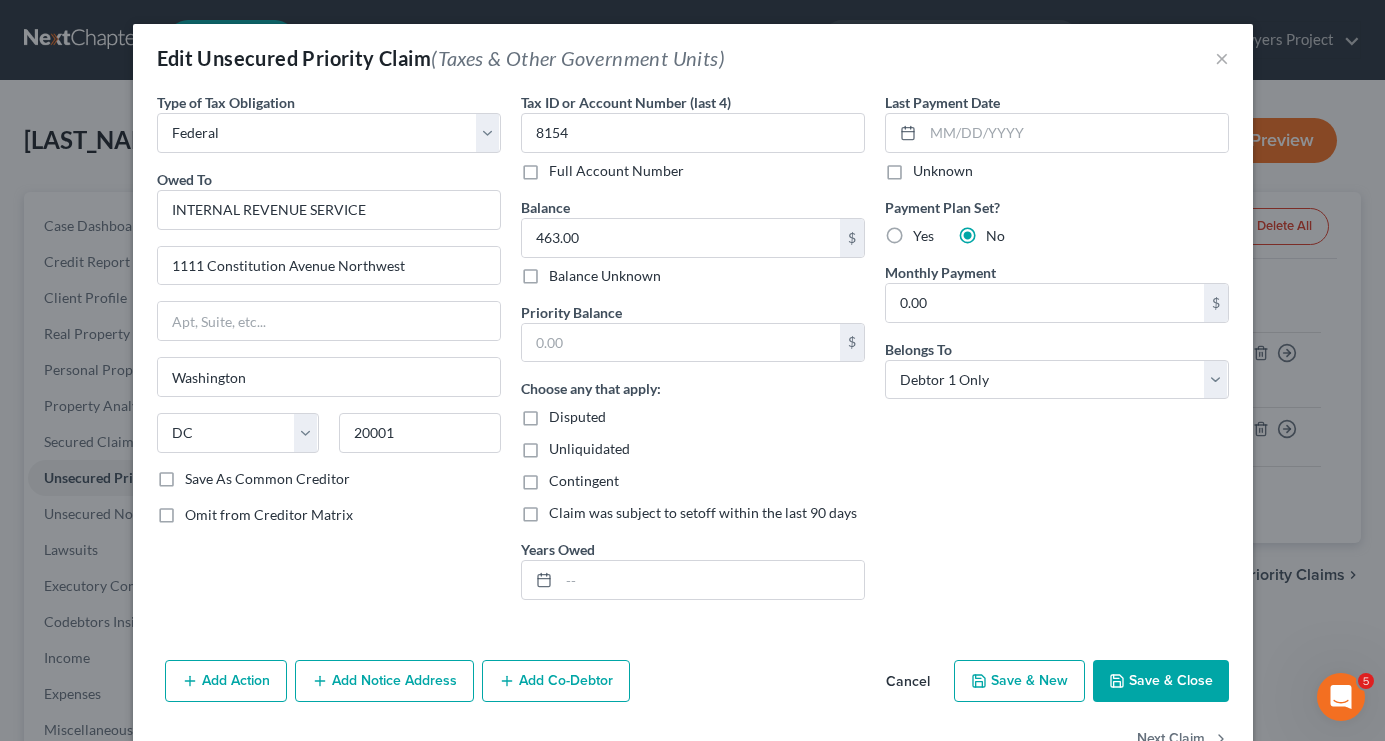 click on "Unknown" at bounding box center (943, 171) 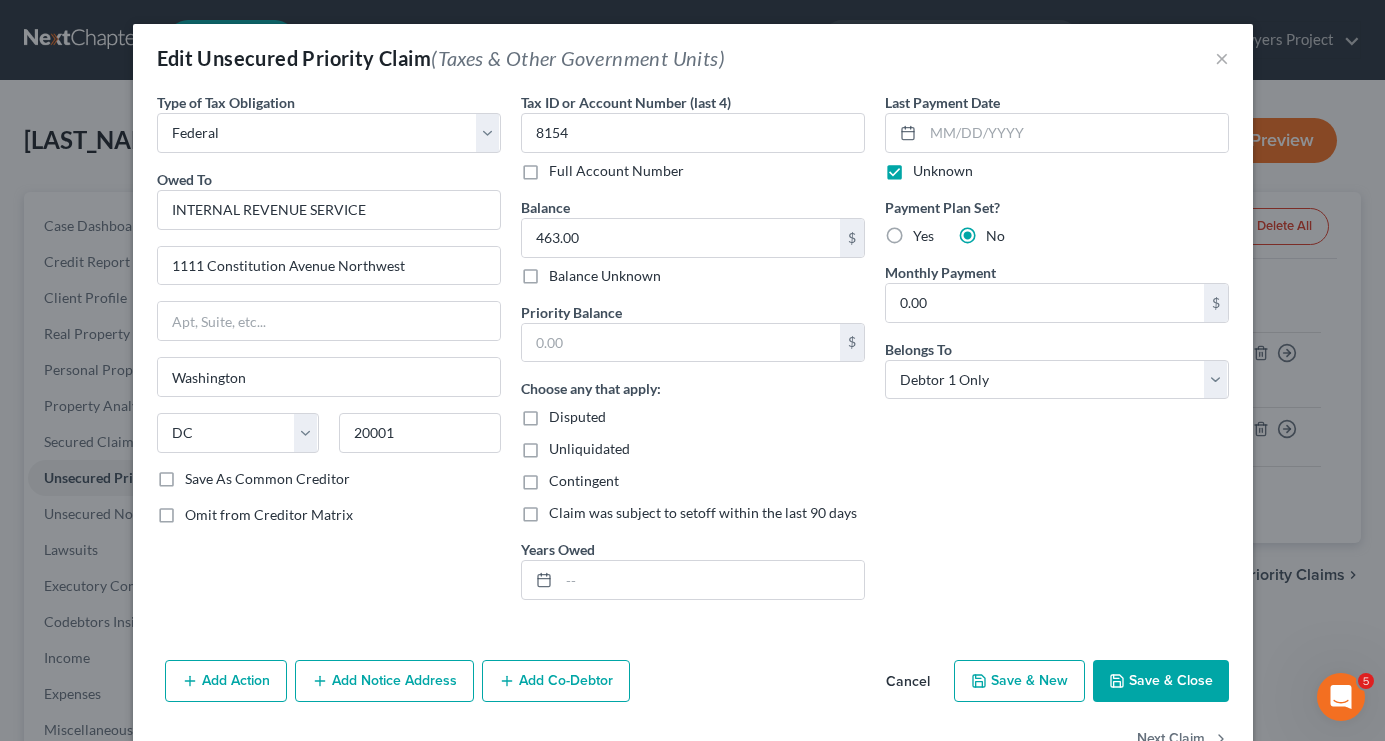 click on "Save & Close" at bounding box center (1161, 681) 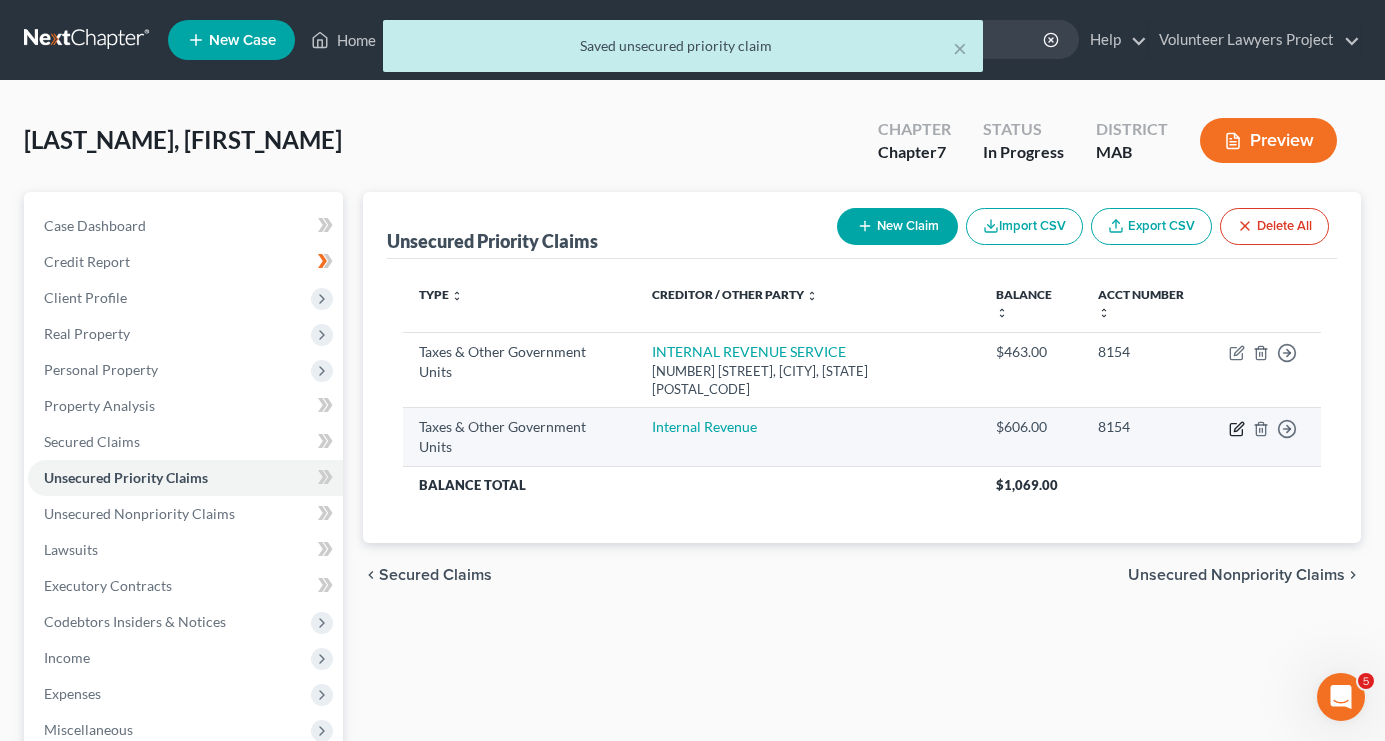 click 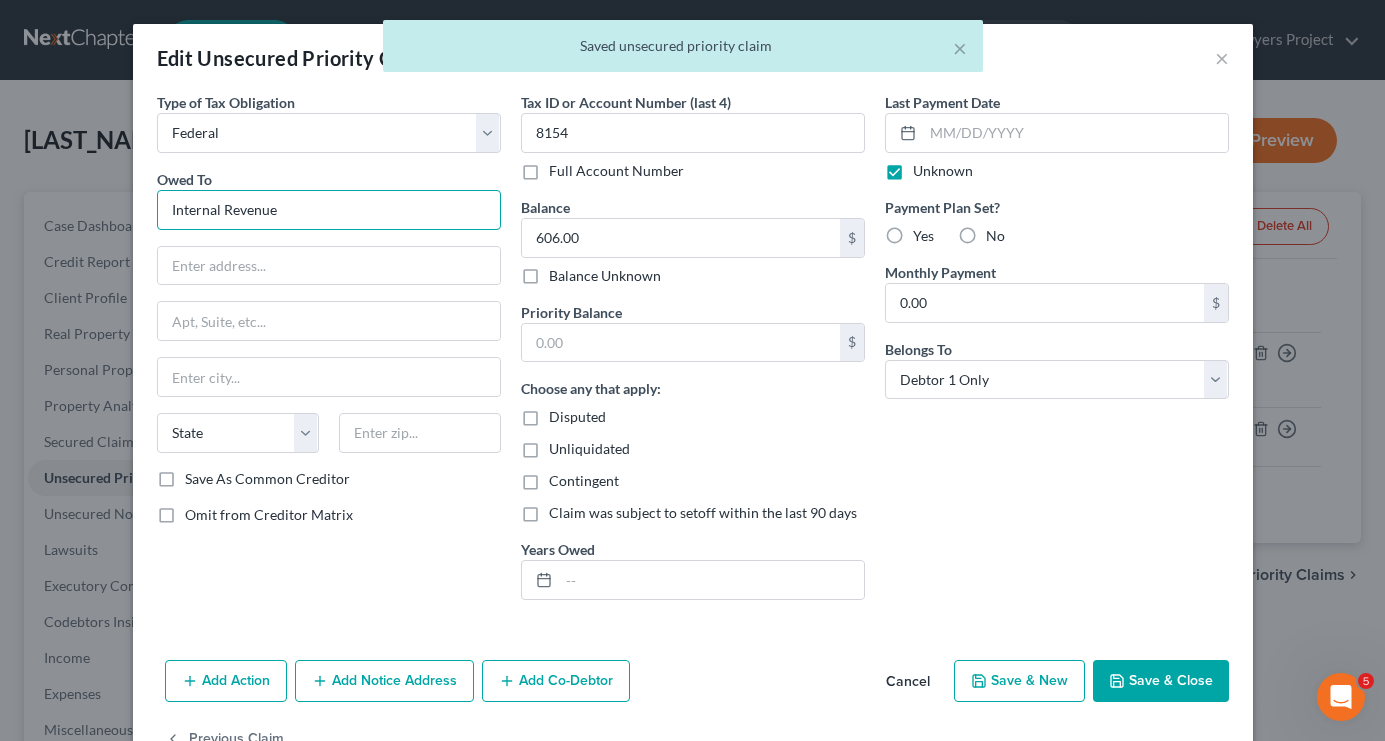drag, startPoint x: 325, startPoint y: 205, endPoint x: 0, endPoint y: 191, distance: 325.3014 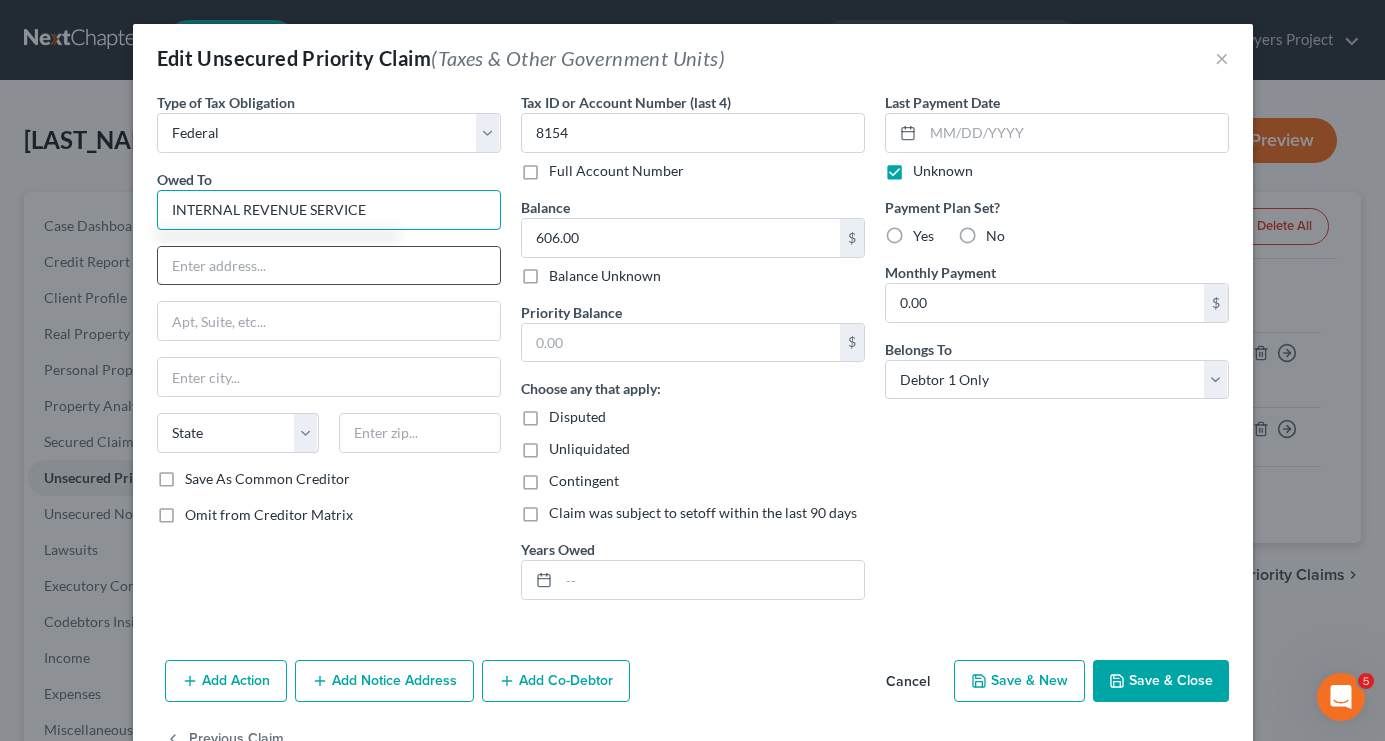 type on "INTERNAL REVENUE SERVICE" 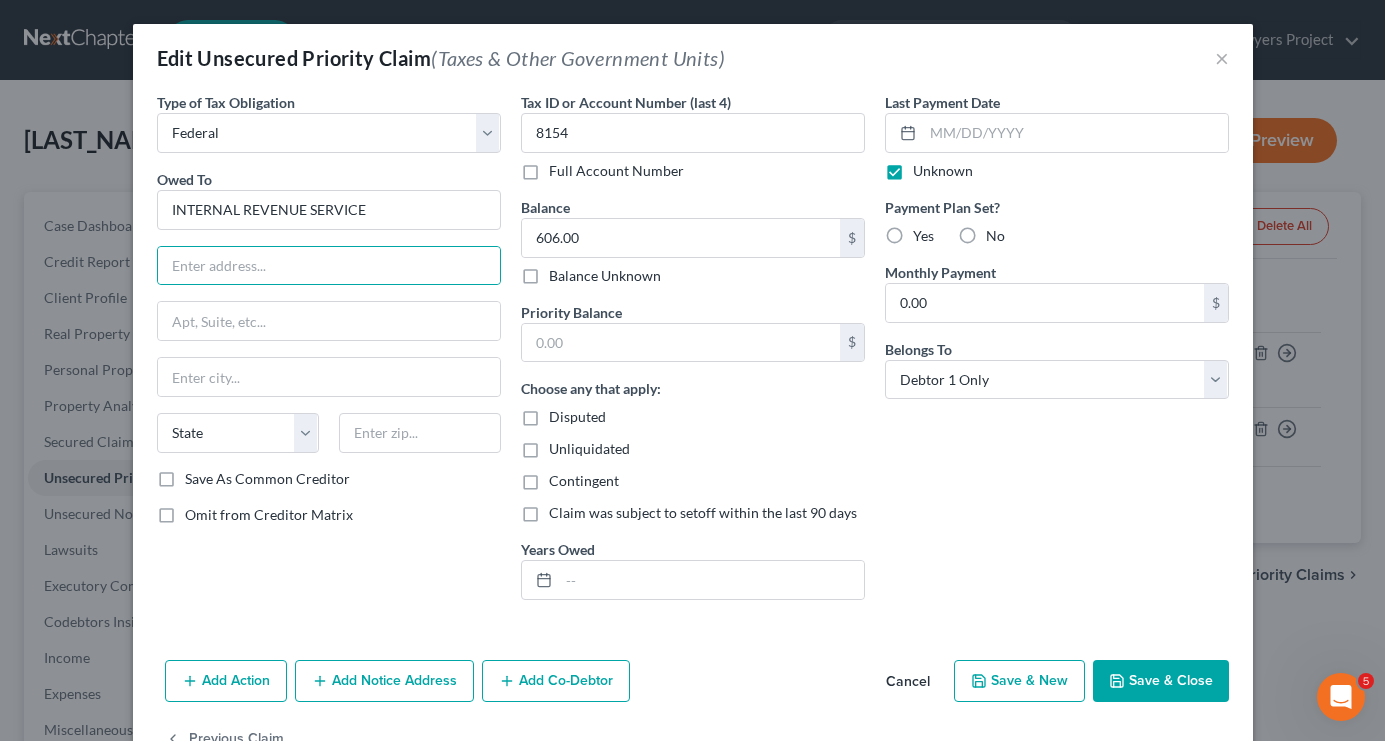 click on "Last Payment Date         Unknown Payment Plan Set? Yes No Monthly Payment 0.00 $
Belongs To
*
Select Debtor 1 Only Debtor 2 Only Debtor 1 And Debtor 2 Only At Least One Of The Debtors And Another Community Property" at bounding box center (1057, 354) 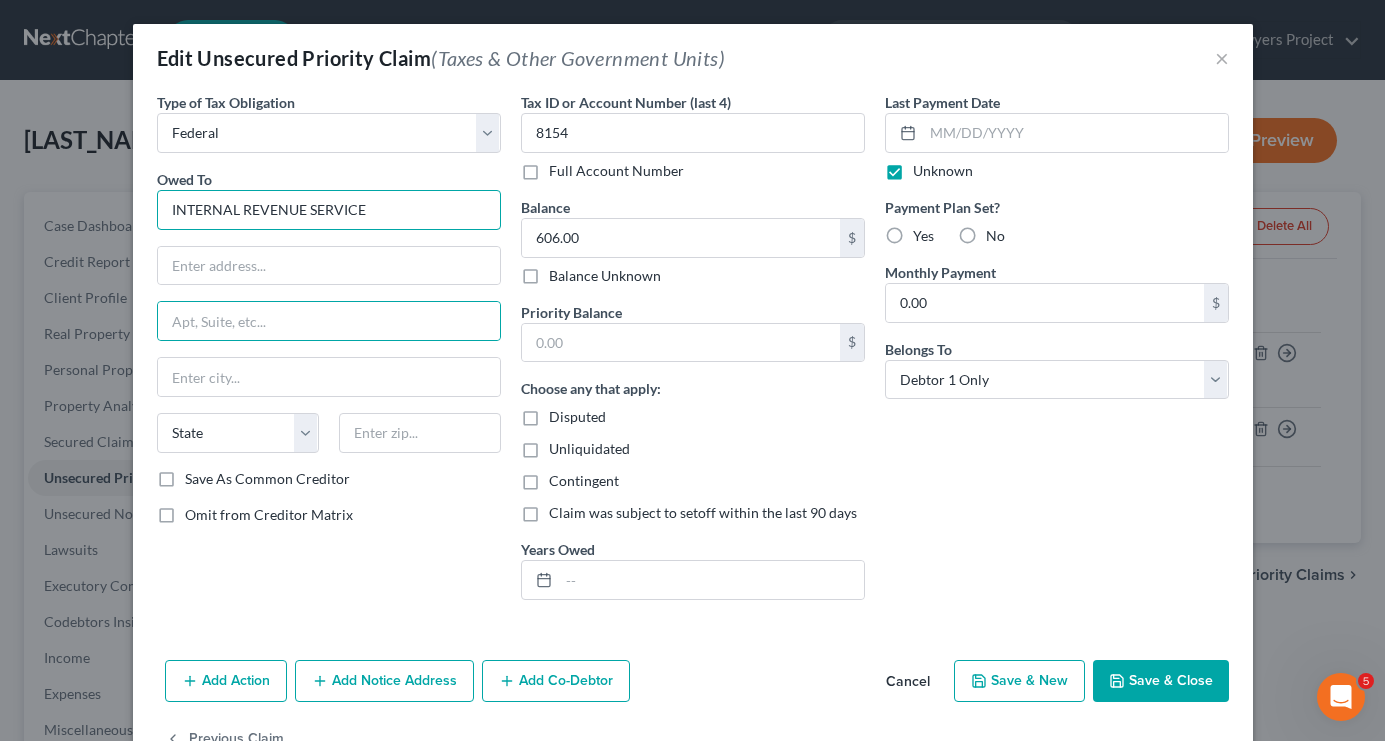 click on "INTERNAL REVENUE SERVICE" at bounding box center (329, 210) 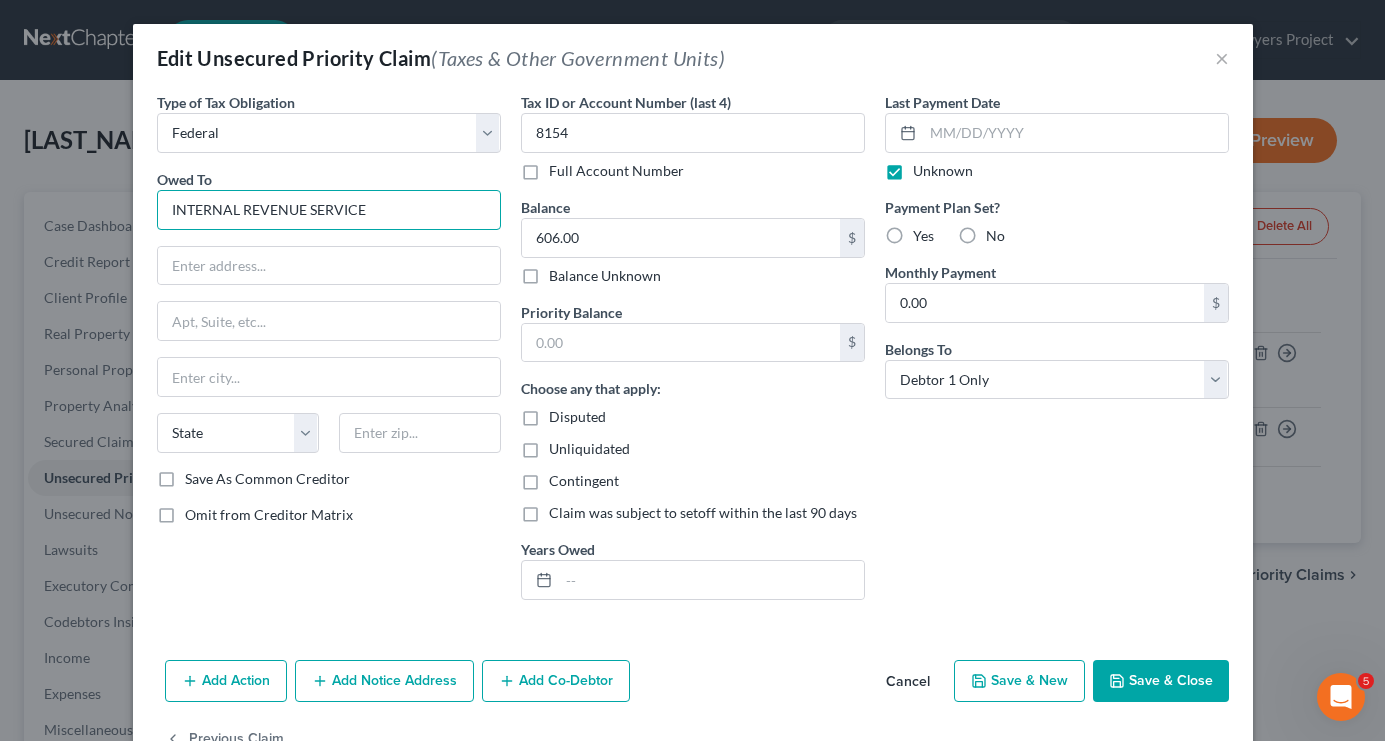 drag, startPoint x: 401, startPoint y: 213, endPoint x: 311, endPoint y: 210, distance: 90.04999 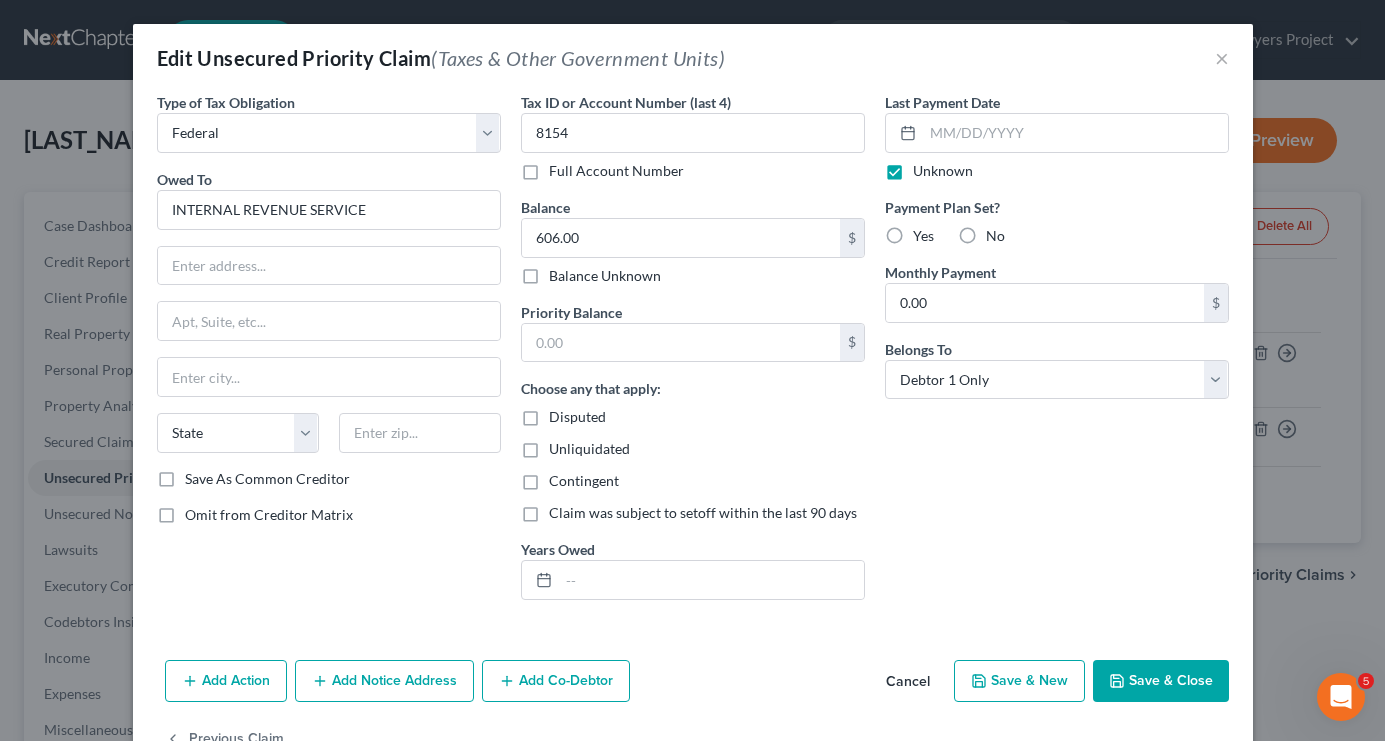 click on "Last Payment Date         Unknown Payment Plan Set? Yes No Monthly Payment 0.00 $
Belongs To
*
Select Debtor 1 Only Debtor 2 Only Debtor 1 And Debtor 2 Only At Least One Of The Debtors And Another Community Property" at bounding box center [1057, 354] 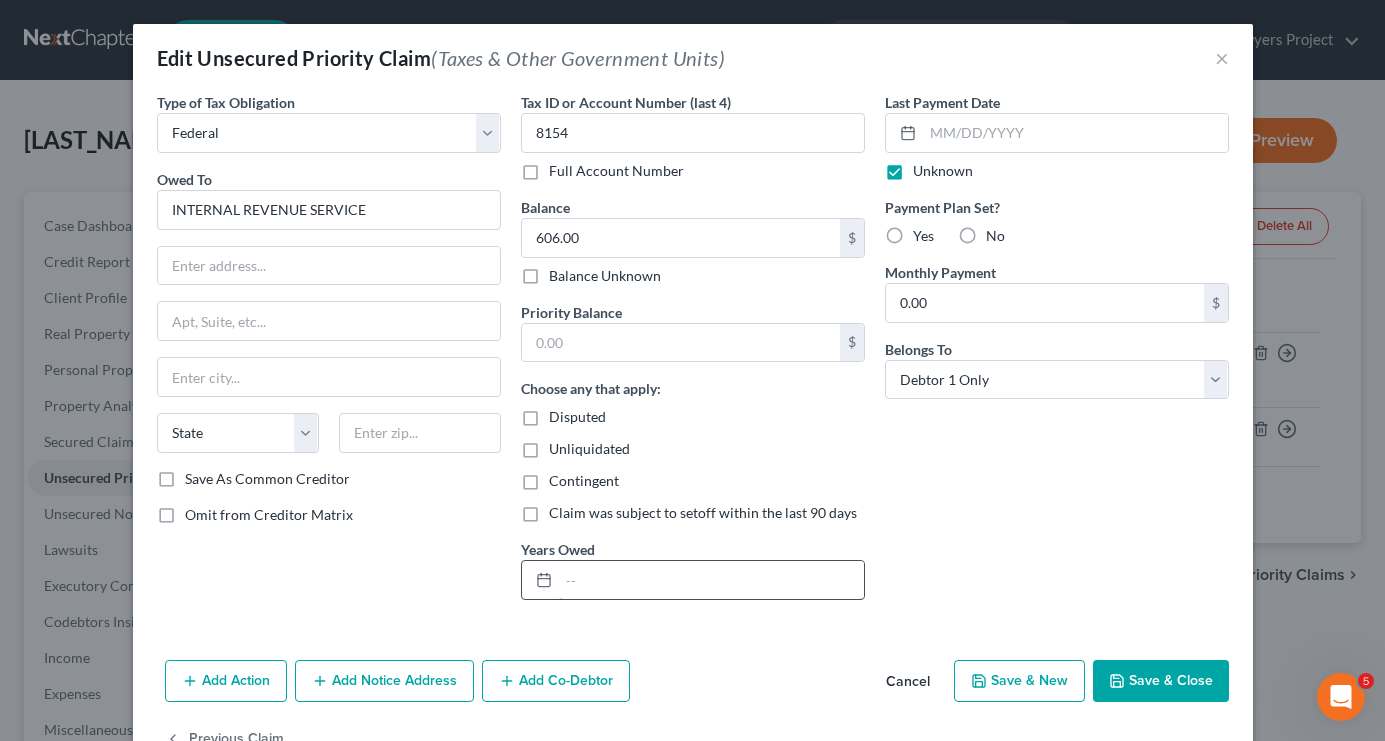 click at bounding box center [711, 580] 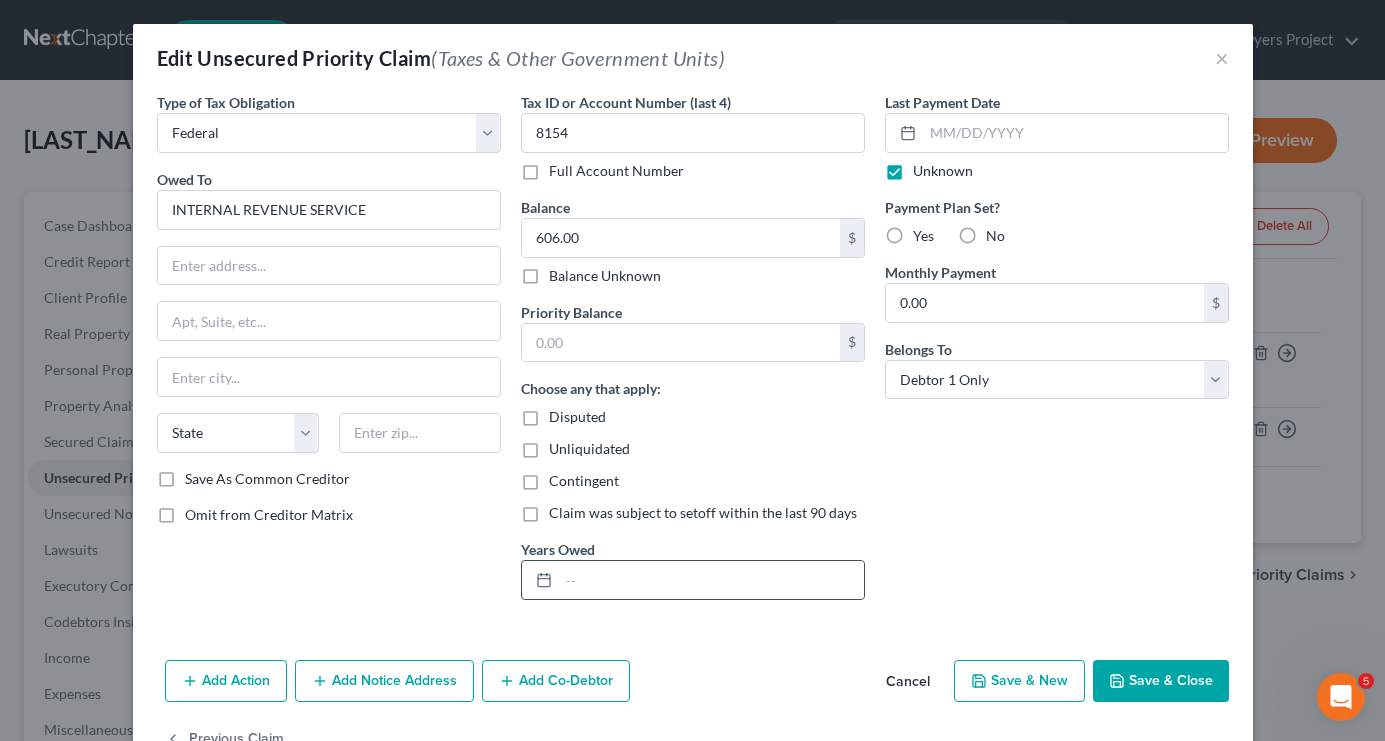 click 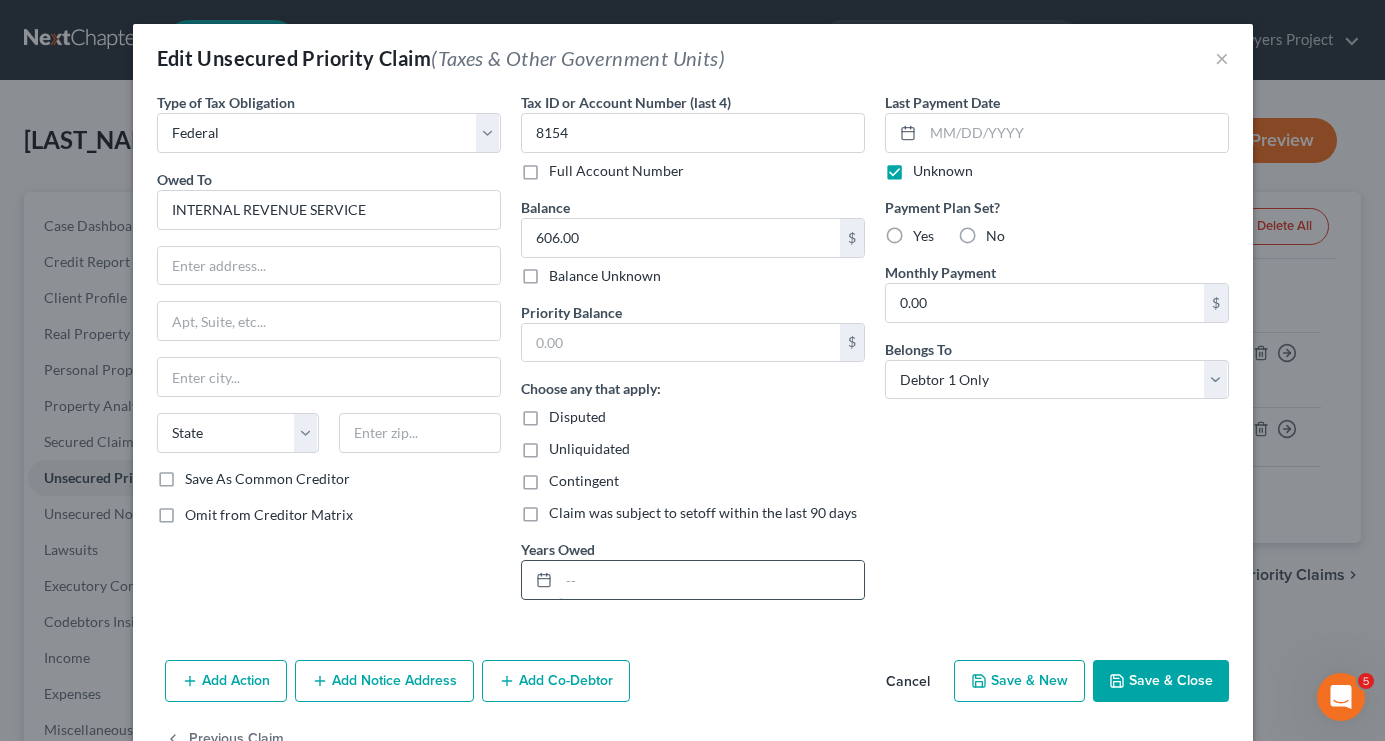 click at bounding box center [711, 580] 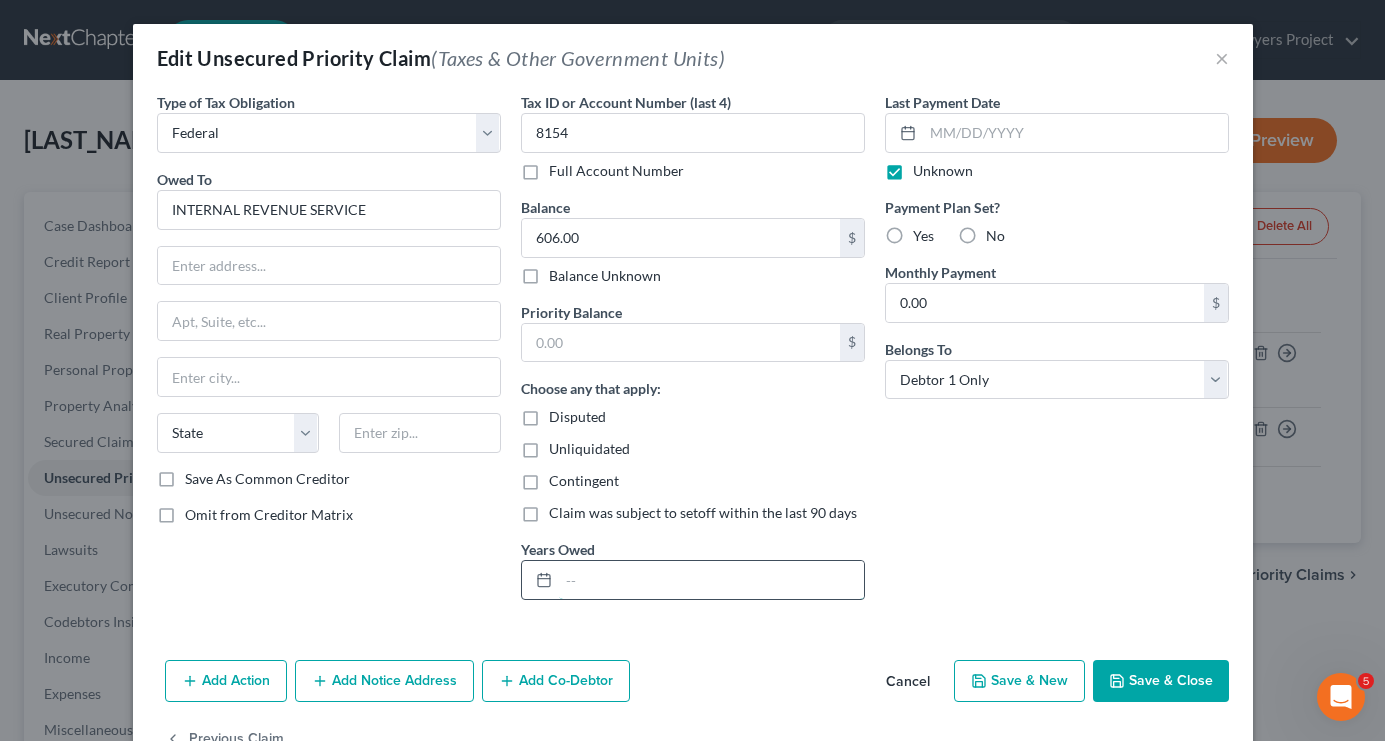type on "2" 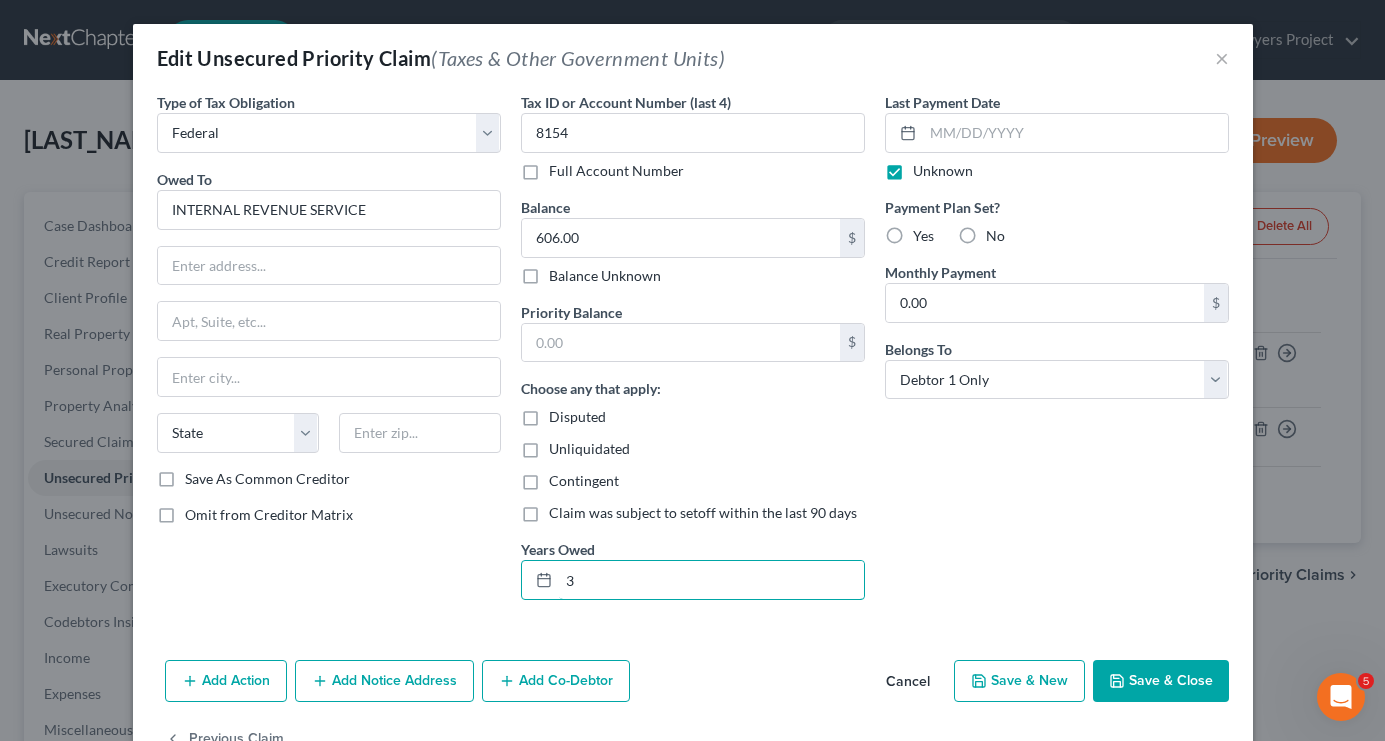 type on "3" 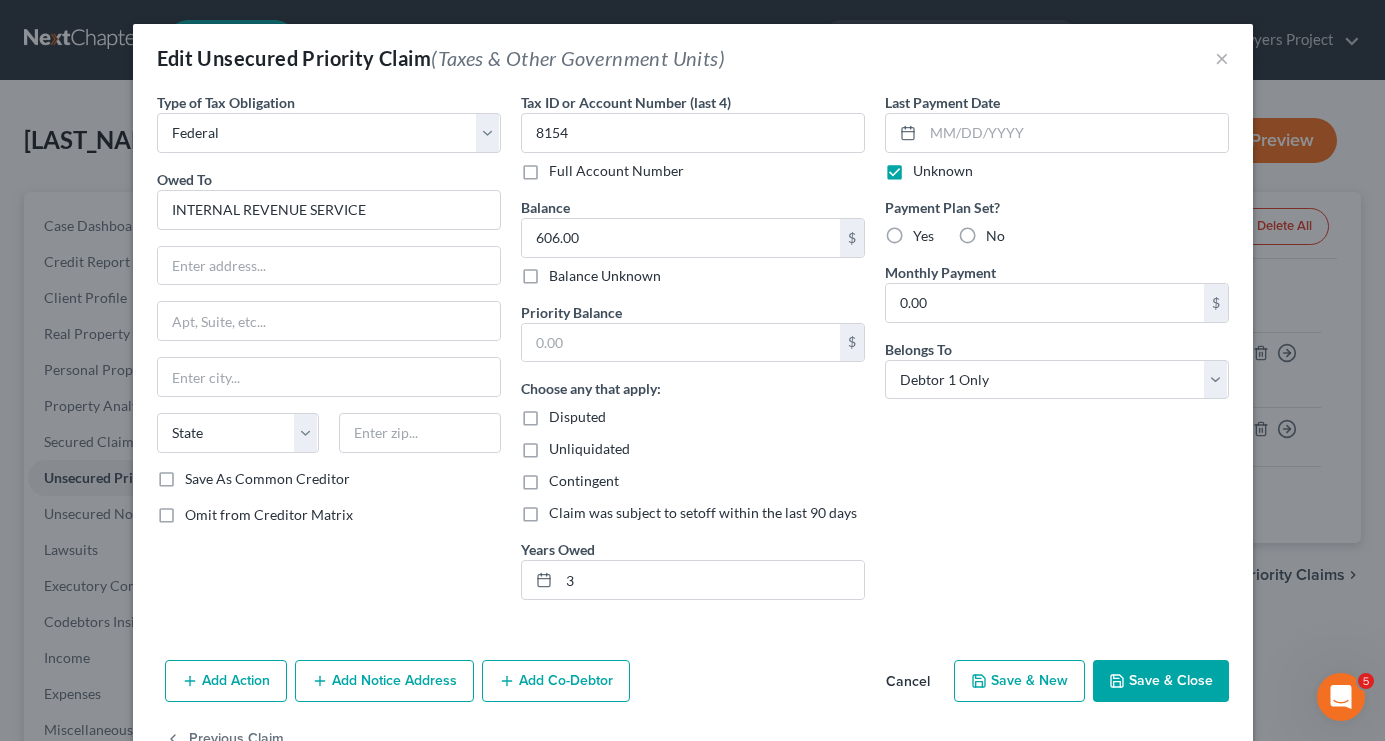 click on "Save & Close" at bounding box center [1161, 681] 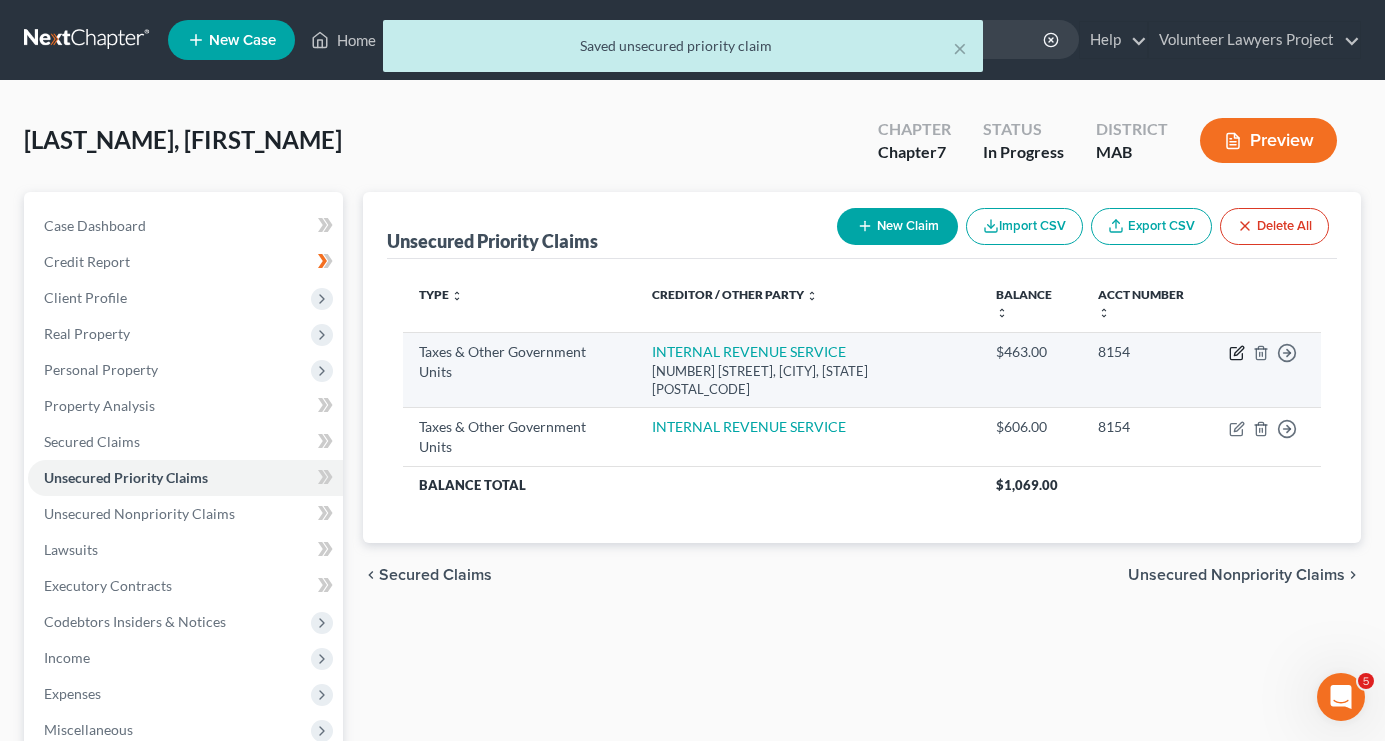 click 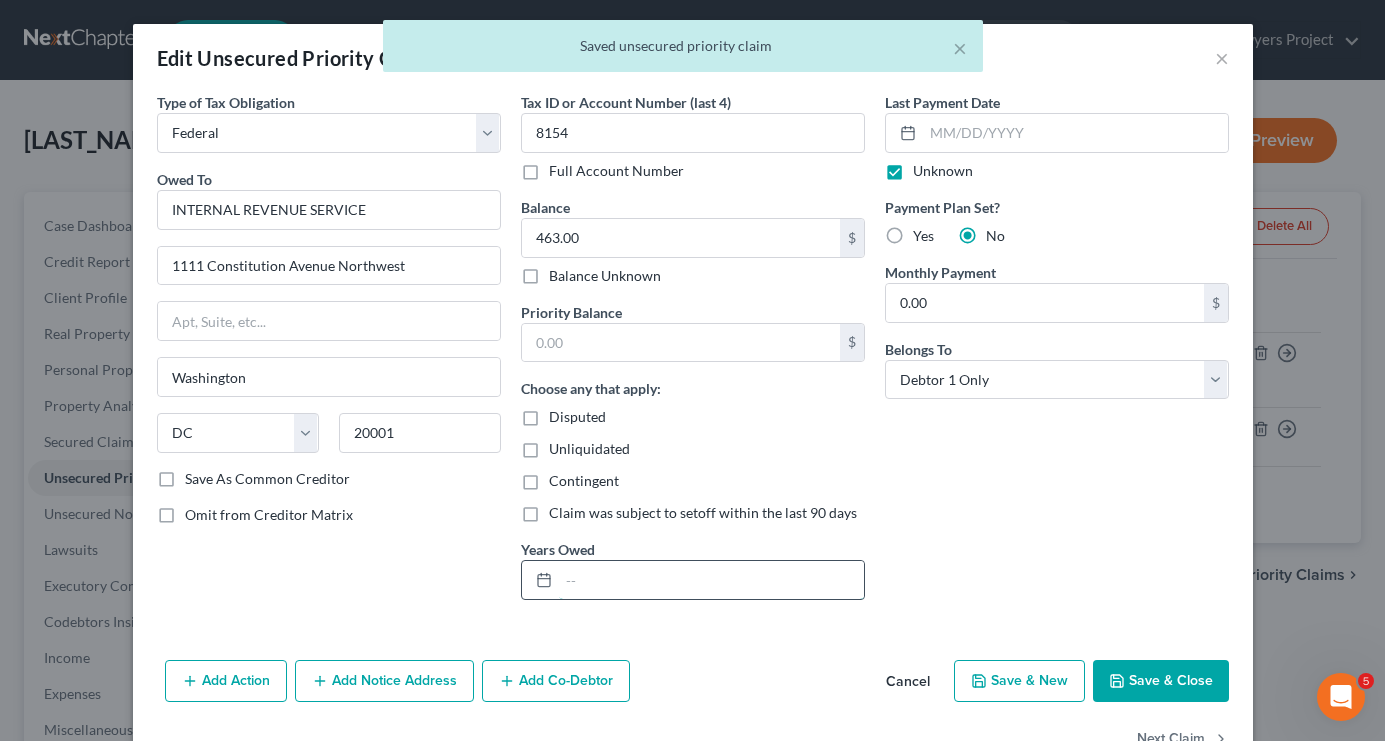 click at bounding box center (711, 580) 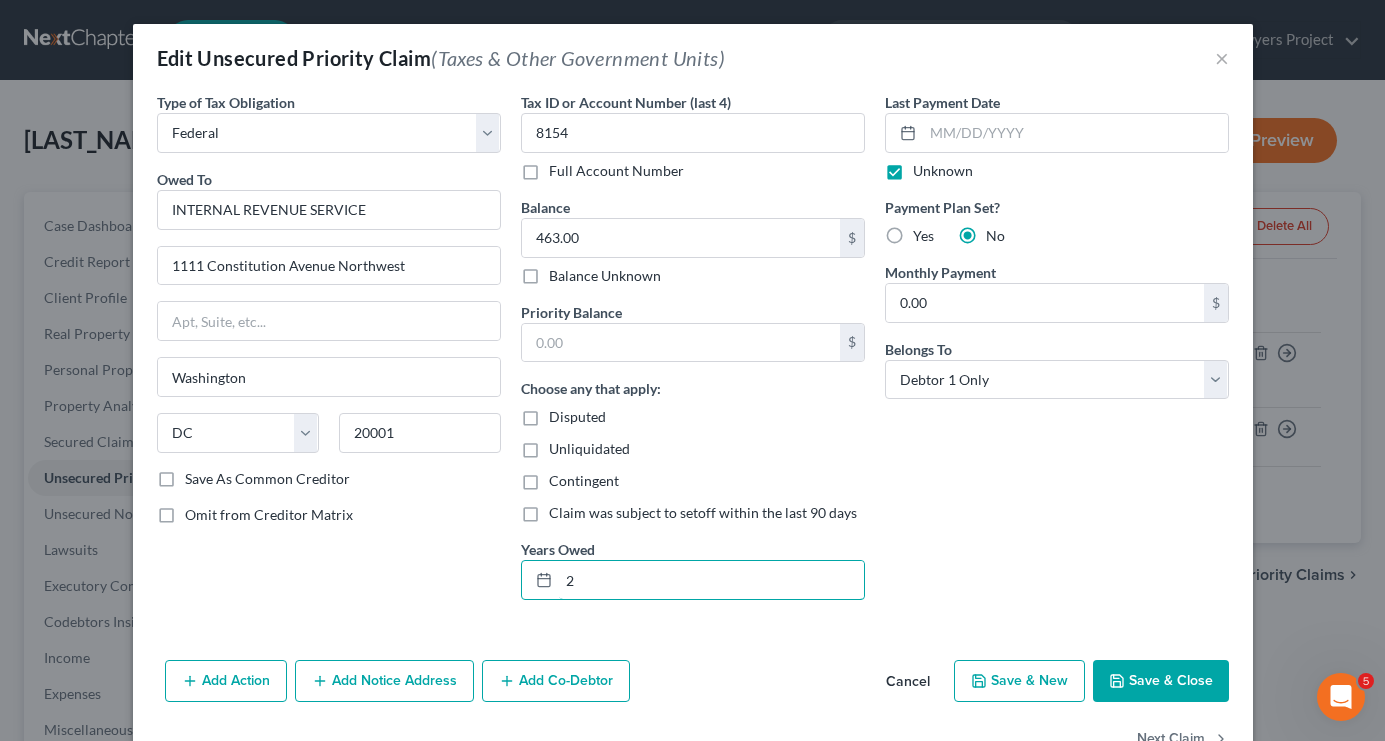 type on "2" 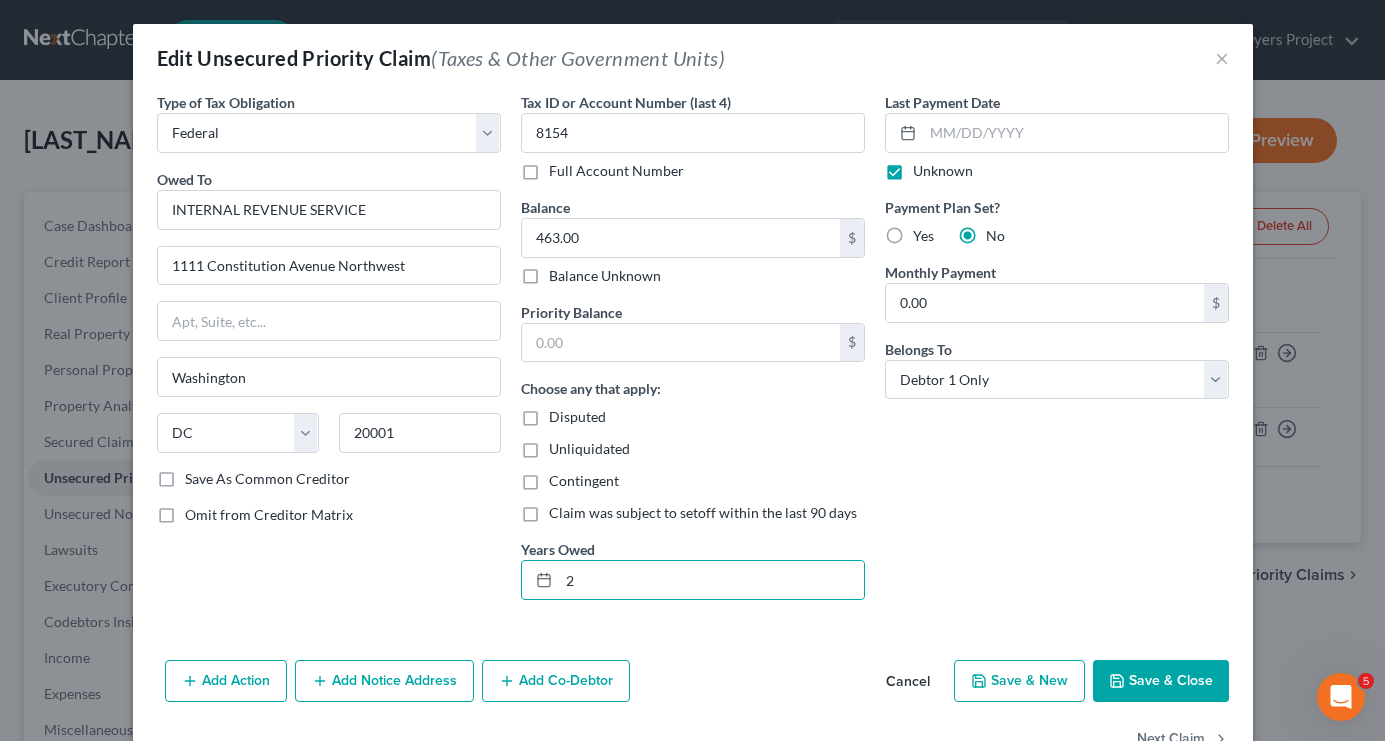 click on "Save & Close" at bounding box center (1161, 681) 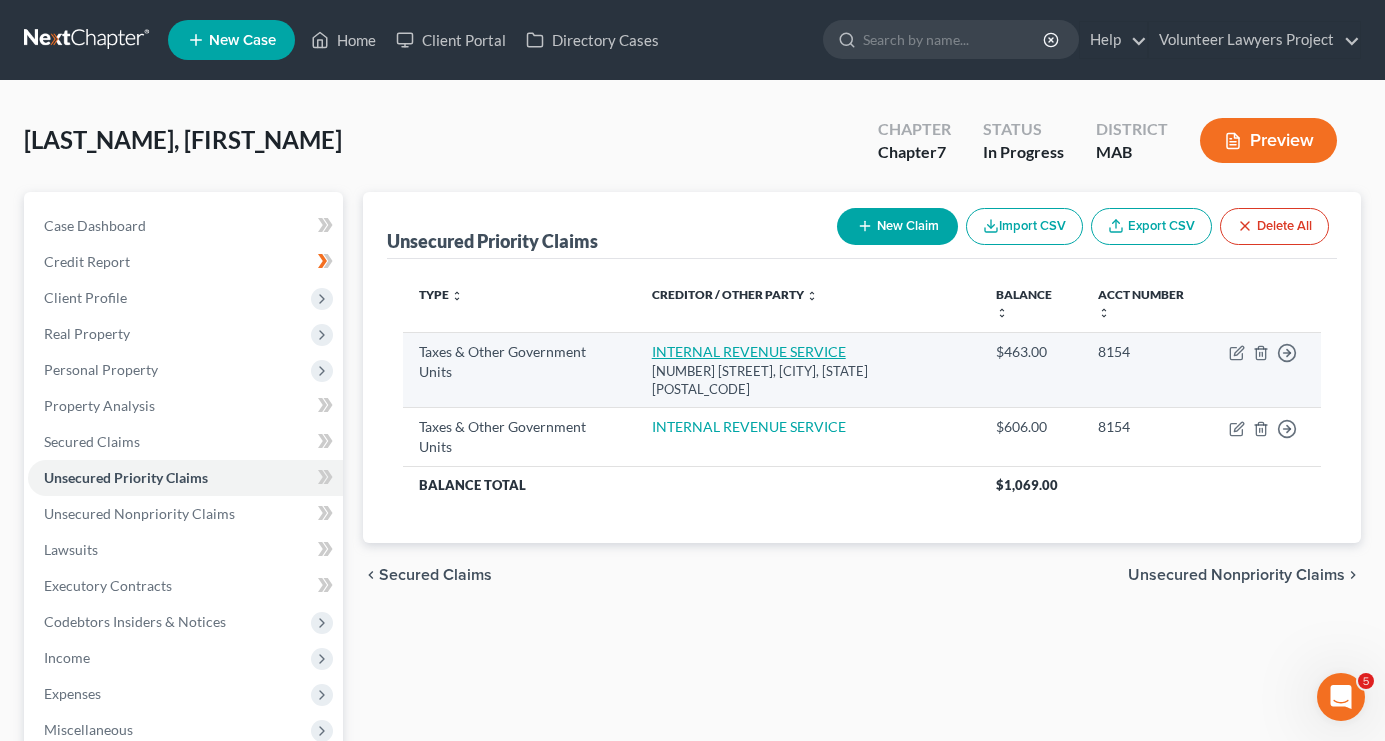 click on "INTERNAL REVENUE SERVICE" at bounding box center [749, 351] 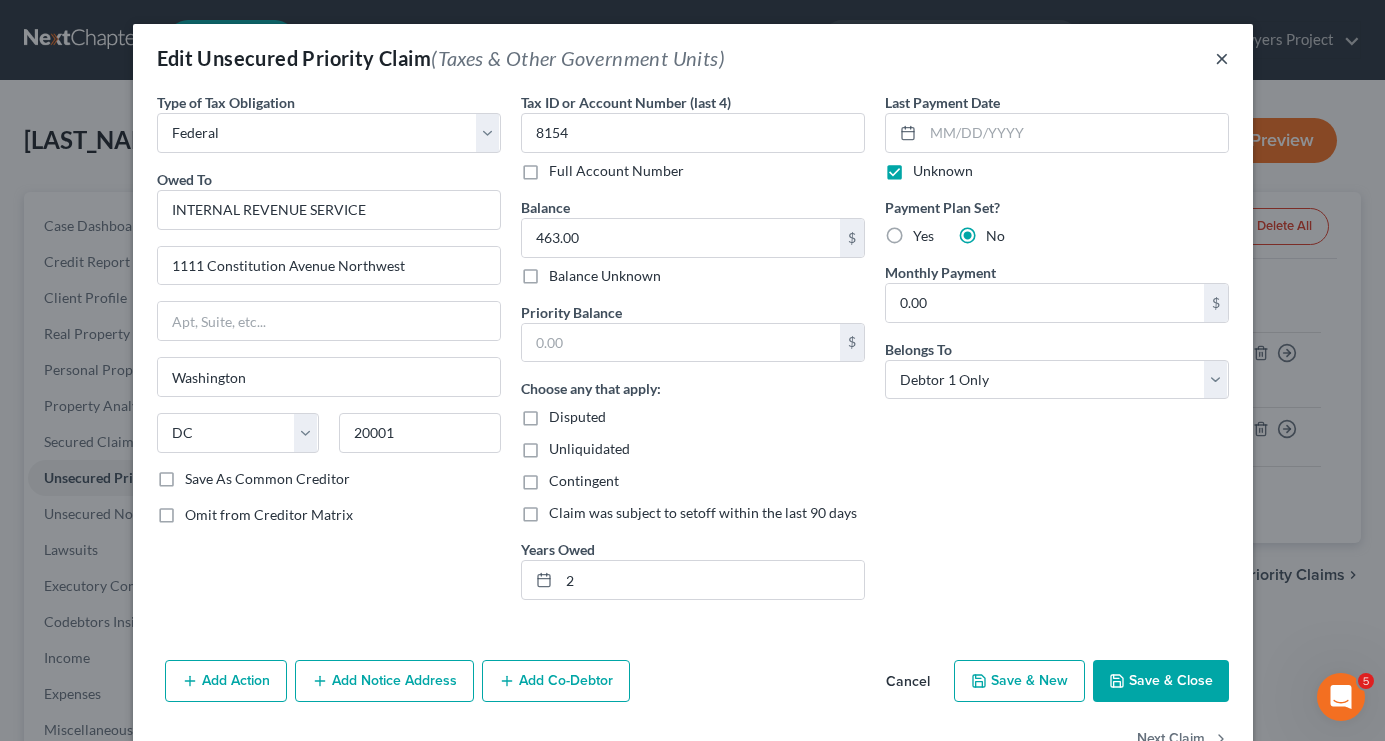 scroll, scrollTop: 0, scrollLeft: 0, axis: both 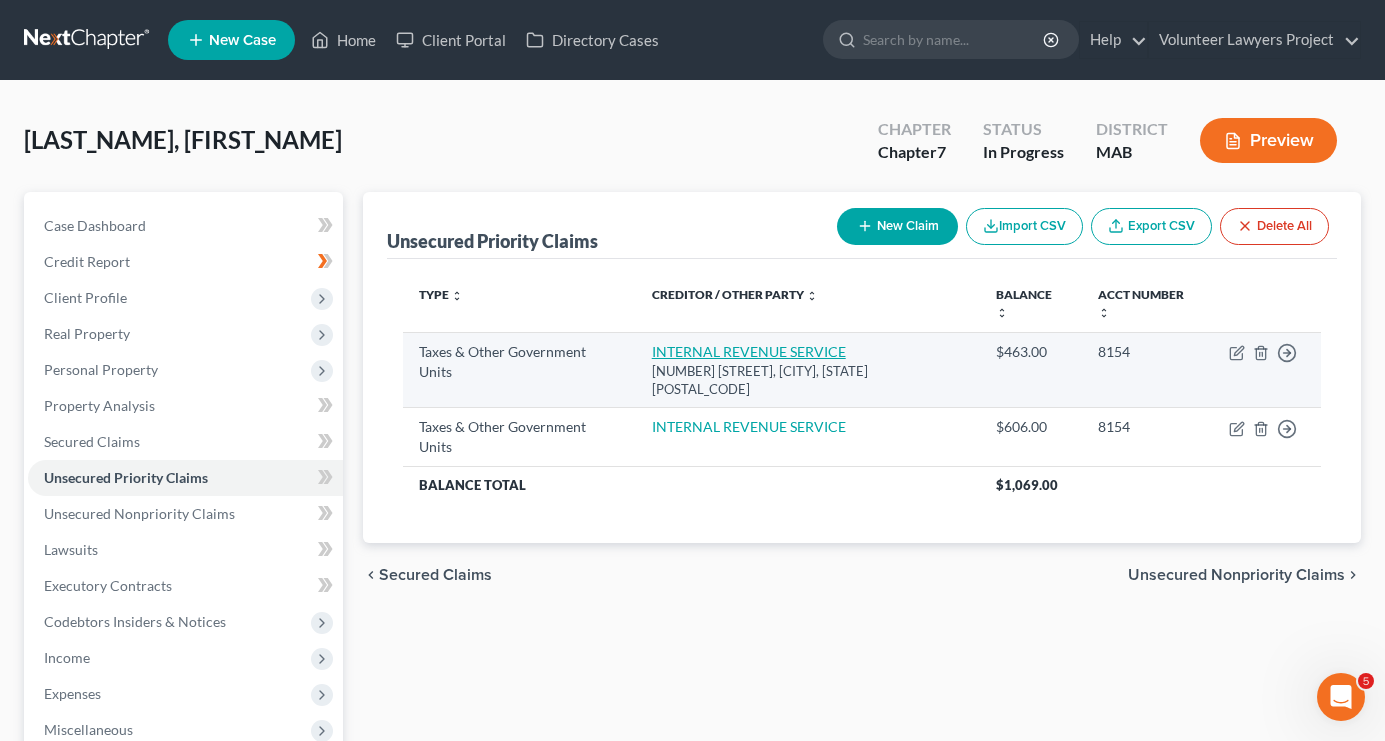 click on "INTERNAL REVENUE SERVICE" at bounding box center [749, 351] 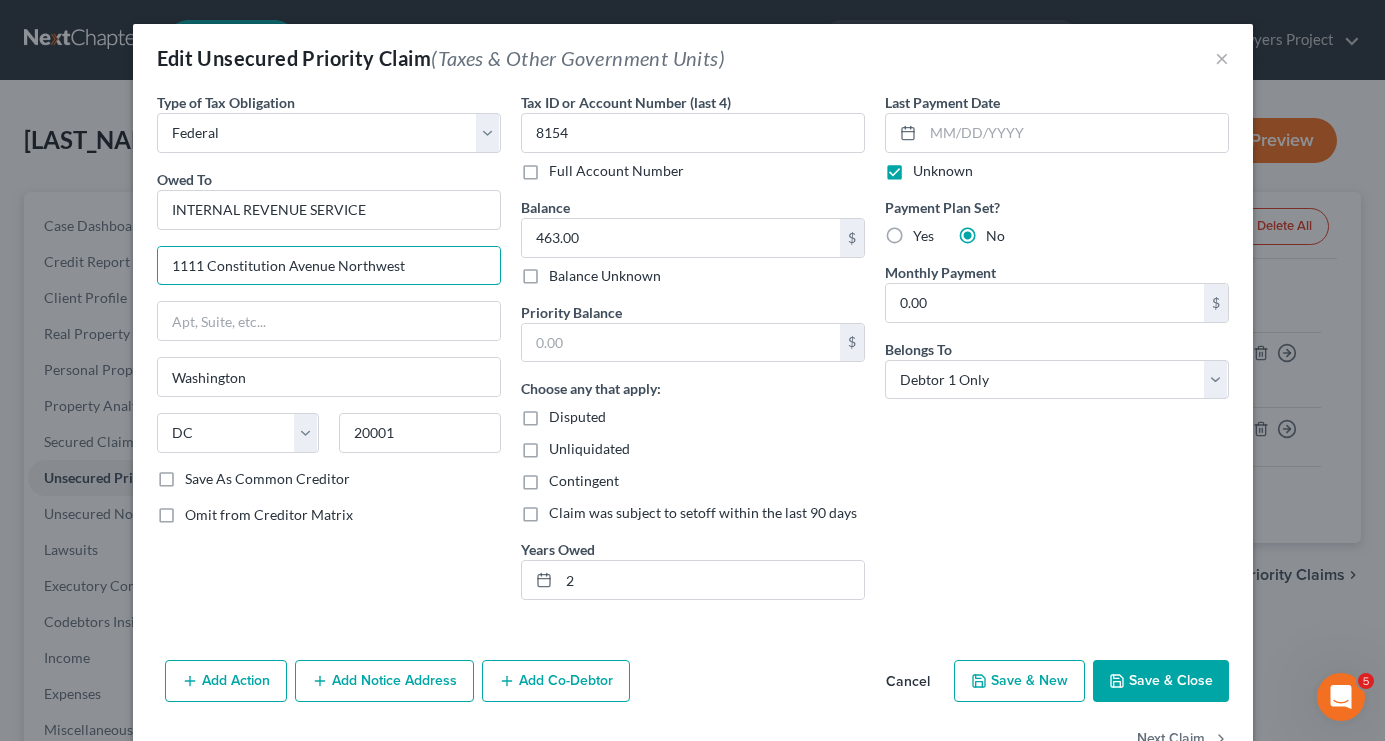 drag, startPoint x: 428, startPoint y: 266, endPoint x: 53, endPoint y: 256, distance: 375.1333 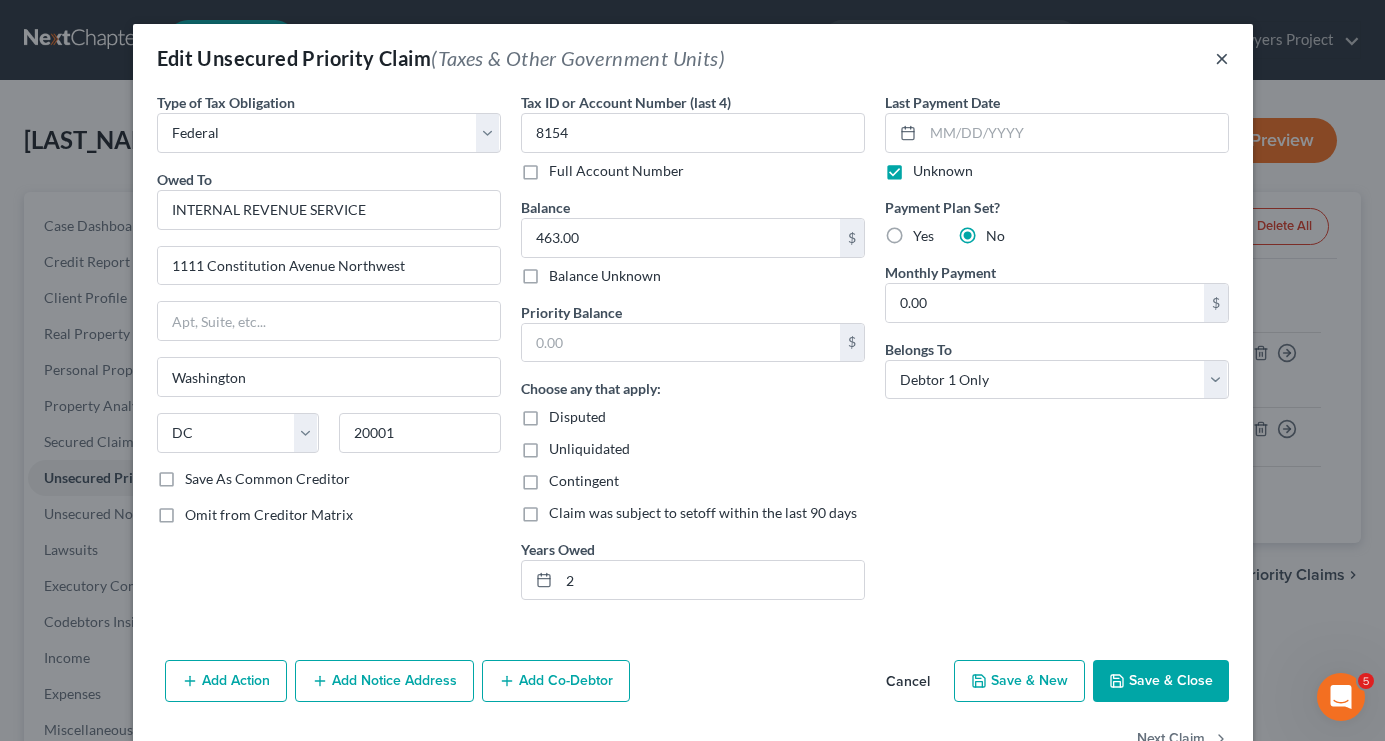 click on "×" at bounding box center [1222, 58] 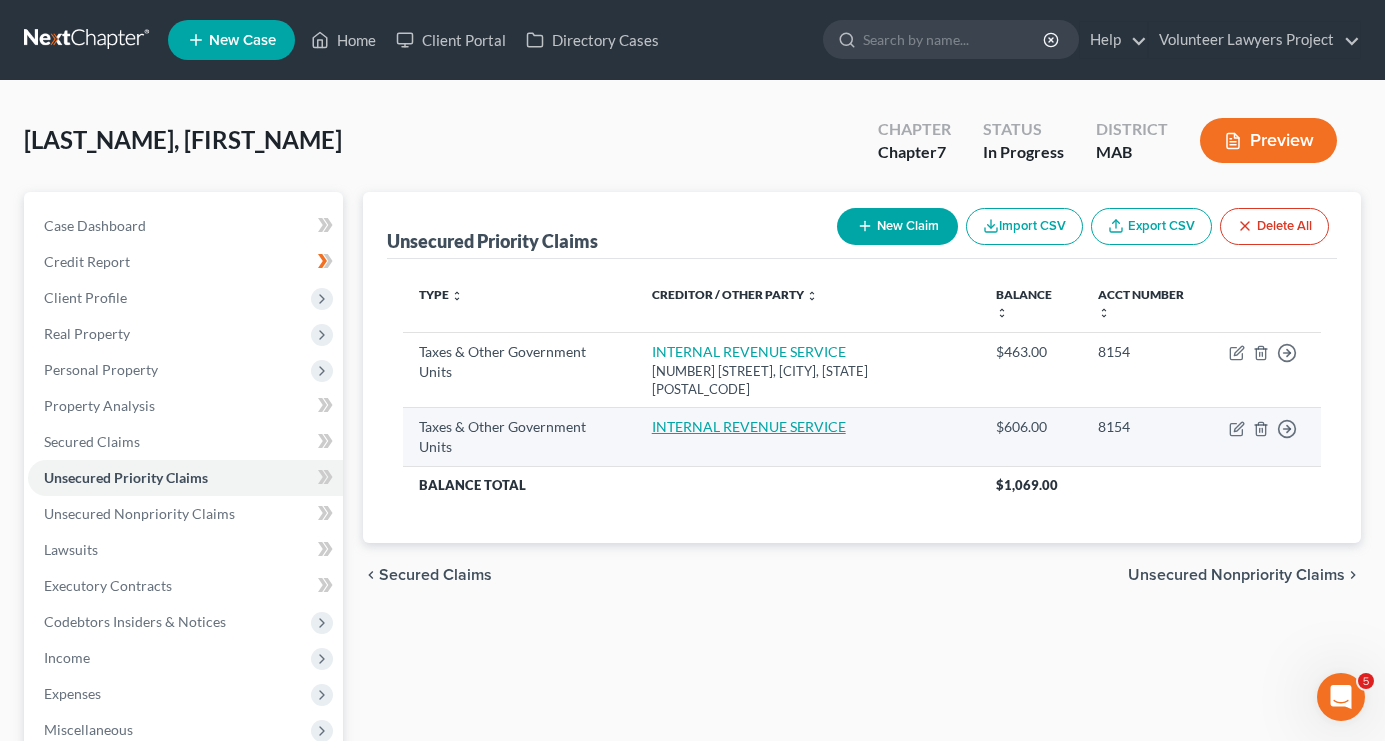 click on "INTERNAL REVENUE SERVICE" at bounding box center [749, 426] 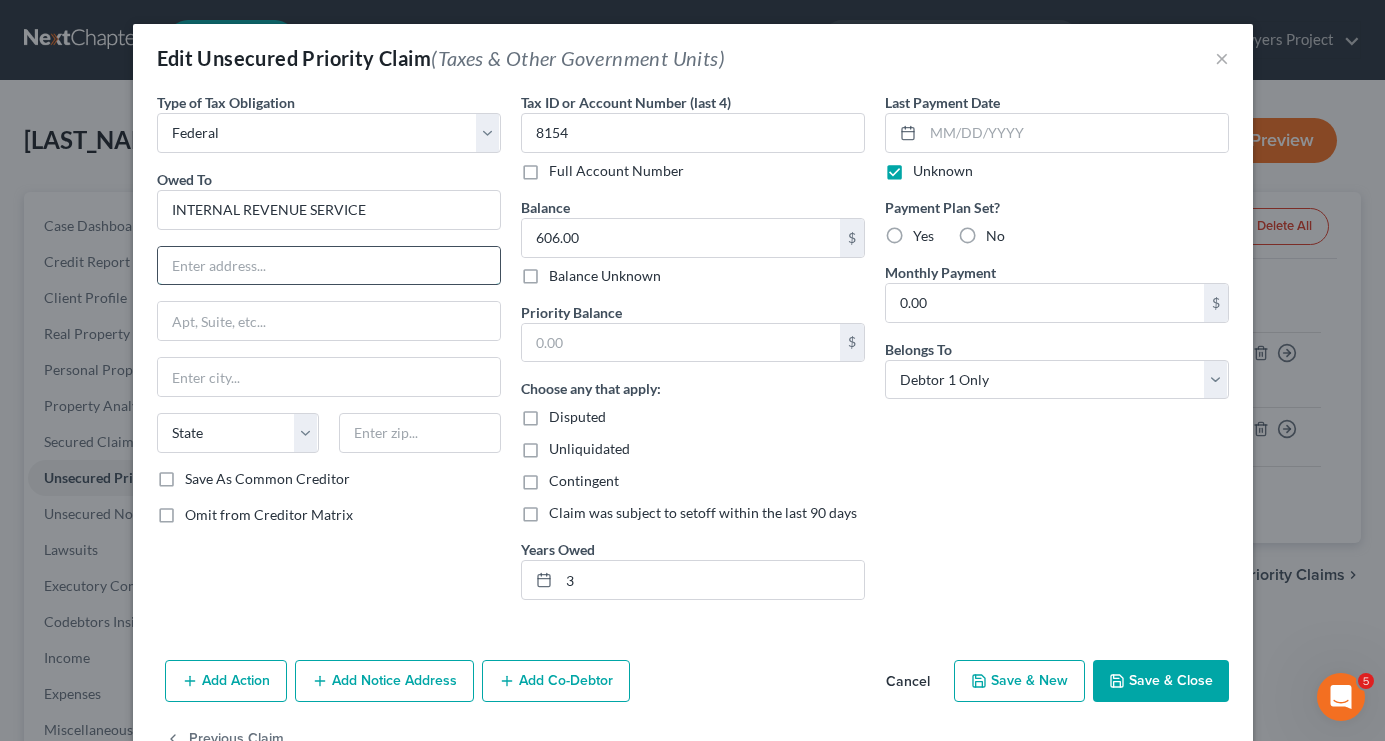 paste on "1111 Constitution Avenue Northwest" 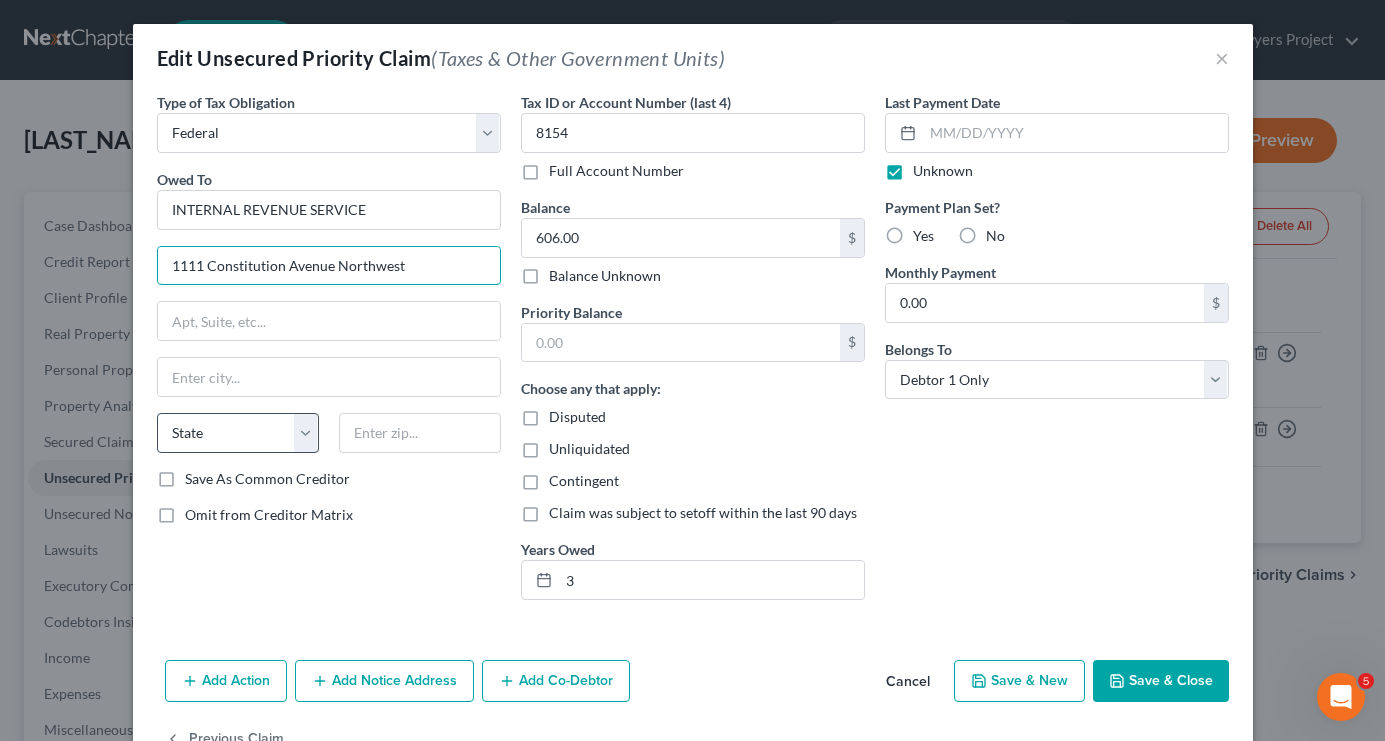 type on "1111 Constitution Avenue Northwest" 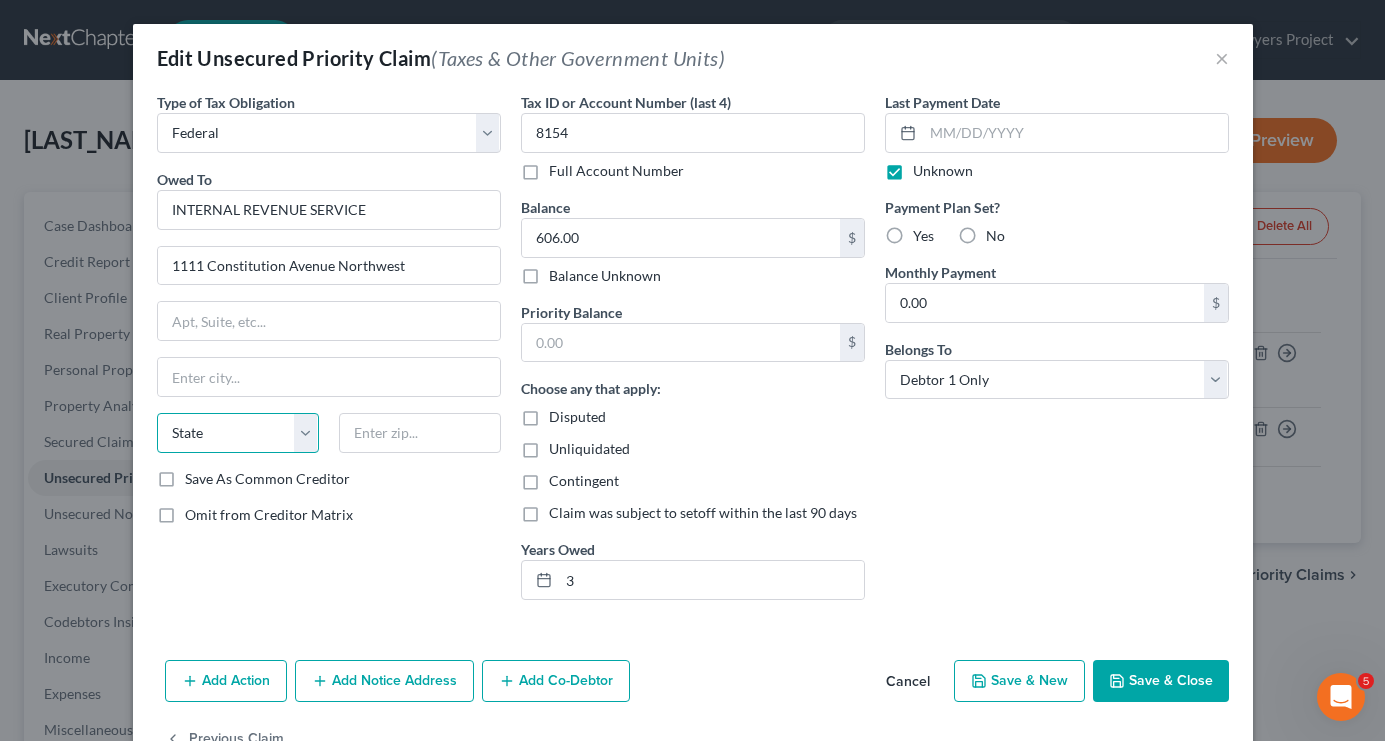 select on "8" 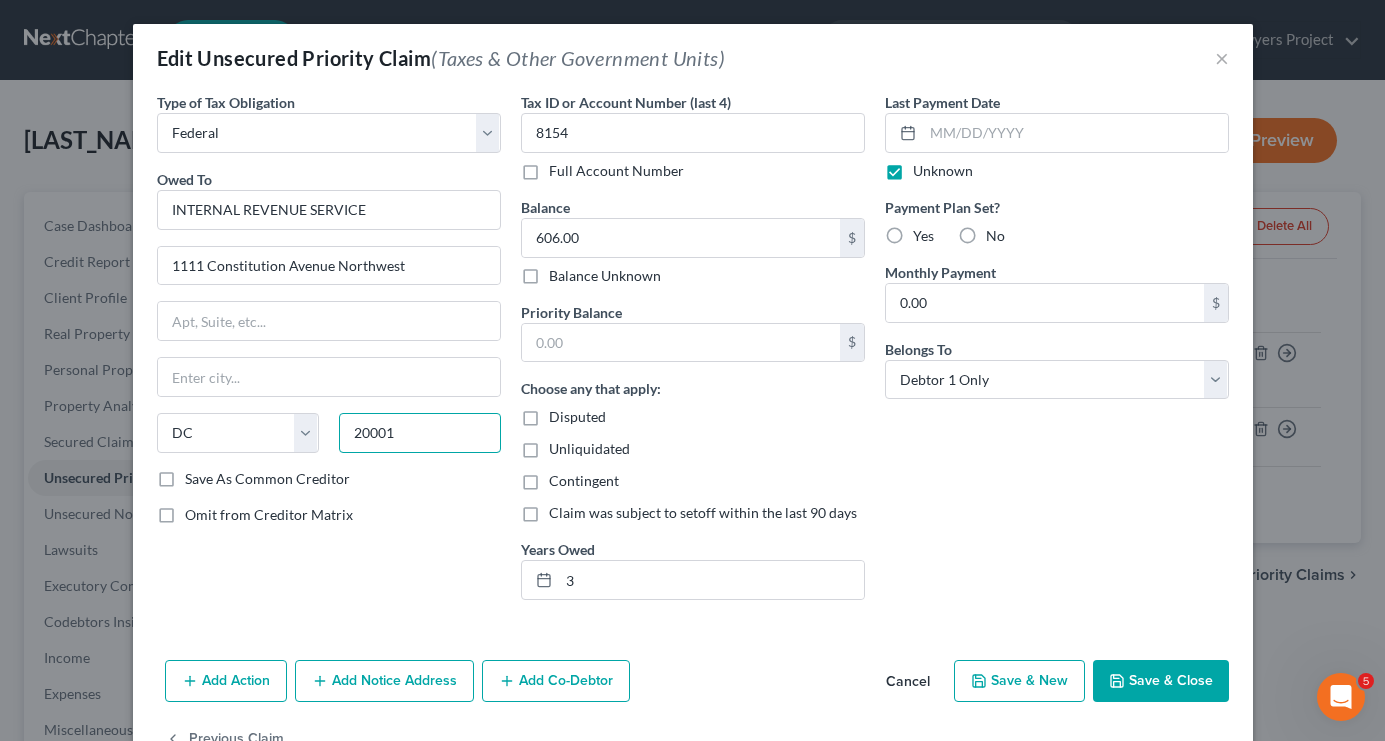 type on "20001" 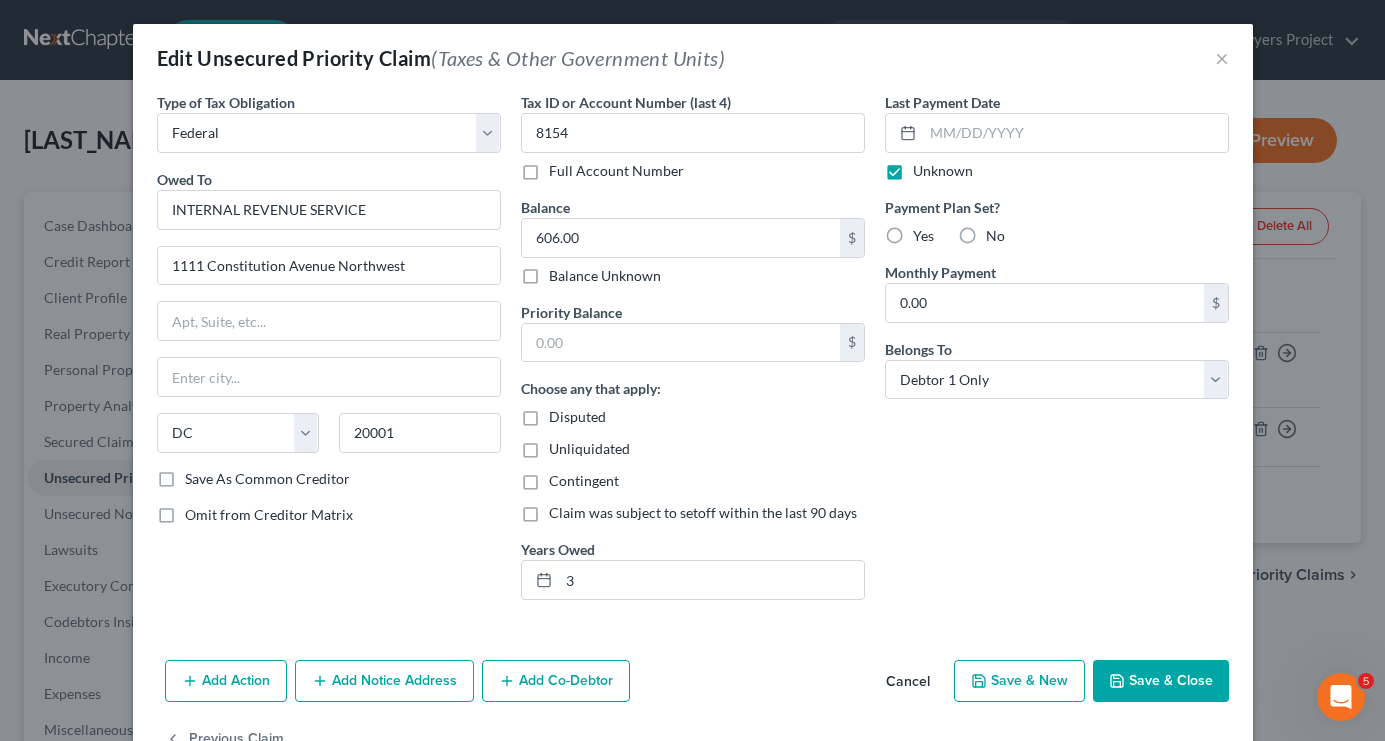 type on "Washington" 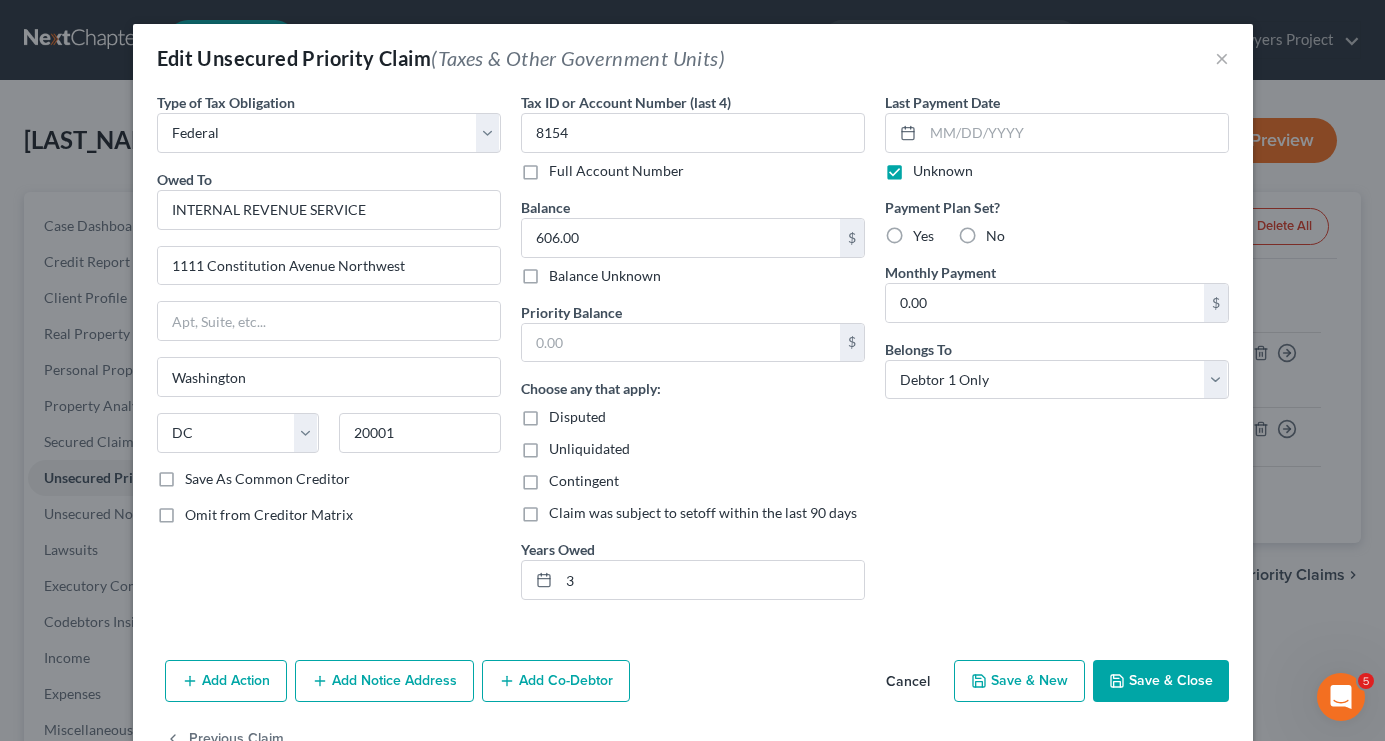 click on "Save & Close" at bounding box center (1161, 681) 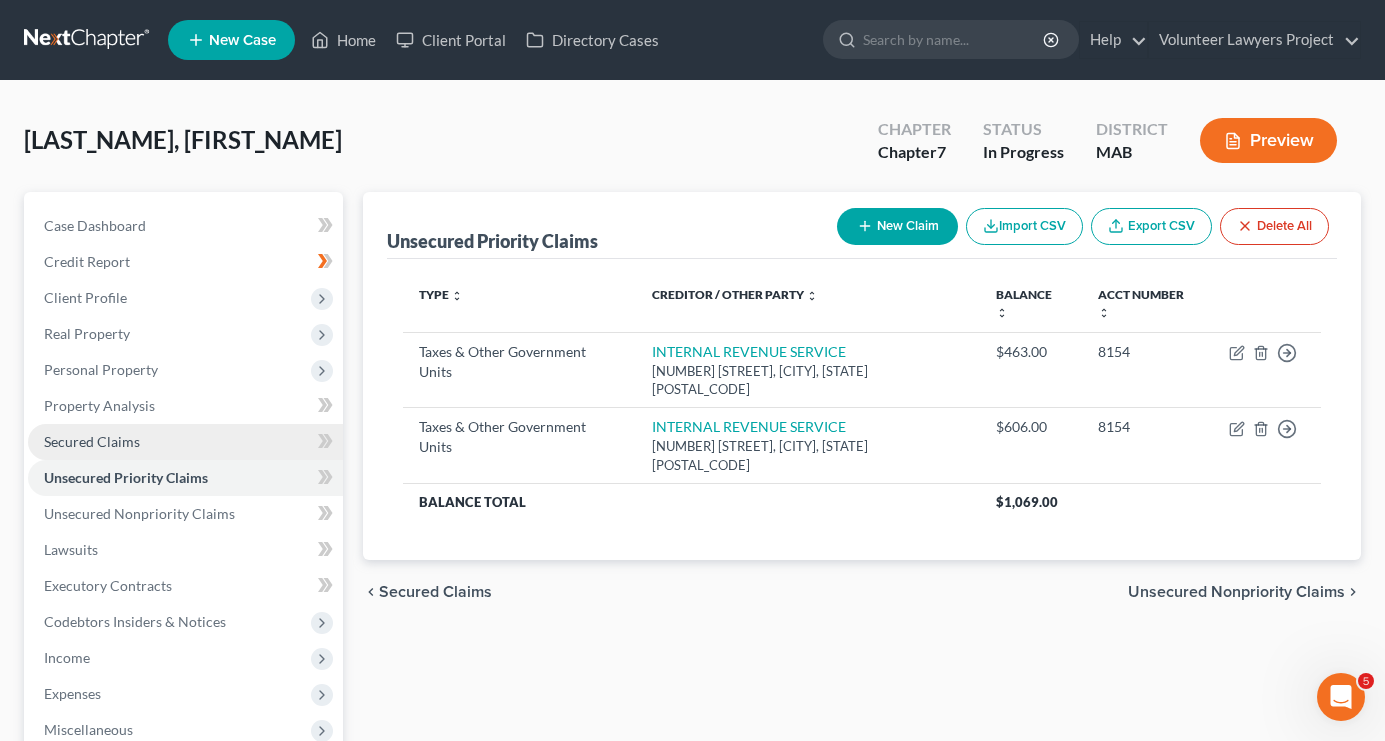 click on "Secured Claims" at bounding box center [92, 441] 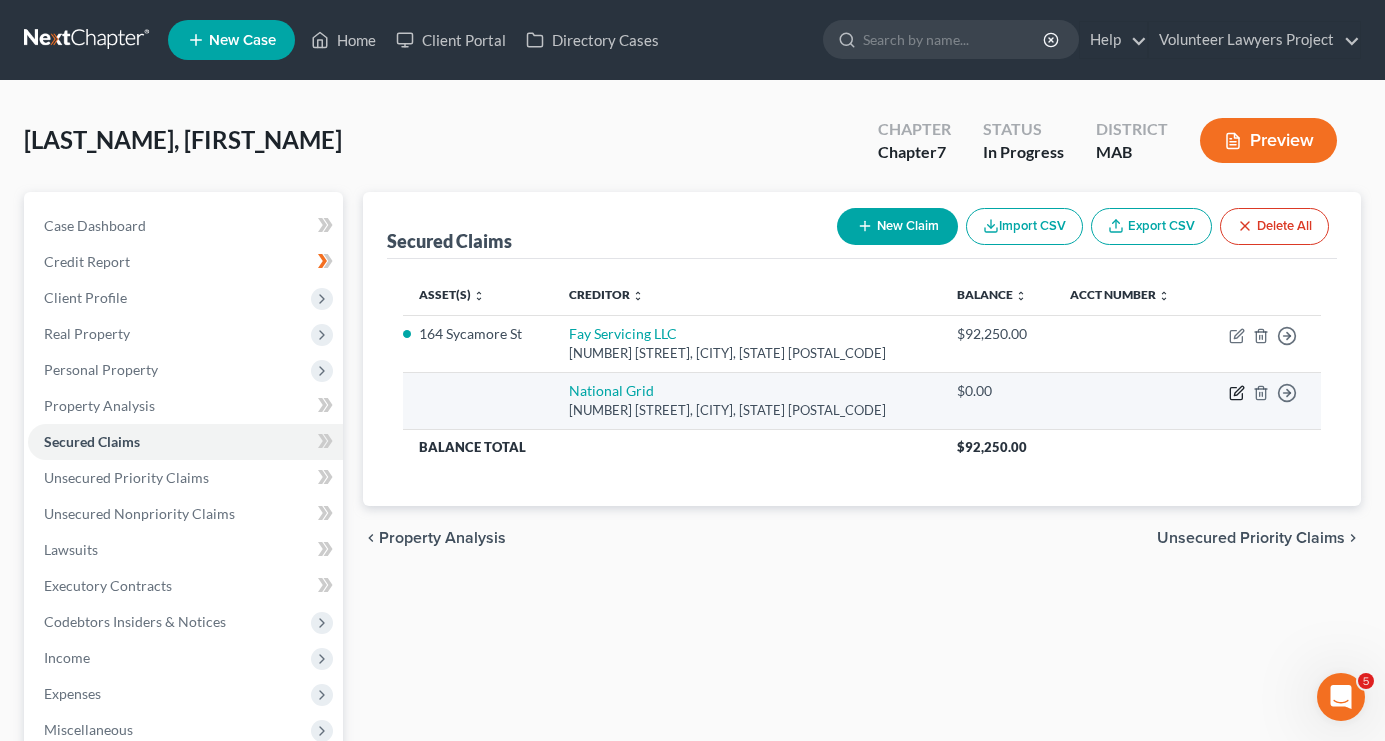 click 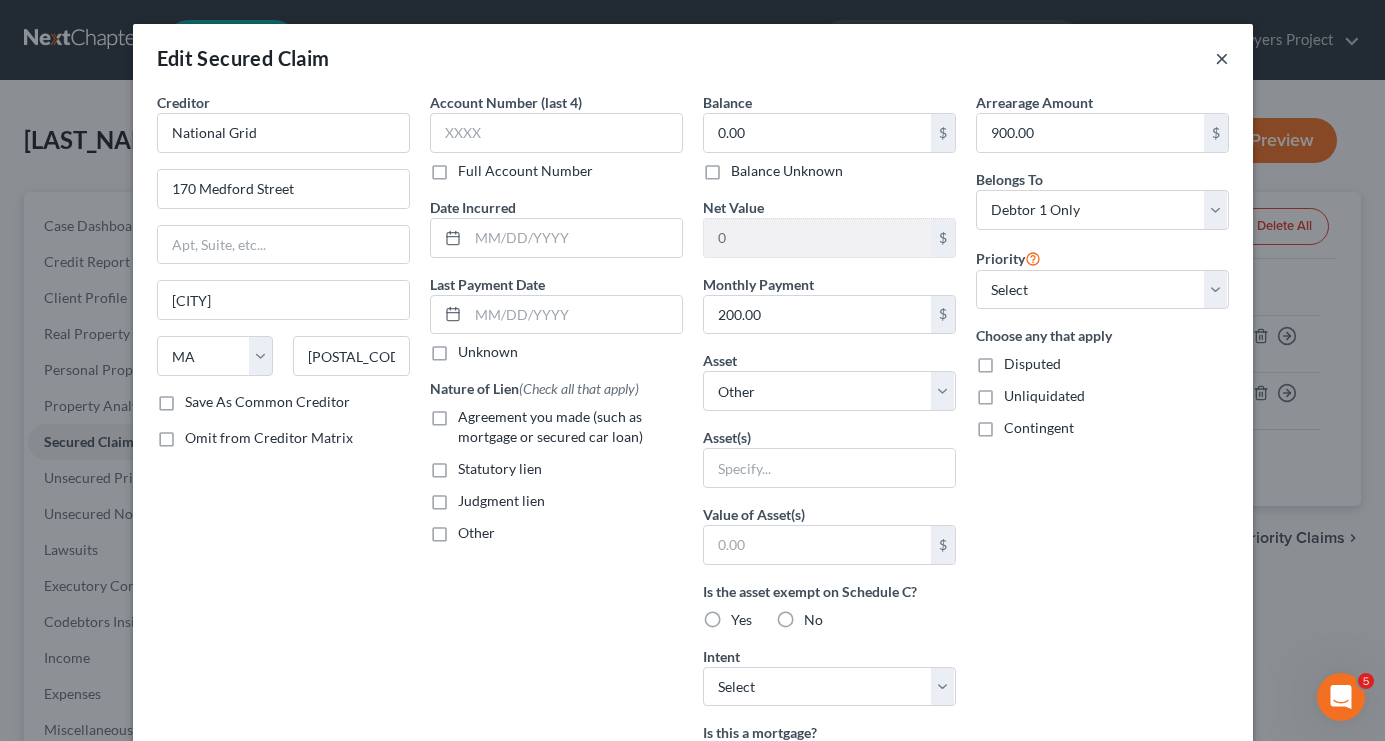 click on "×" at bounding box center [1222, 58] 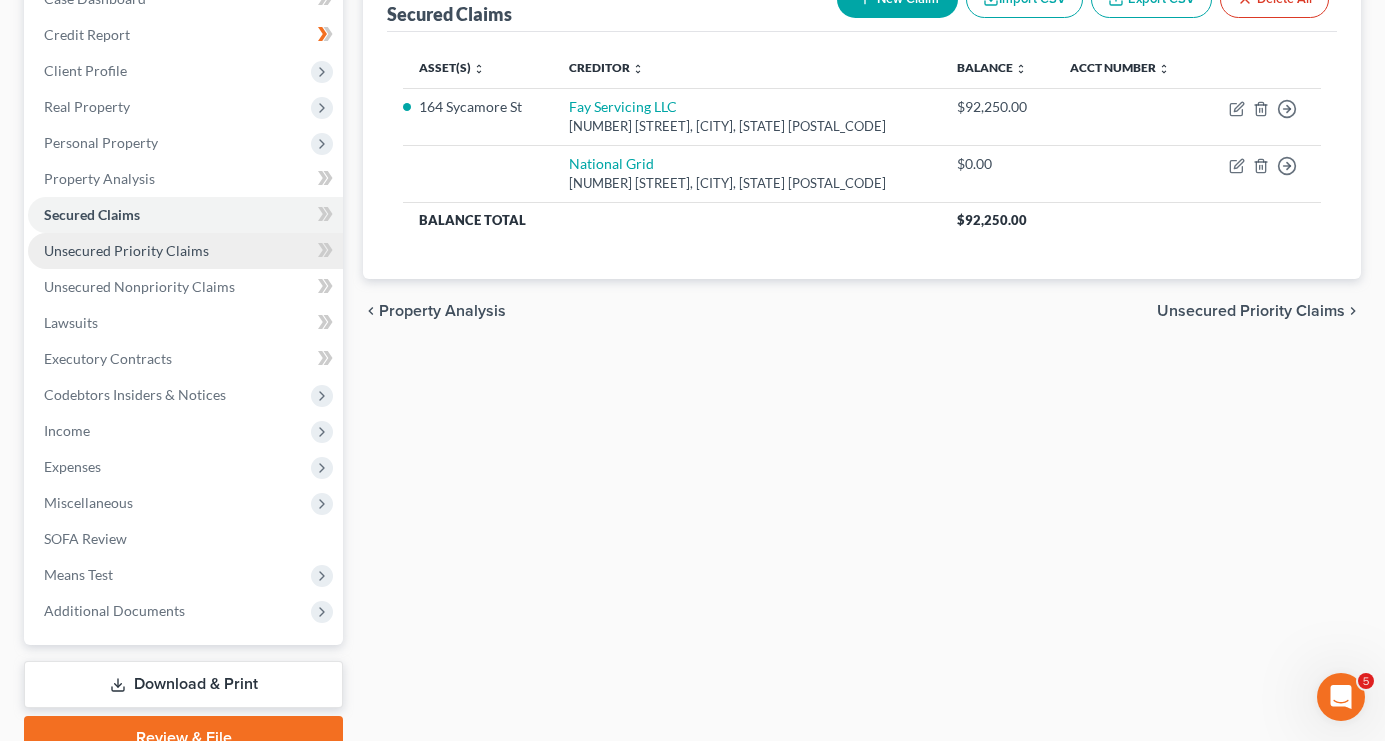 scroll, scrollTop: 229, scrollLeft: 0, axis: vertical 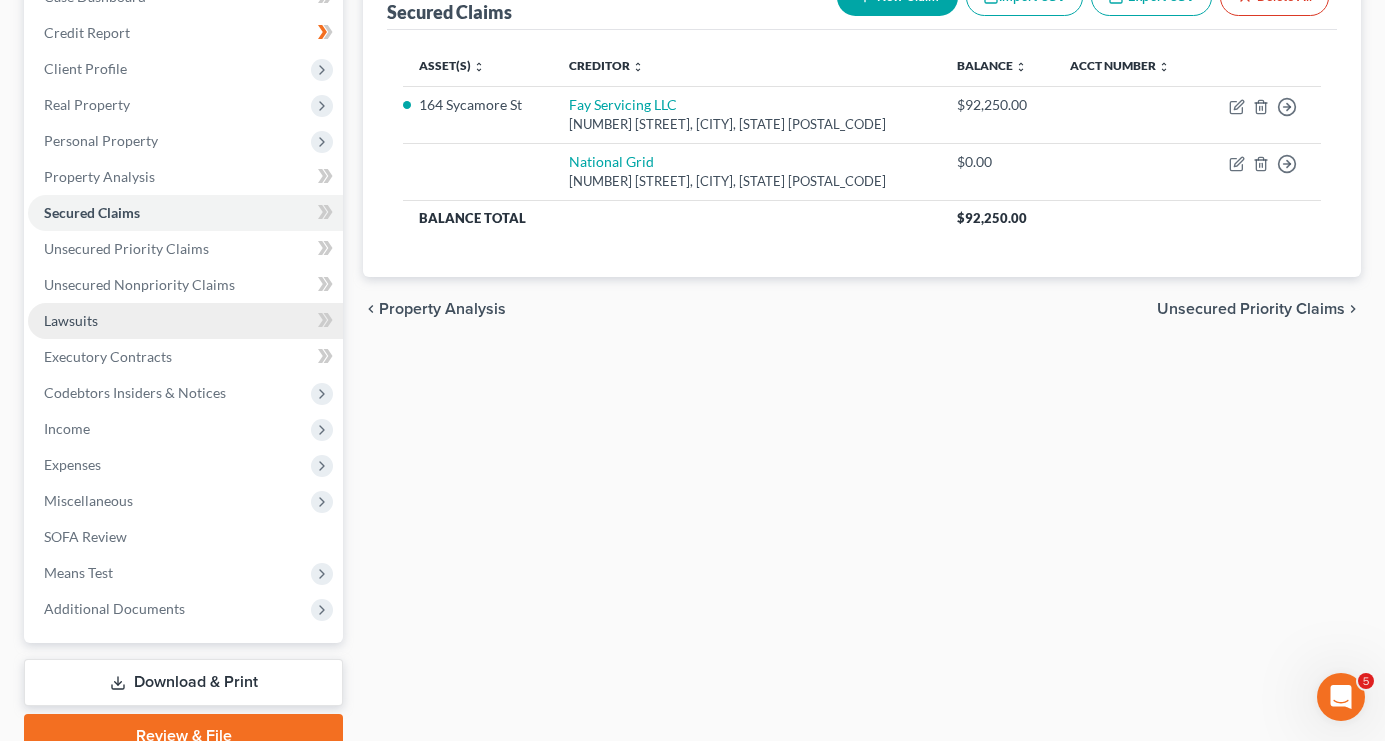 click on "Lawsuits" at bounding box center [185, 321] 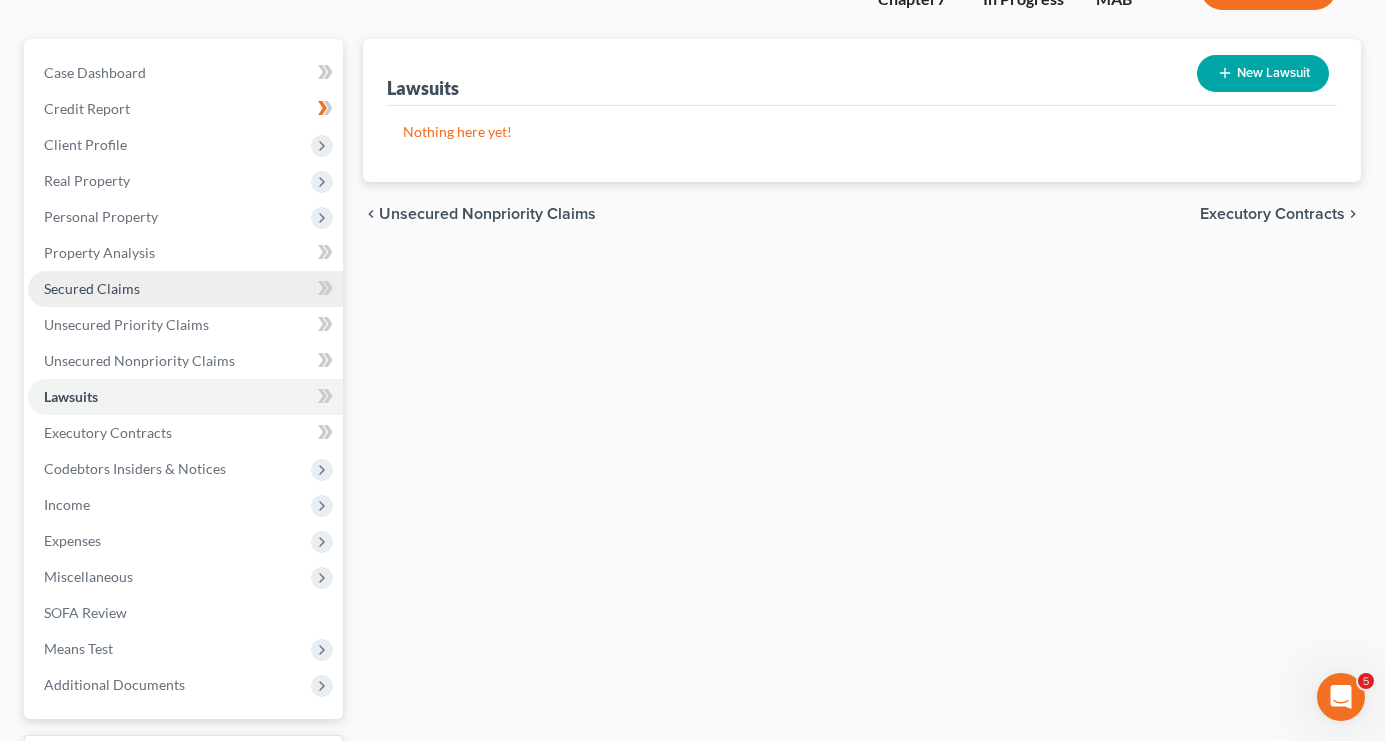 scroll, scrollTop: 155, scrollLeft: 0, axis: vertical 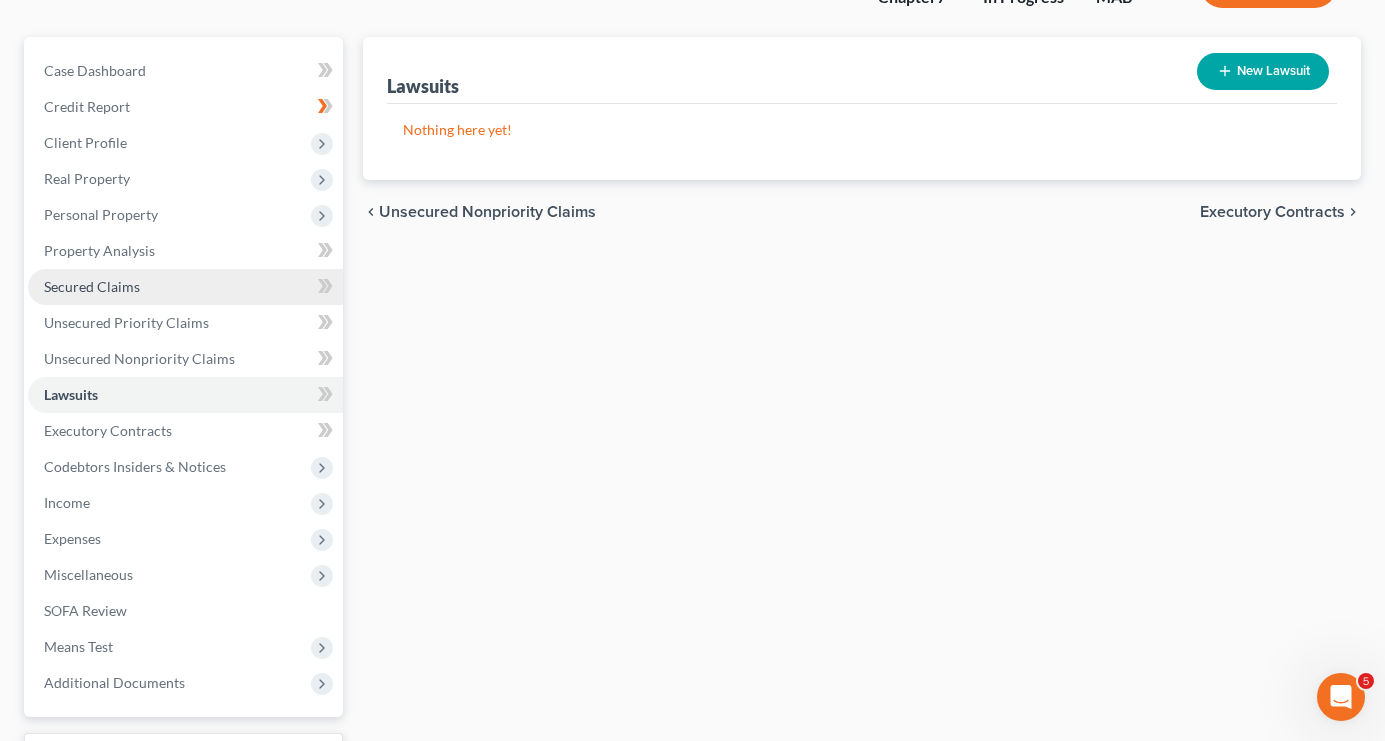 click on "Secured Claims" at bounding box center (92, 286) 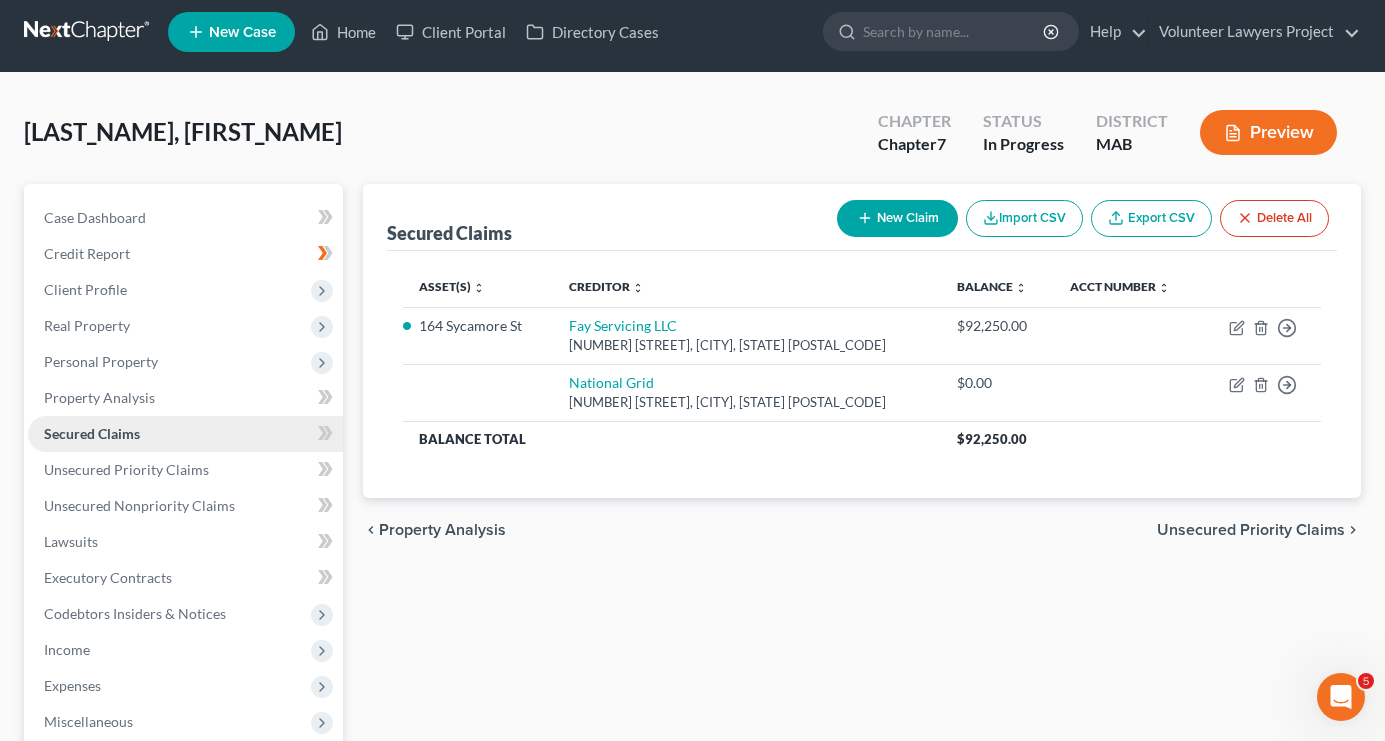 scroll, scrollTop: 0, scrollLeft: 0, axis: both 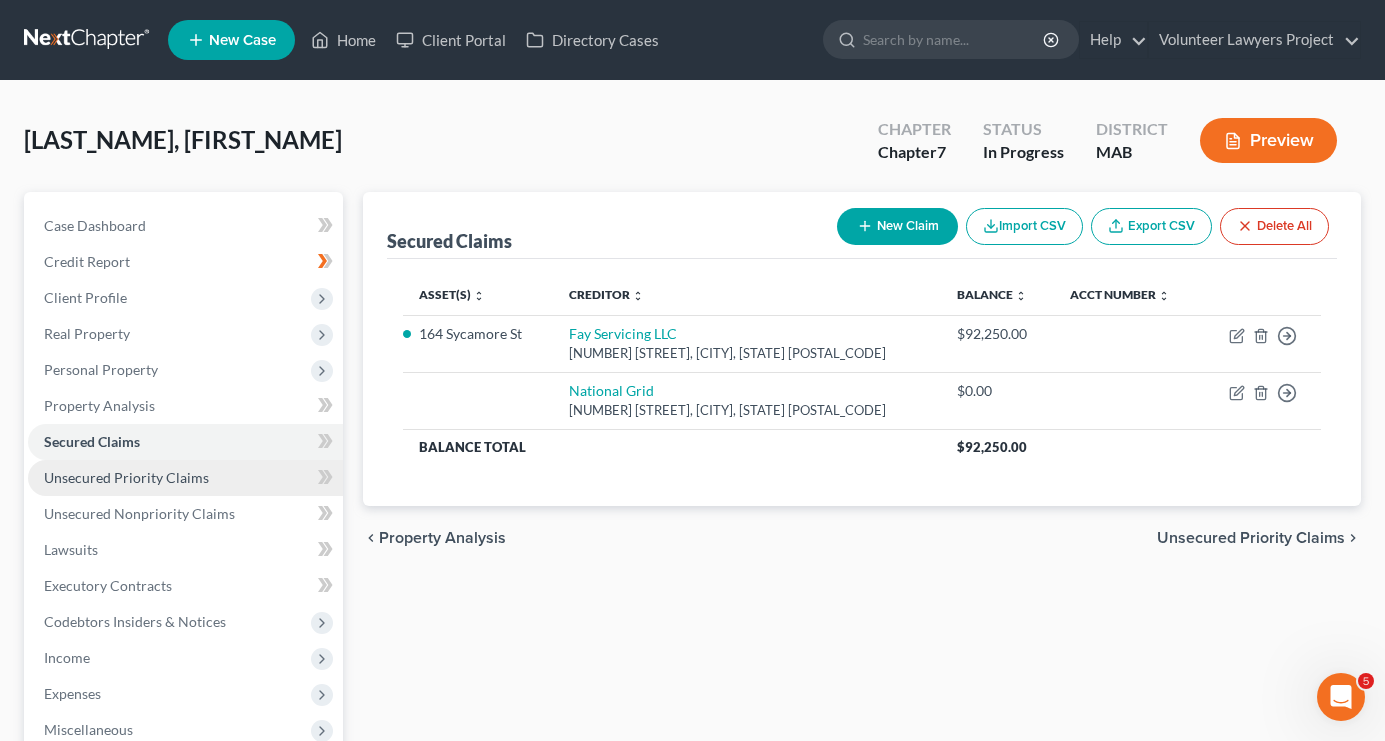 click on "Unsecured Priority Claims" at bounding box center (185, 478) 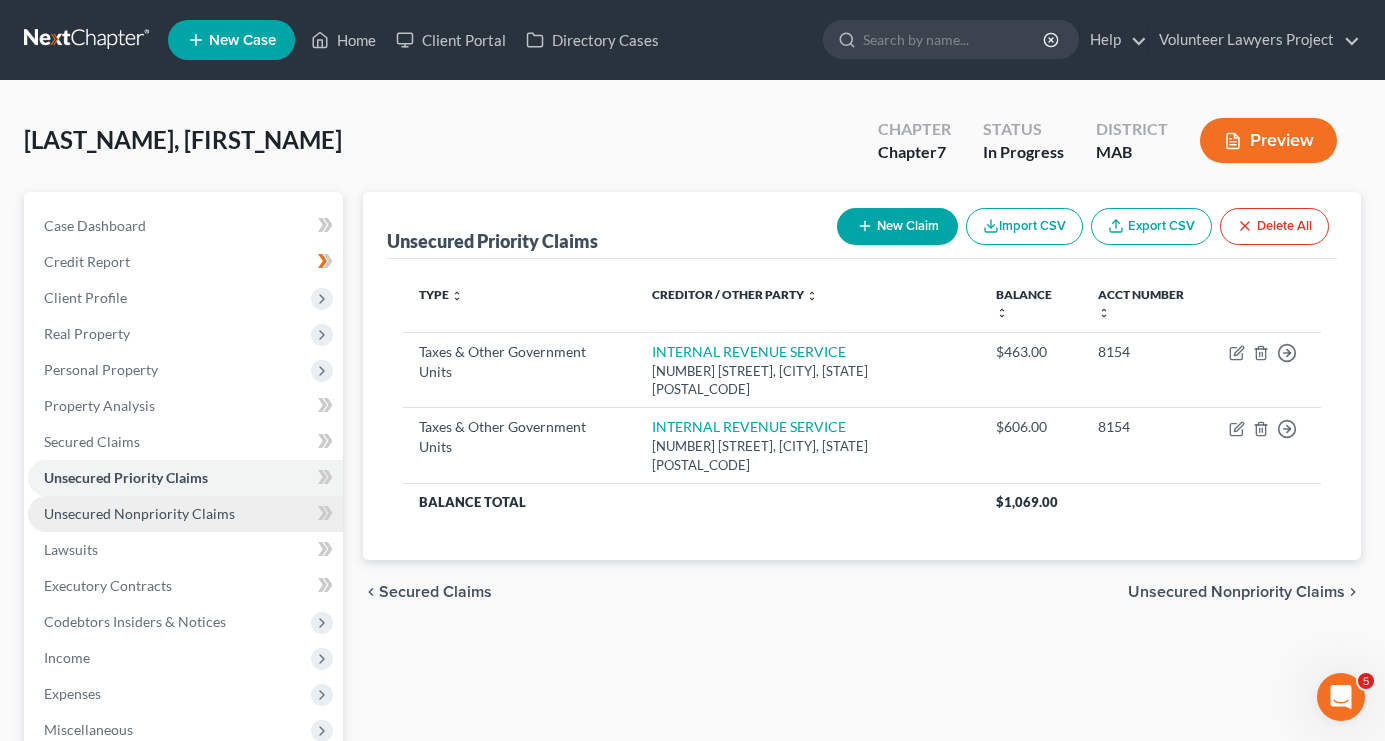 click on "Unsecured Nonpriority Claims" at bounding box center [139, 513] 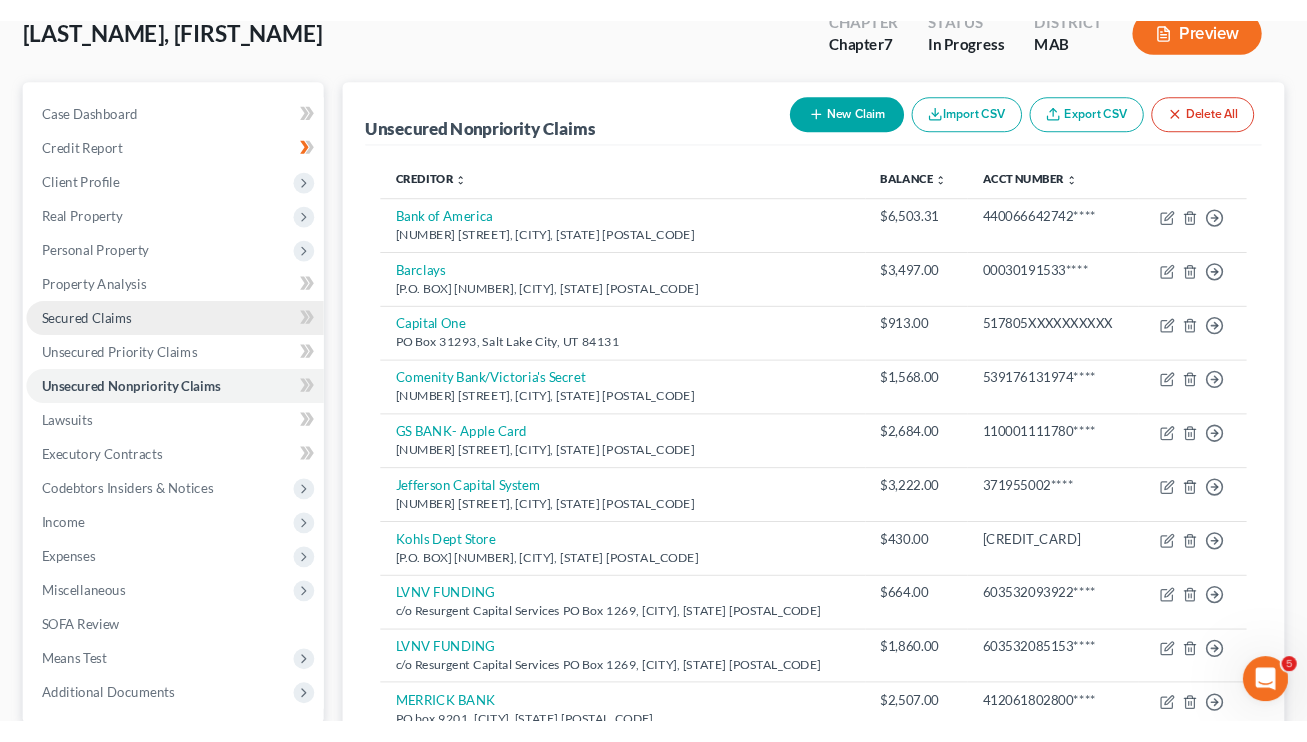 scroll, scrollTop: 118, scrollLeft: 0, axis: vertical 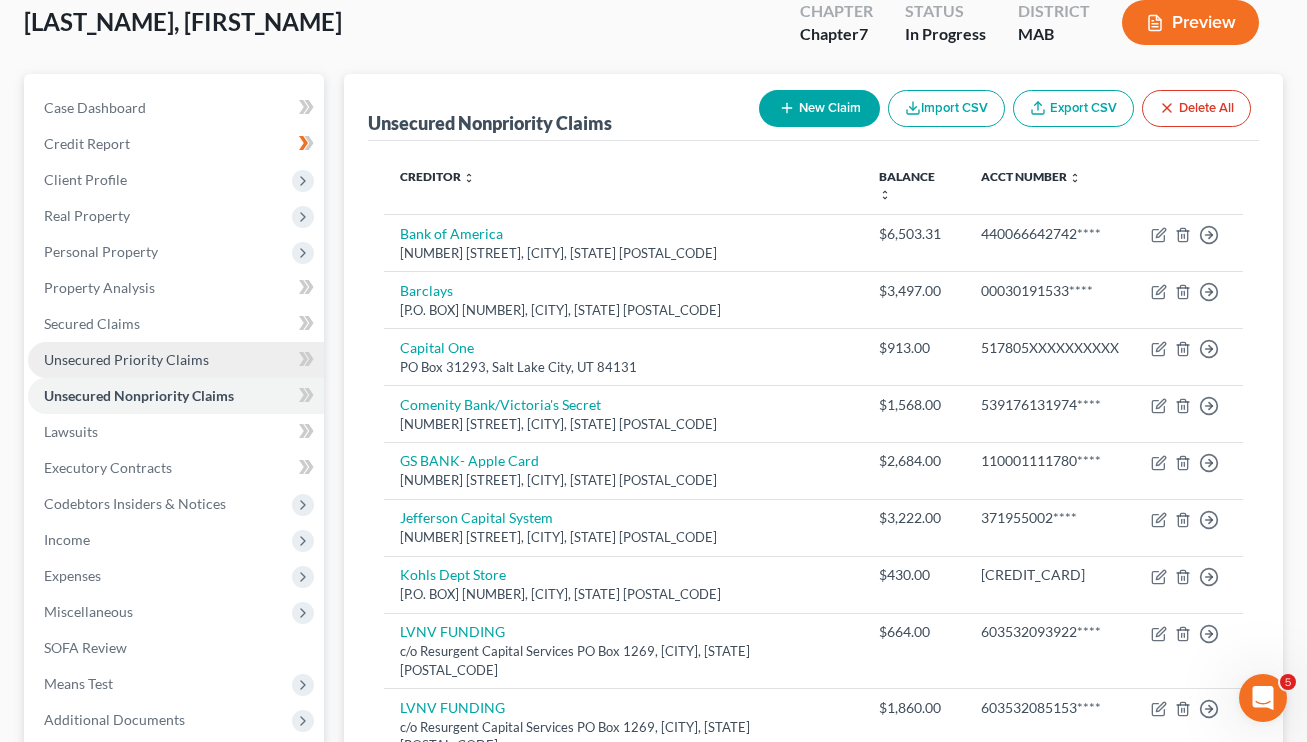 click on "Unsecured Priority Claims" at bounding box center [126, 359] 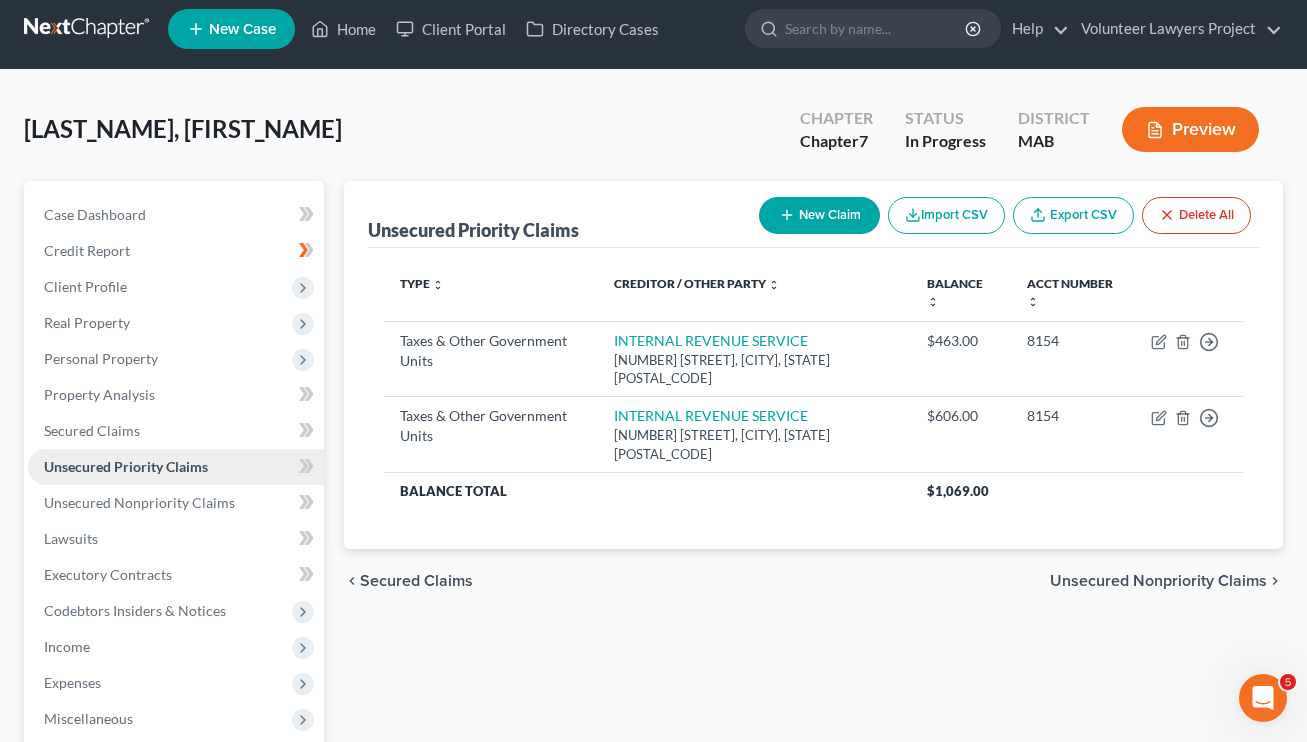 scroll, scrollTop: 0, scrollLeft: 0, axis: both 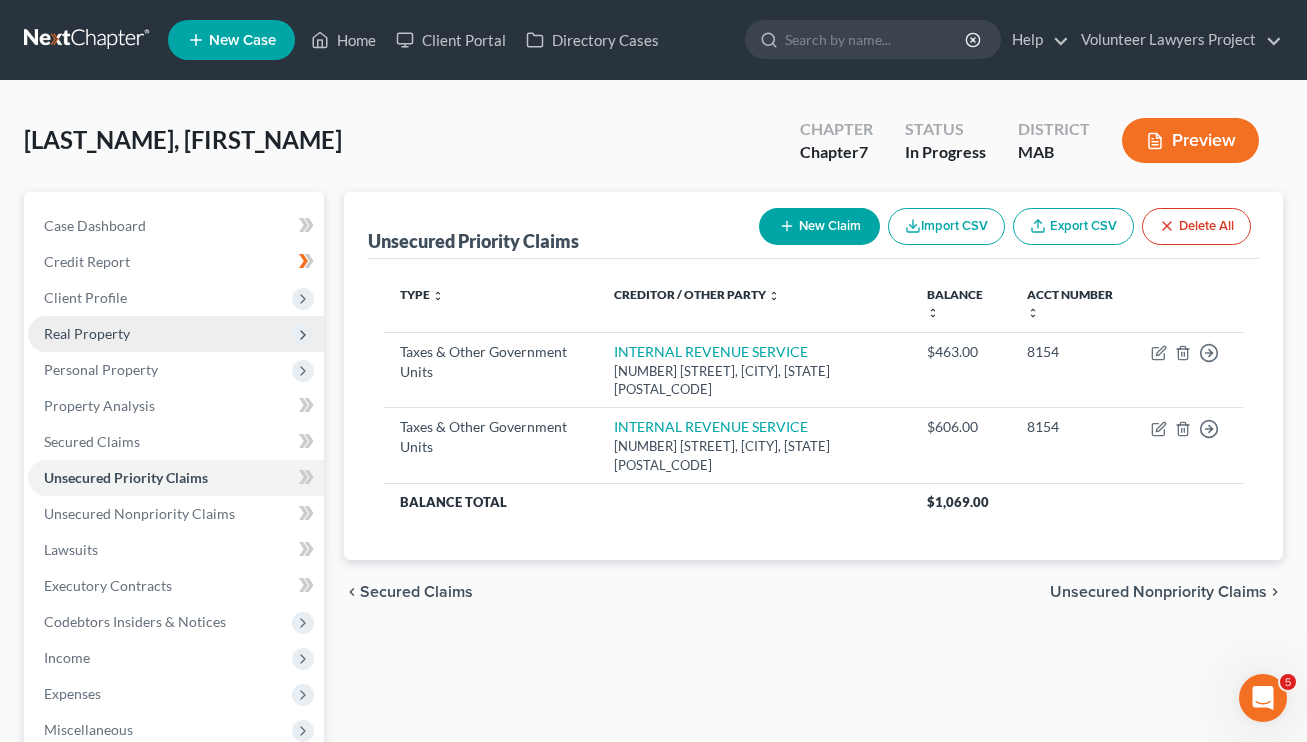 click on "Real Property" at bounding box center [87, 333] 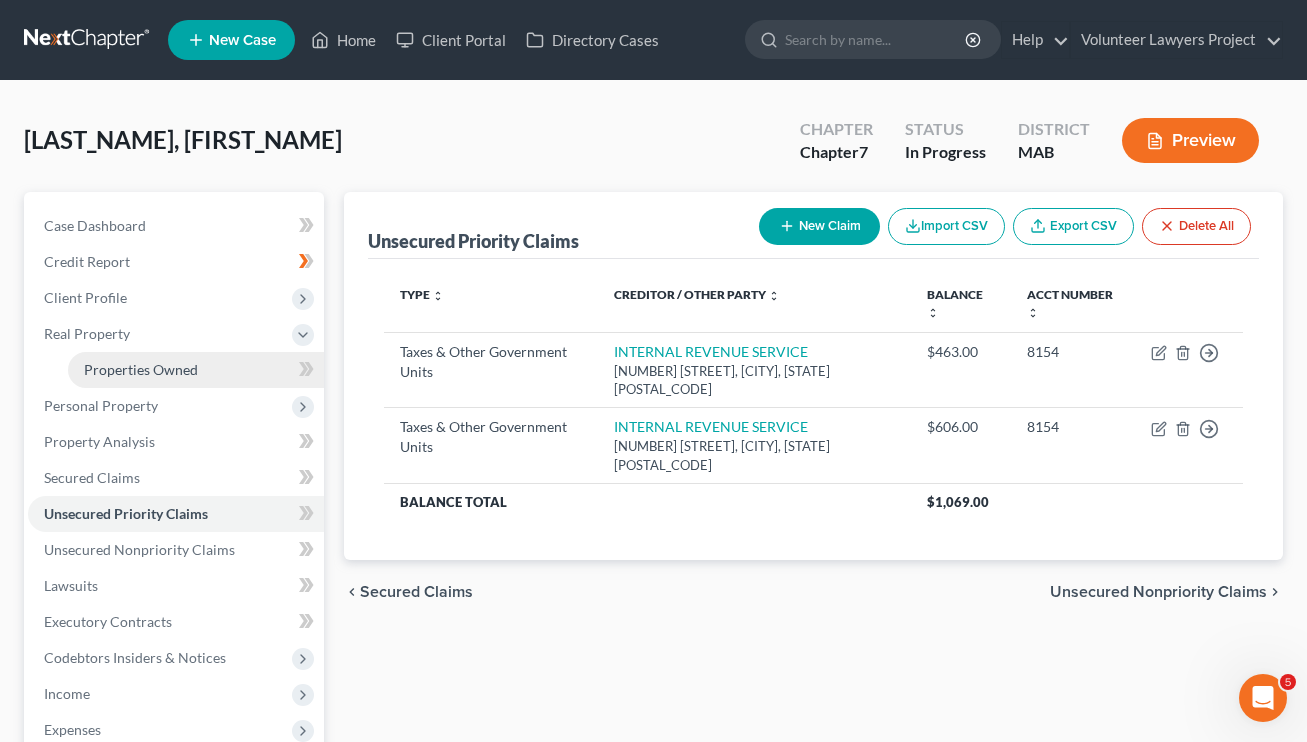 click on "Properties Owned" at bounding box center (141, 369) 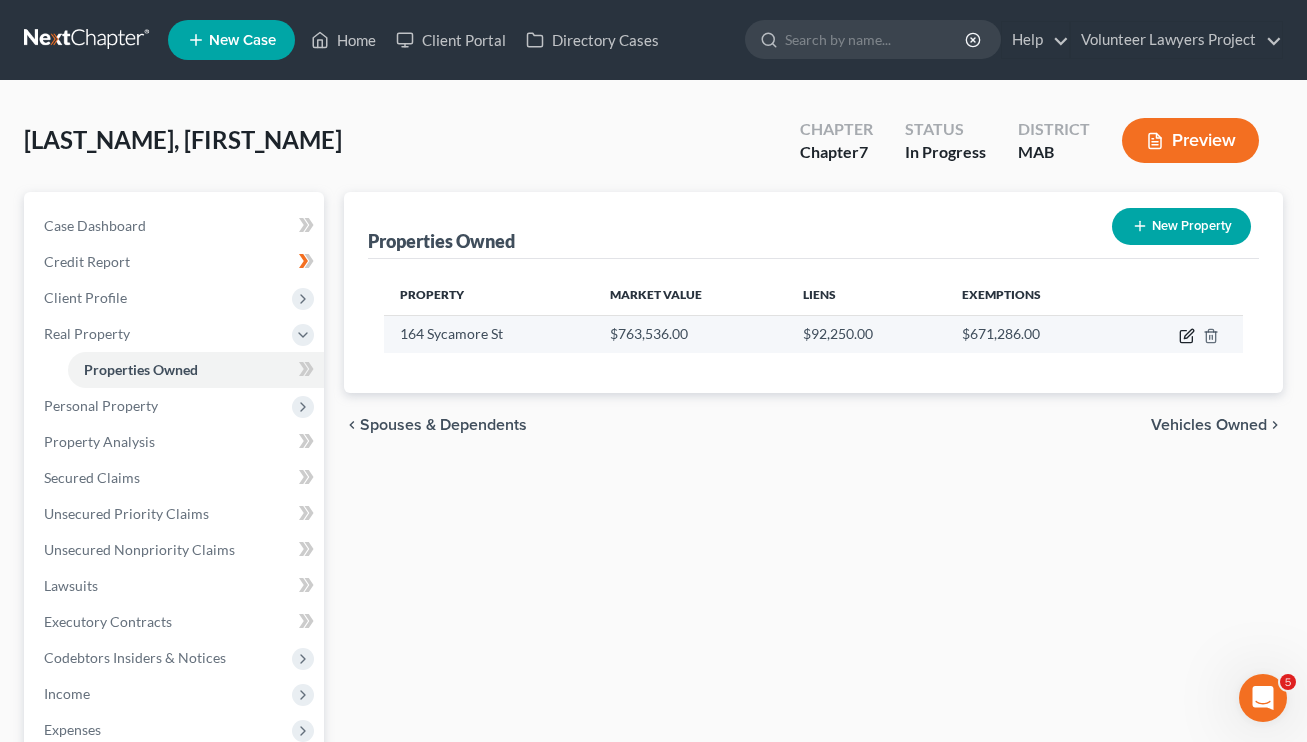 click 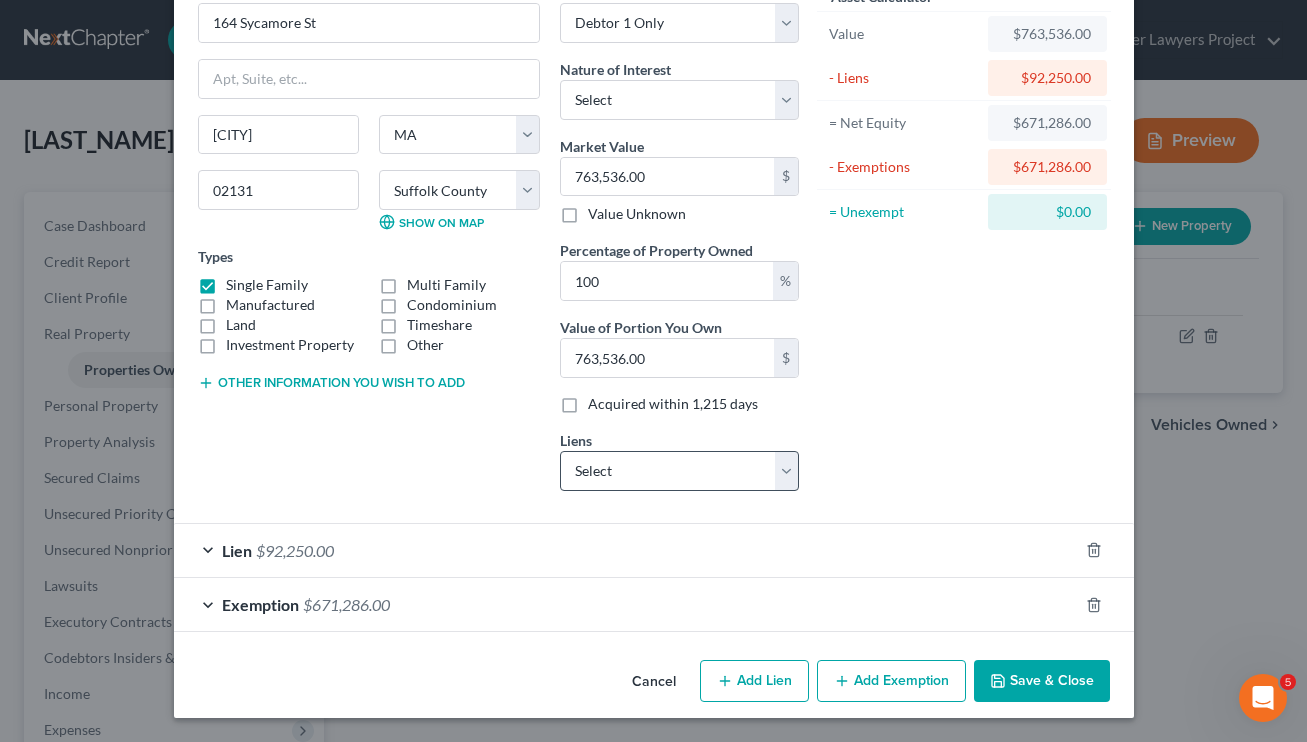 scroll, scrollTop: 109, scrollLeft: 0, axis: vertical 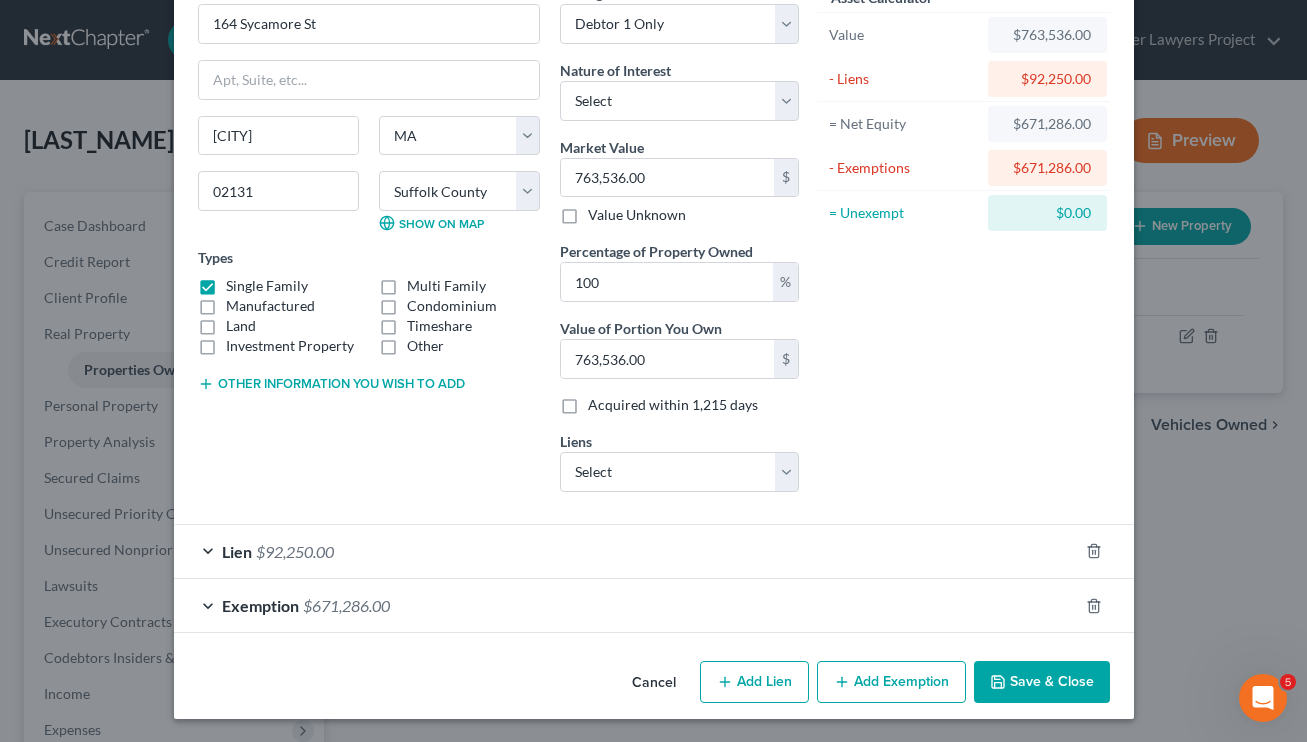 click on "Add Lien" at bounding box center [754, 682] 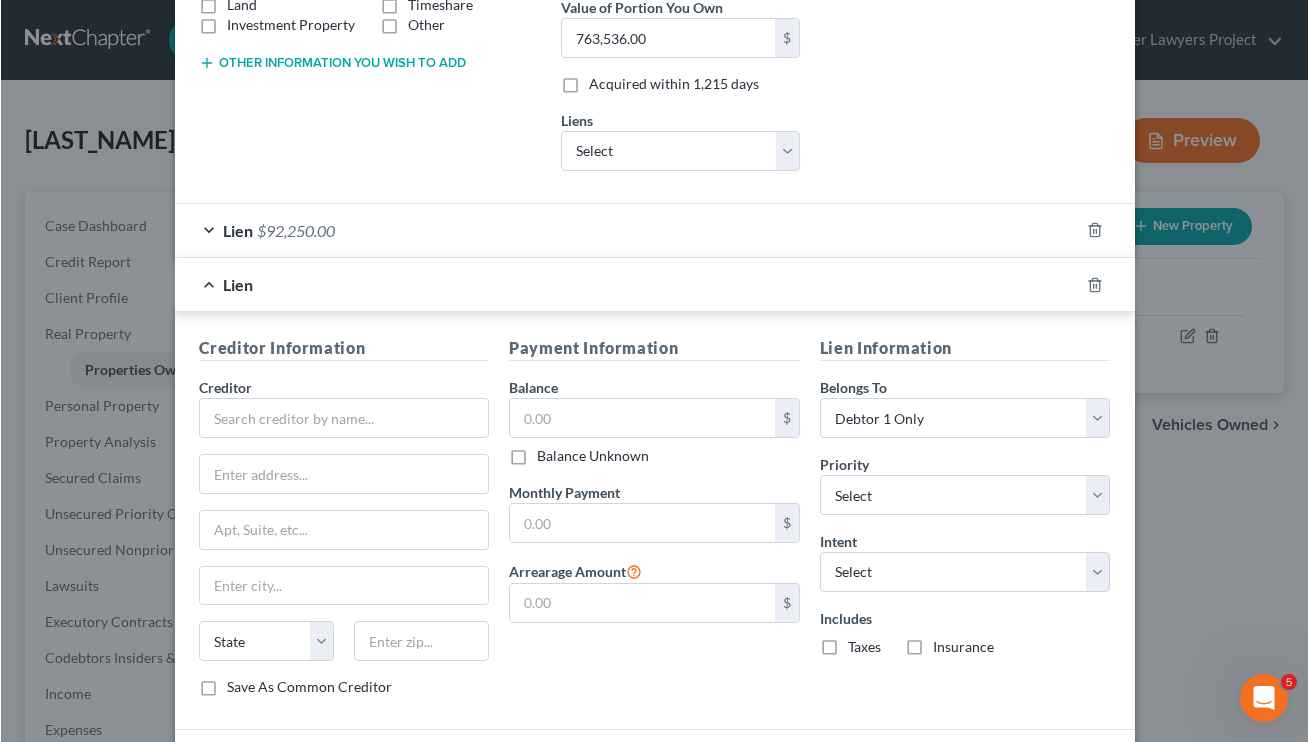 scroll, scrollTop: 463, scrollLeft: 0, axis: vertical 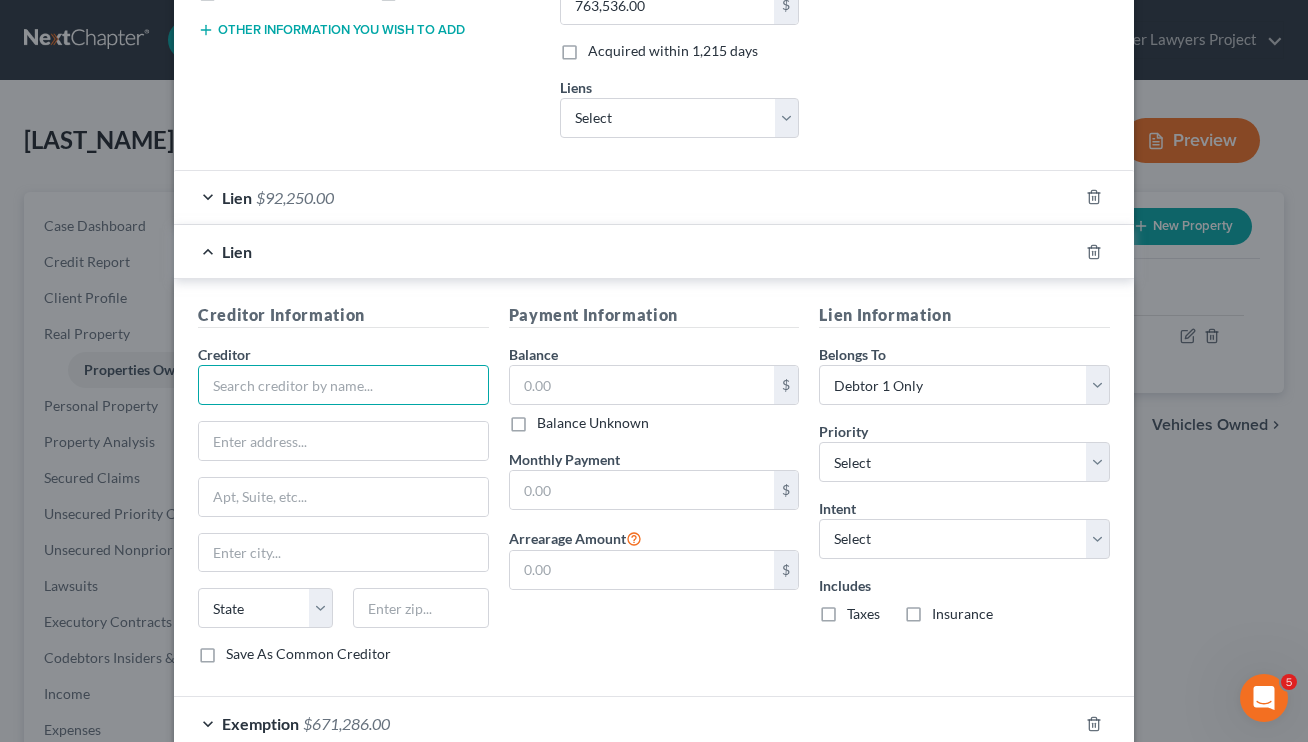 click at bounding box center [343, 385] 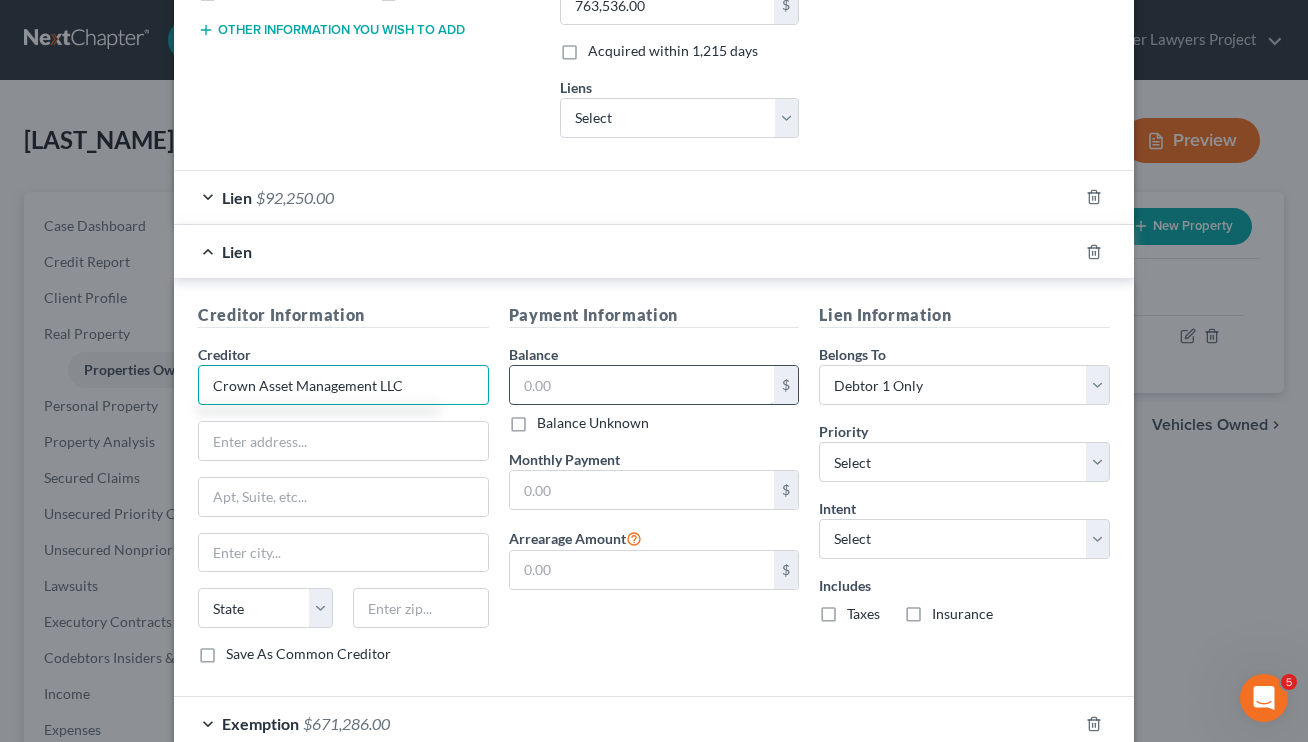 type on "Crown Asset Management LLC" 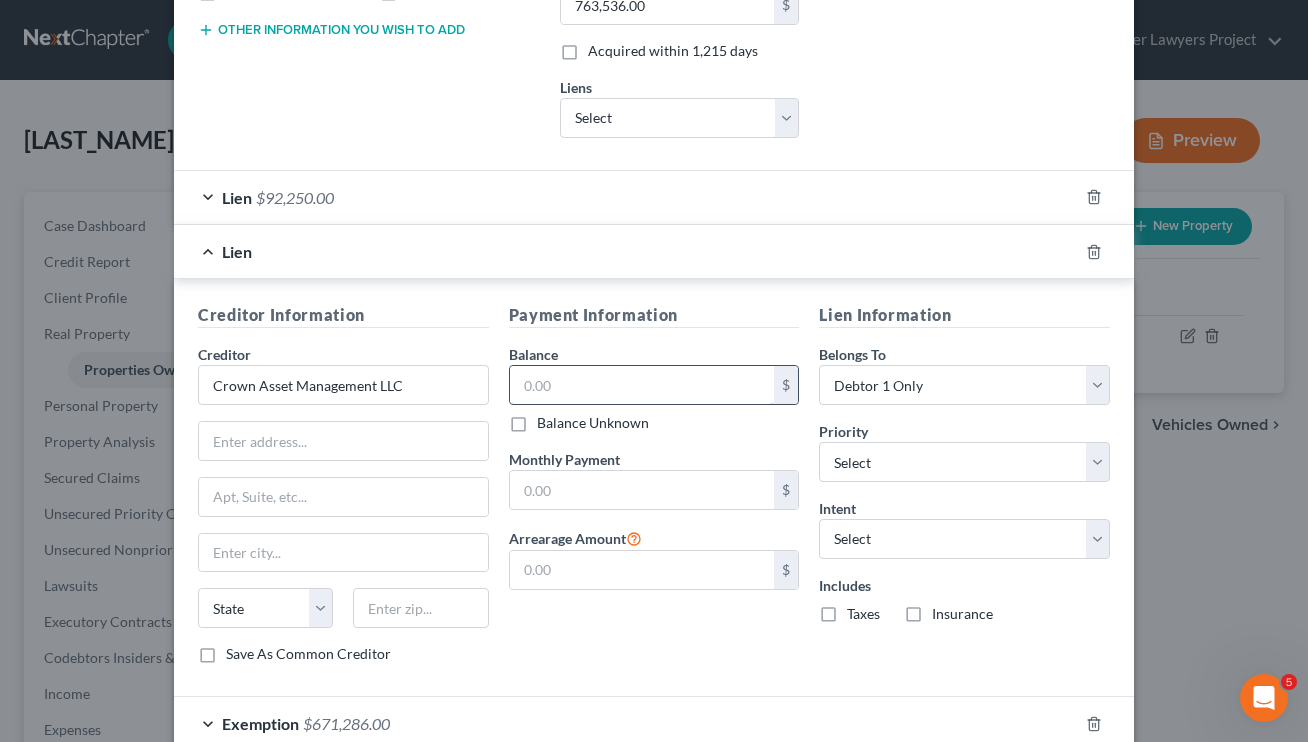 click at bounding box center (642, 385) 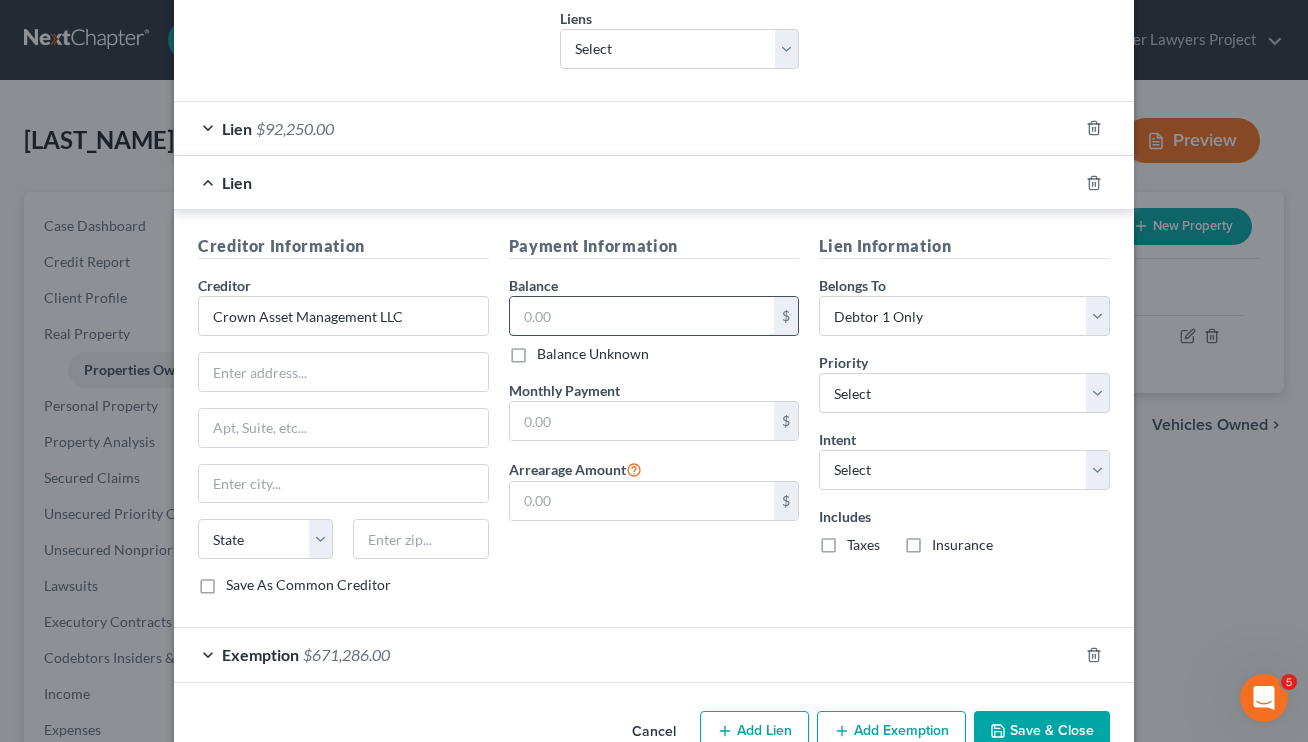 scroll, scrollTop: 570, scrollLeft: 0, axis: vertical 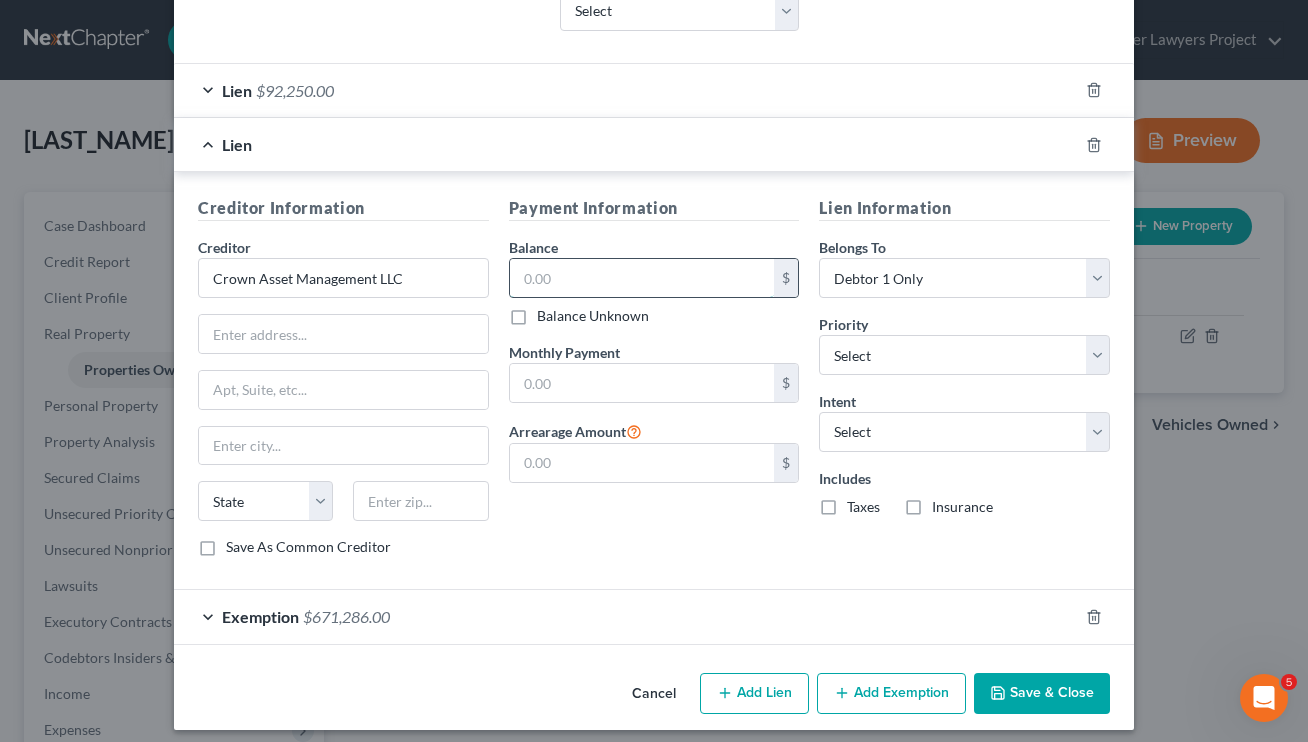 click at bounding box center [642, 278] 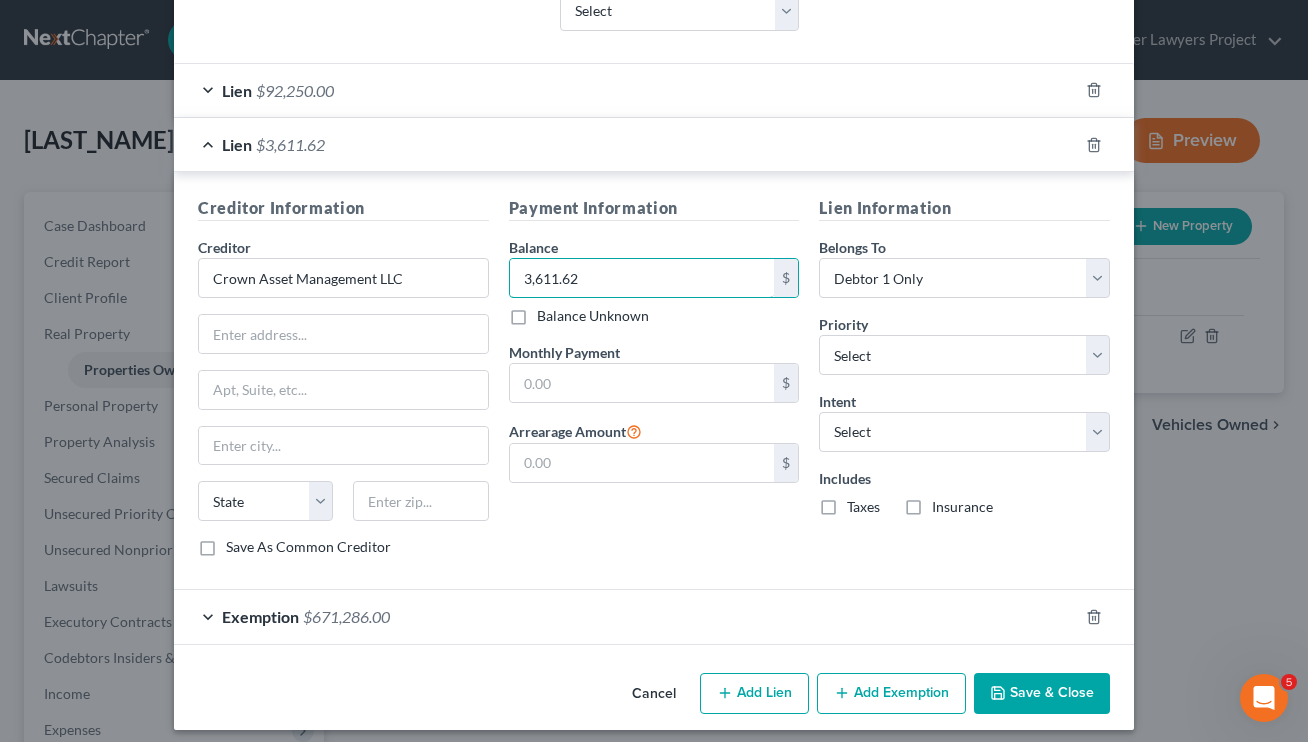 type on "3,611.62" 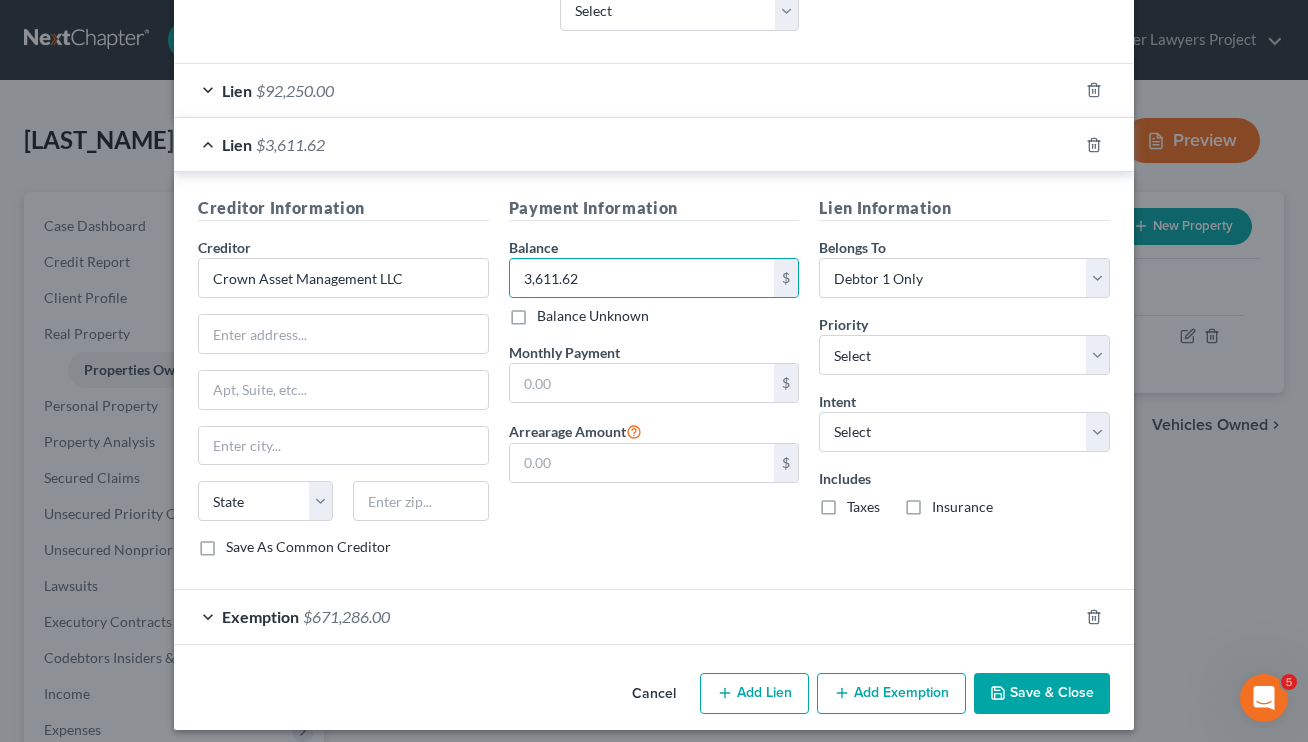 click on "Payment Information Balance
3,611.62 $
Balance Unknown
Balance Undetermined
3,611.62 $
Balance Unknown
Monthly Payment $ Arrearage Amount  $" at bounding box center [654, 384] 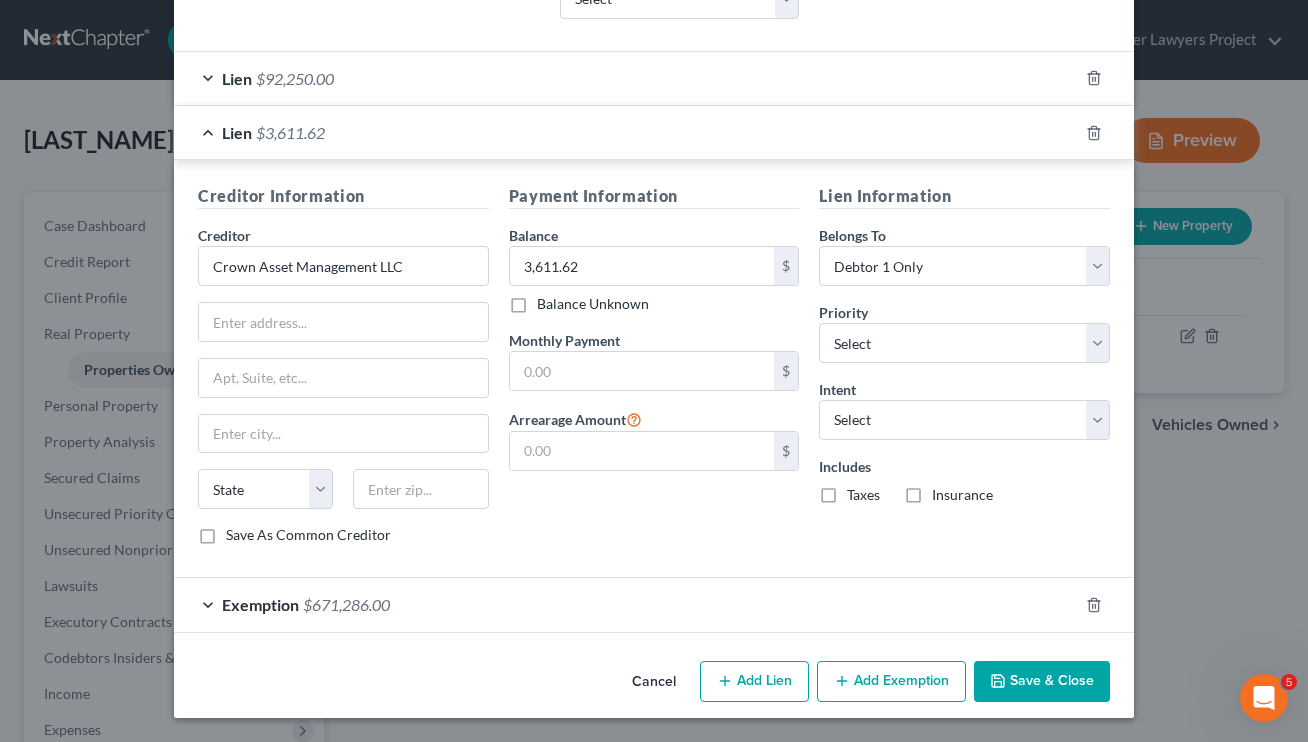 scroll, scrollTop: 581, scrollLeft: 0, axis: vertical 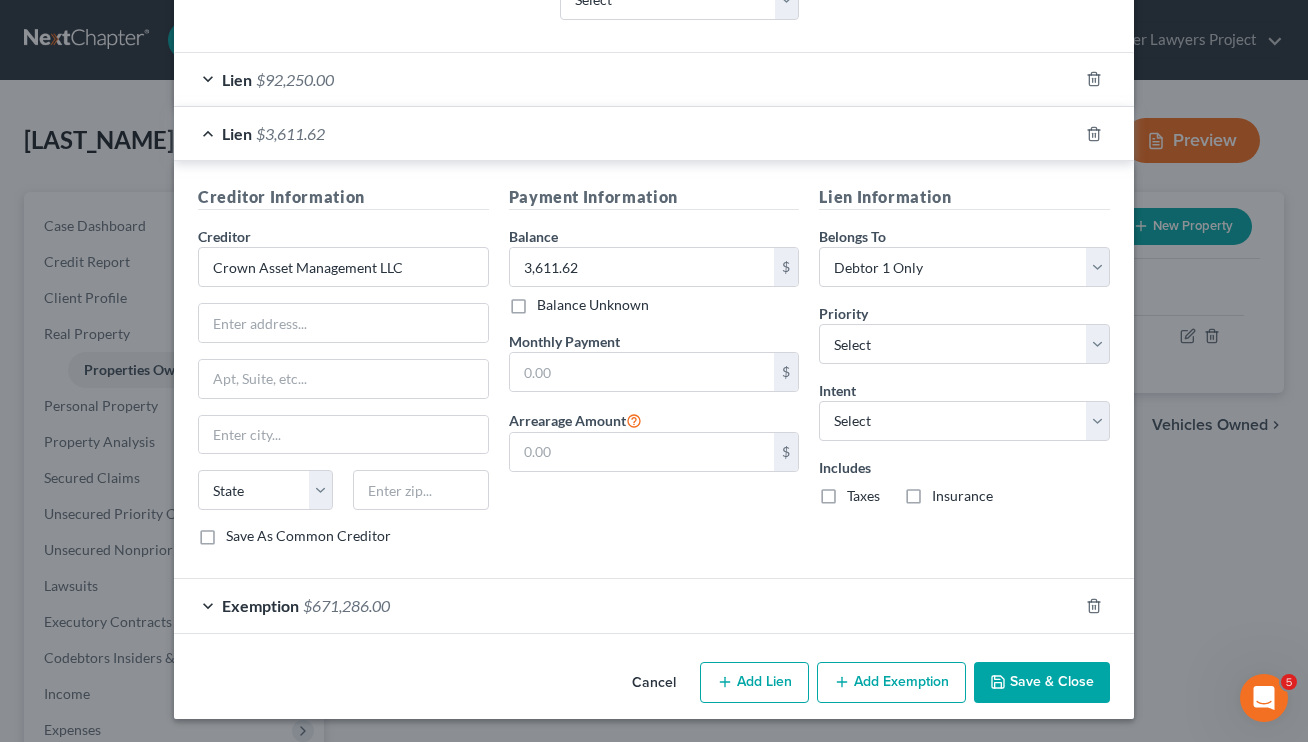 click on "Save & Close" at bounding box center [1042, 683] 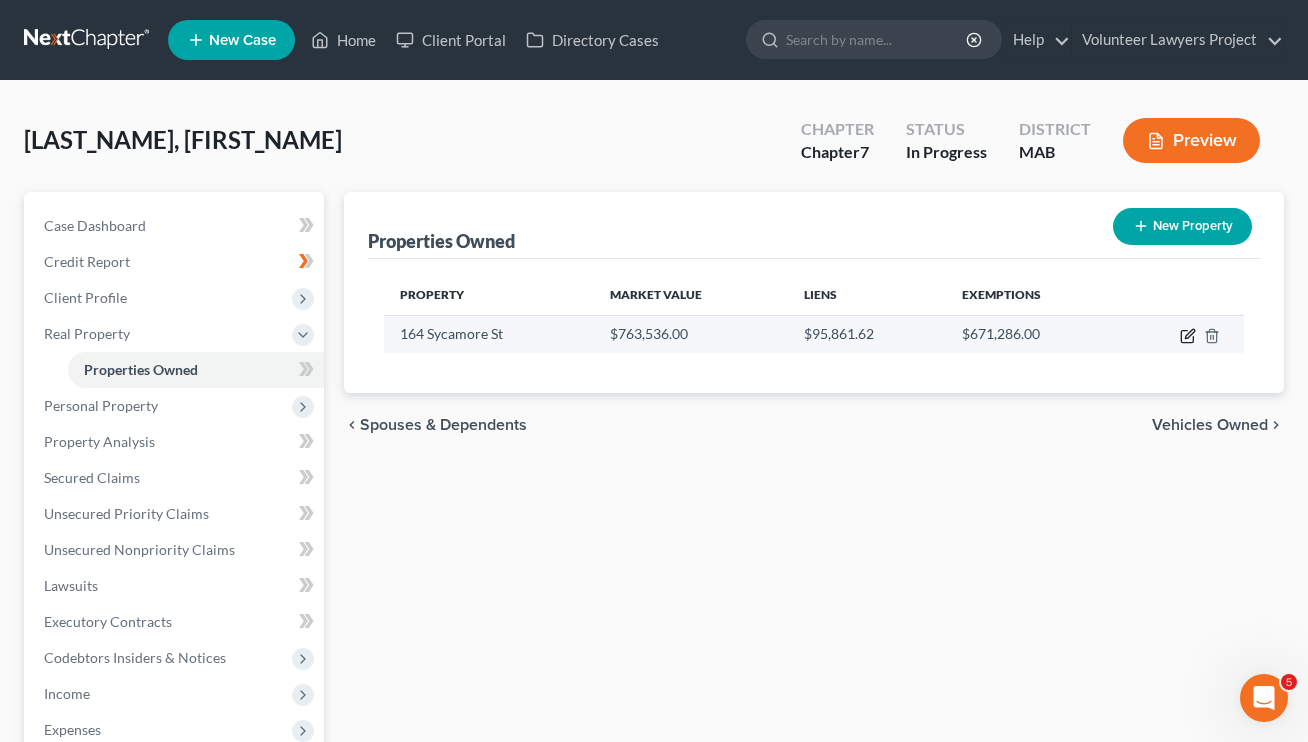 click 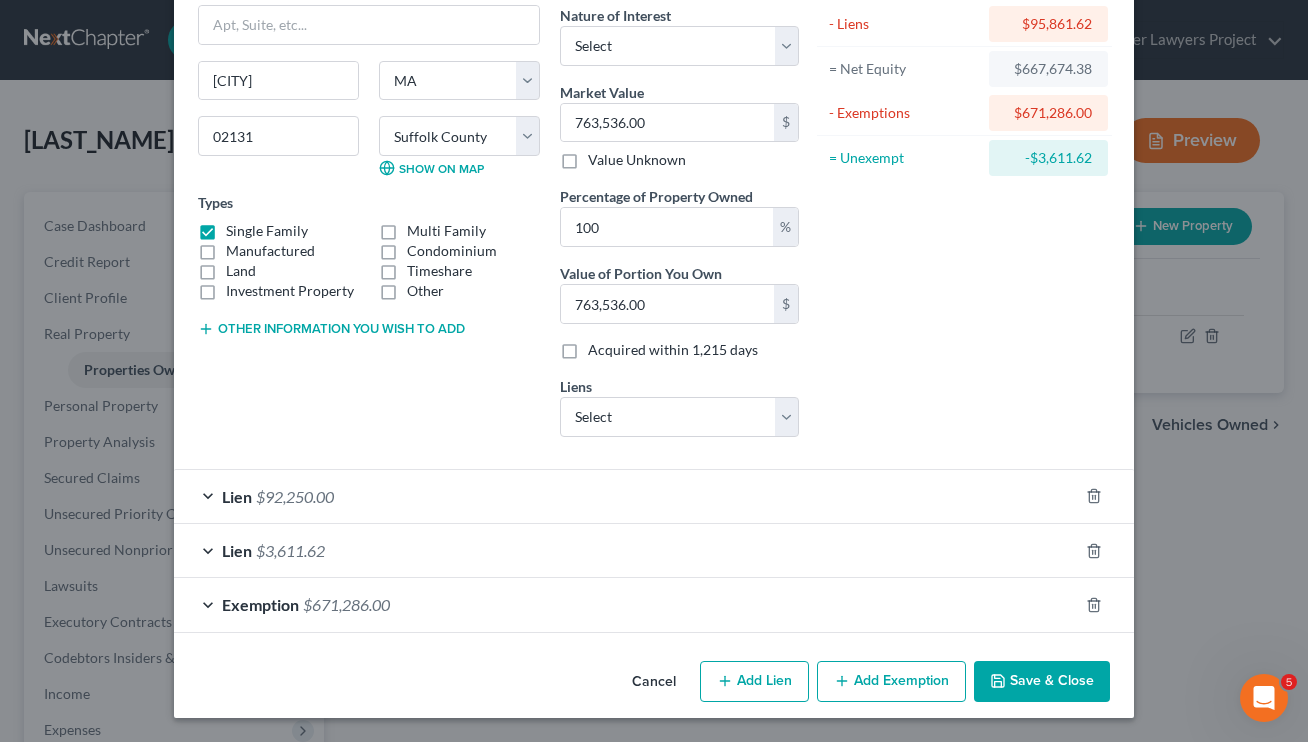 scroll, scrollTop: 163, scrollLeft: 0, axis: vertical 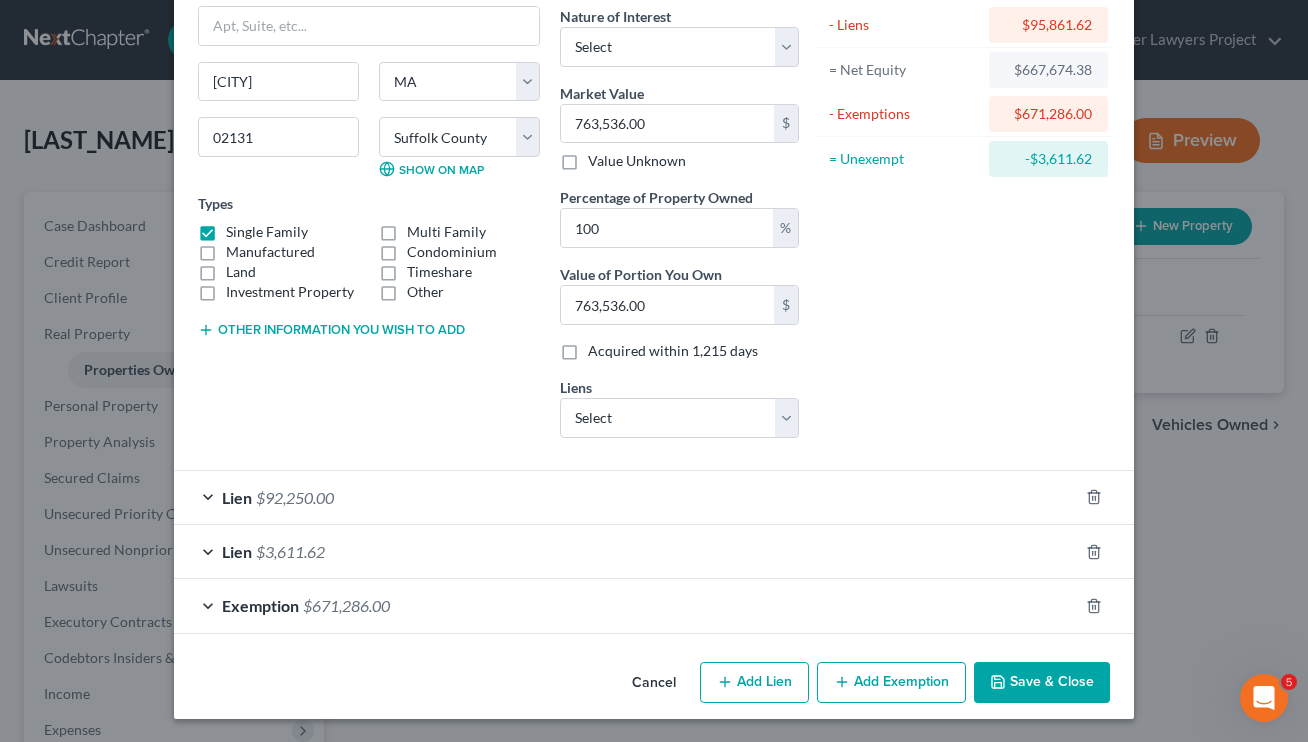 click on "Add Lien" at bounding box center [754, 683] 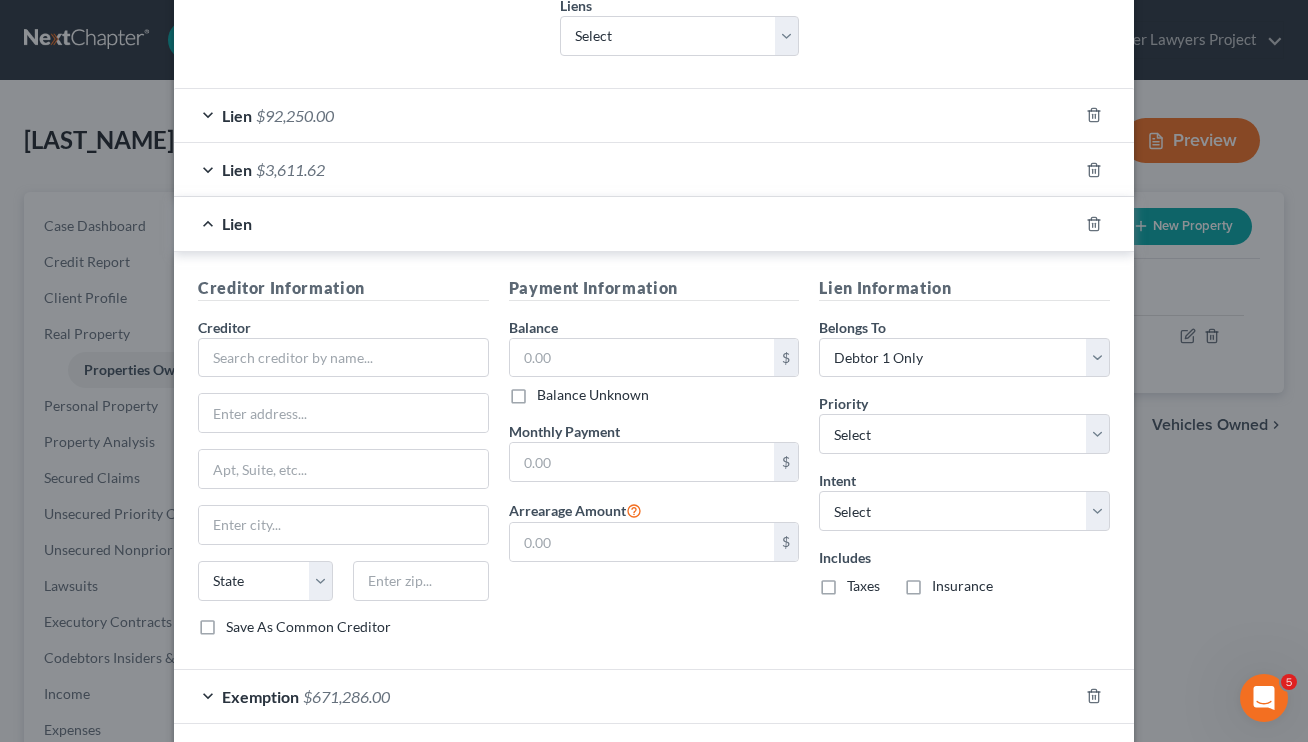 scroll, scrollTop: 546, scrollLeft: 0, axis: vertical 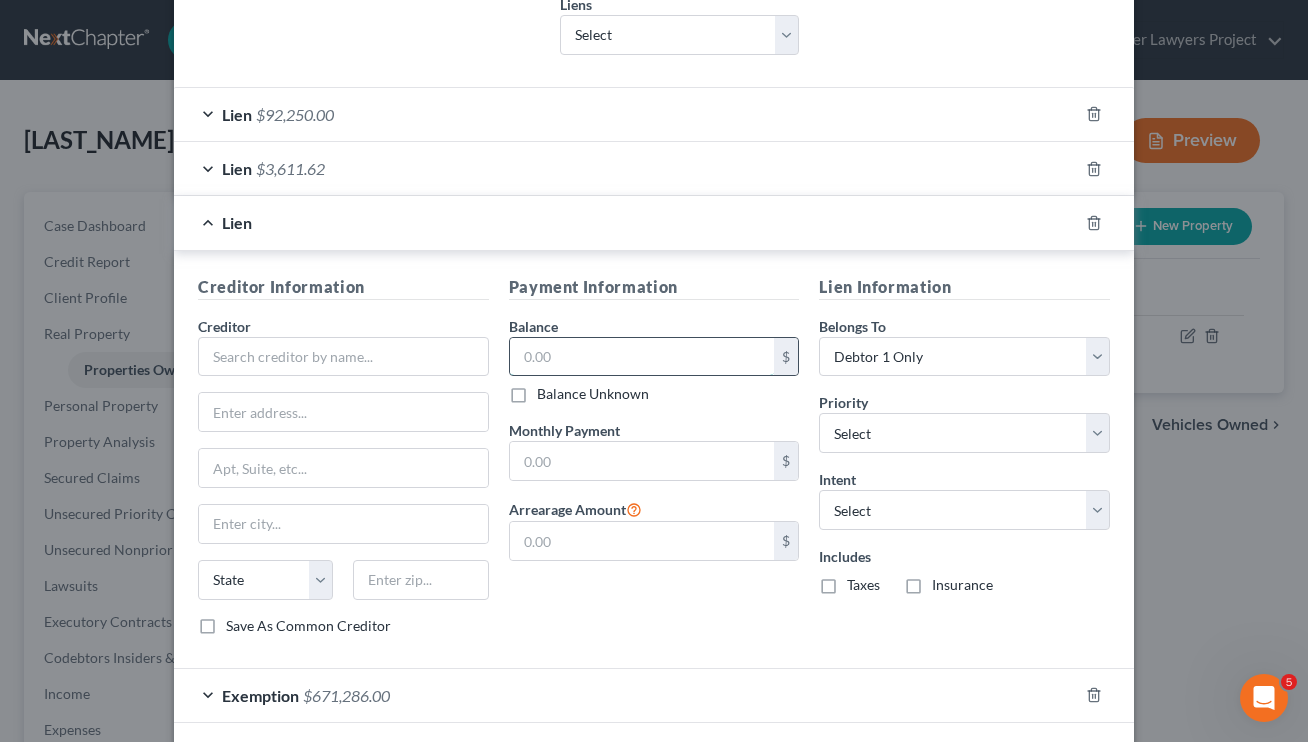 click at bounding box center [642, 357] 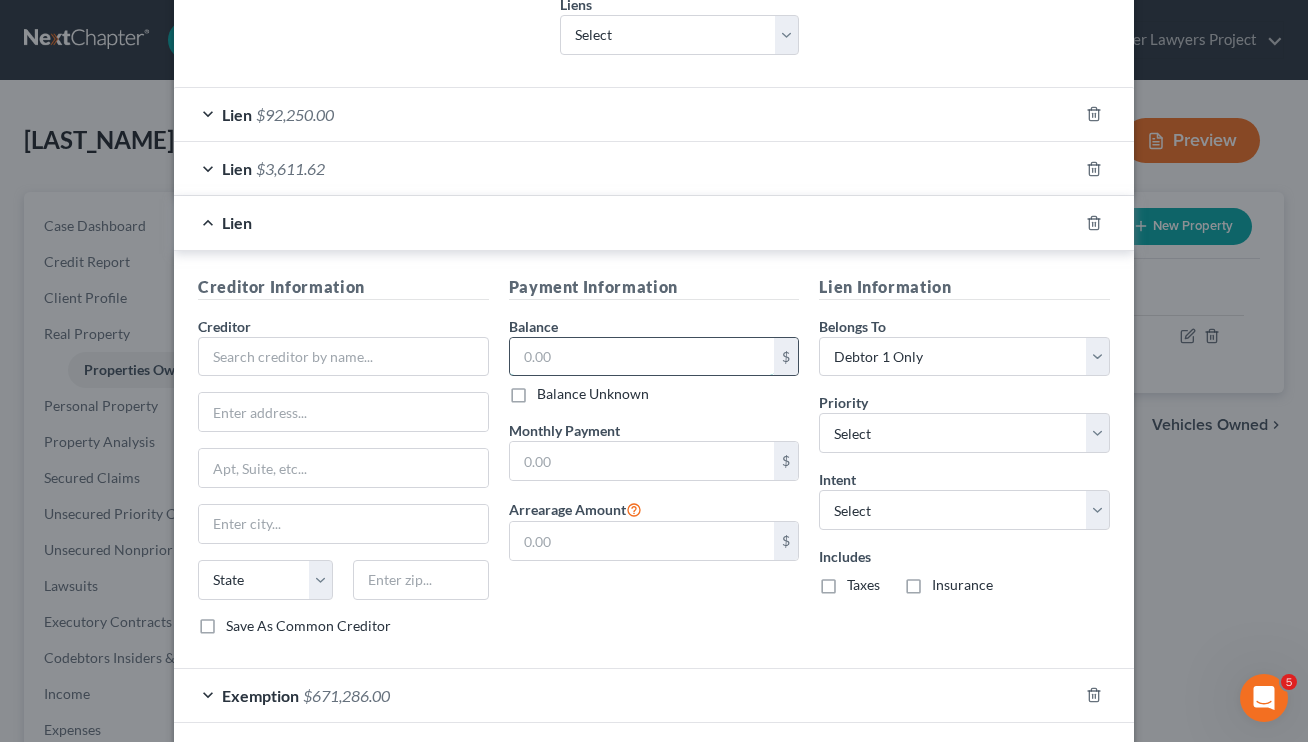 paste on "1,643.02" 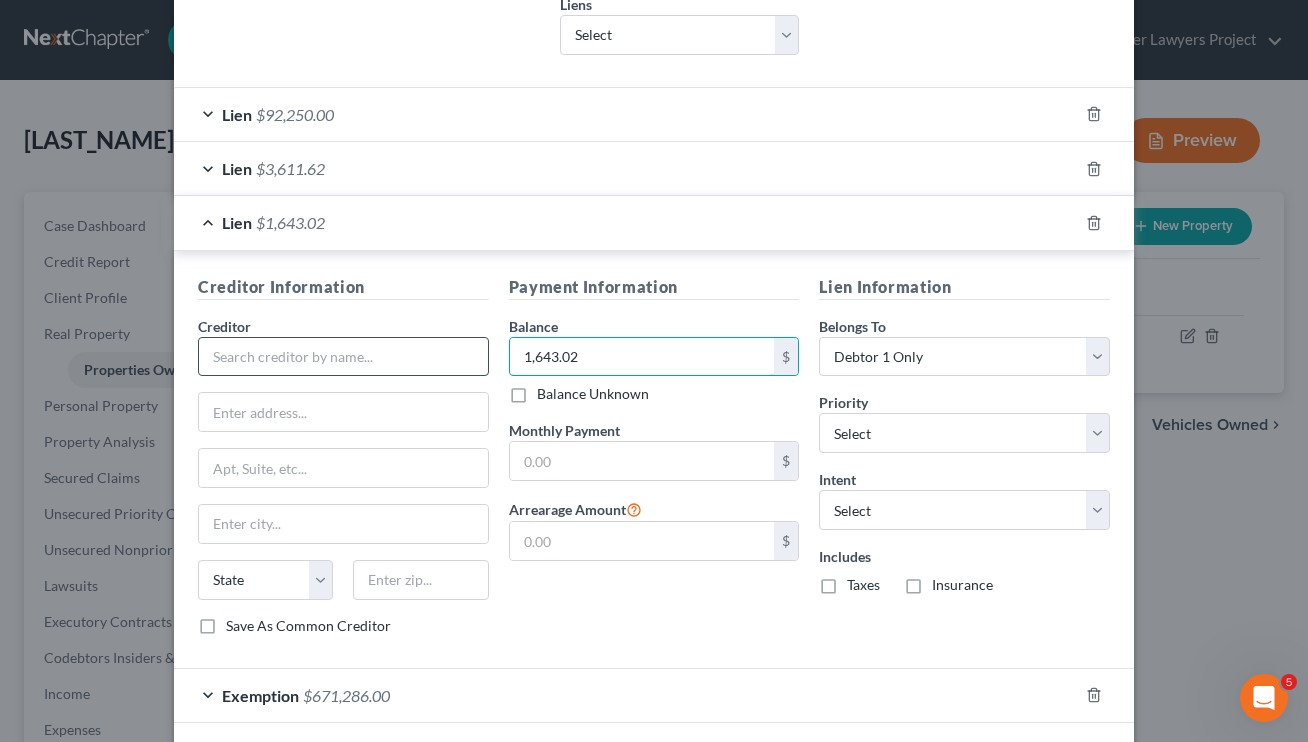 type on "1,643.02" 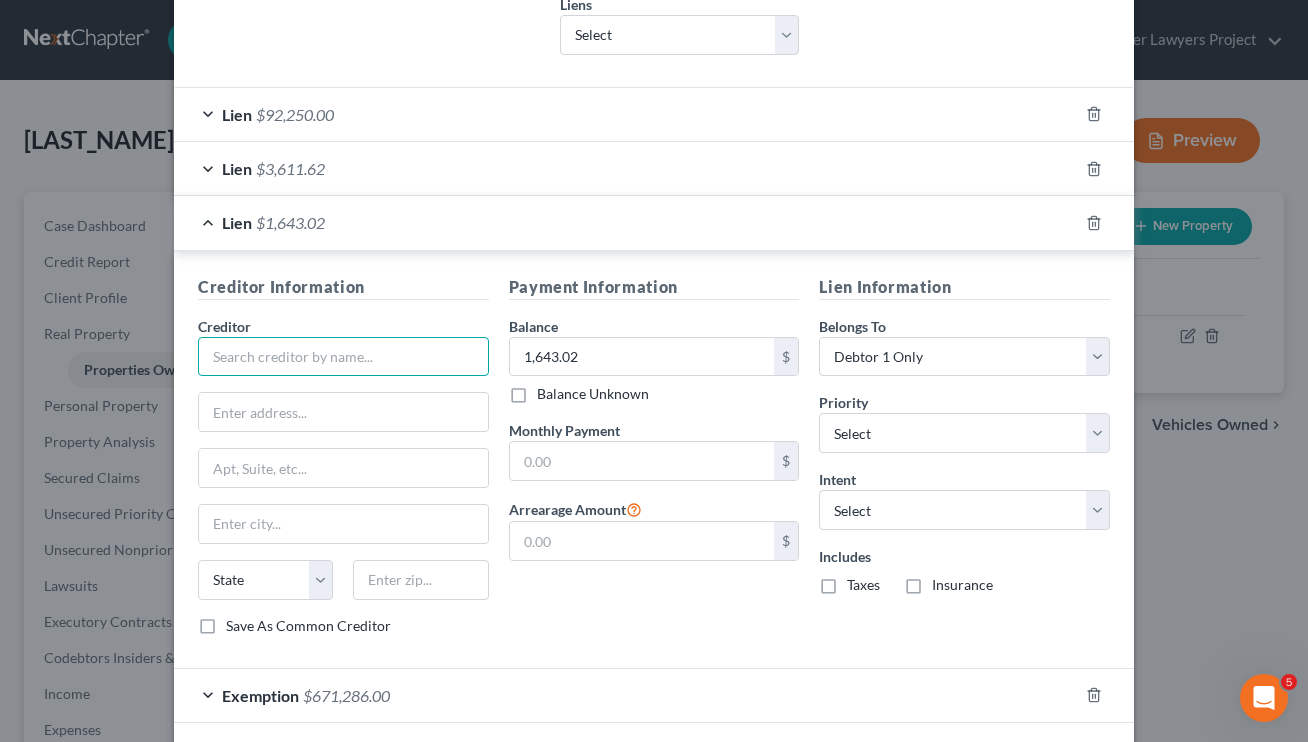 click at bounding box center [343, 357] 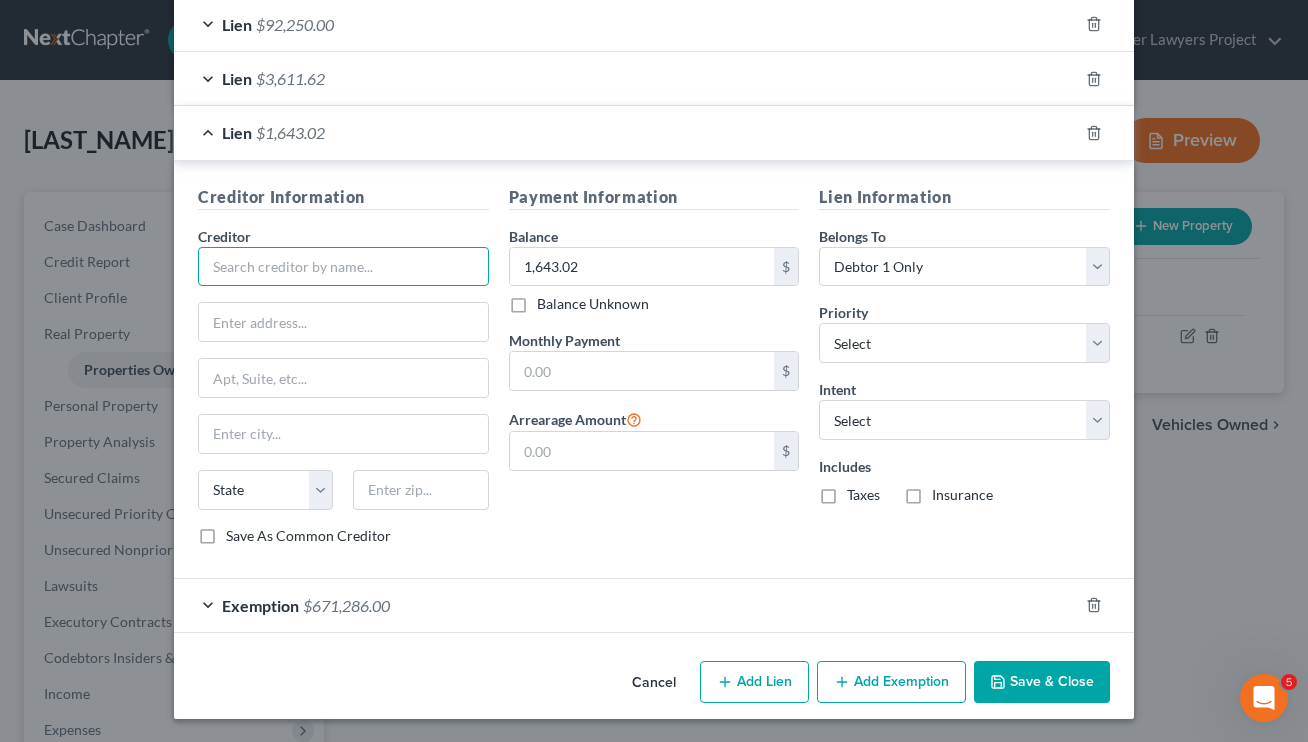scroll, scrollTop: 635, scrollLeft: 0, axis: vertical 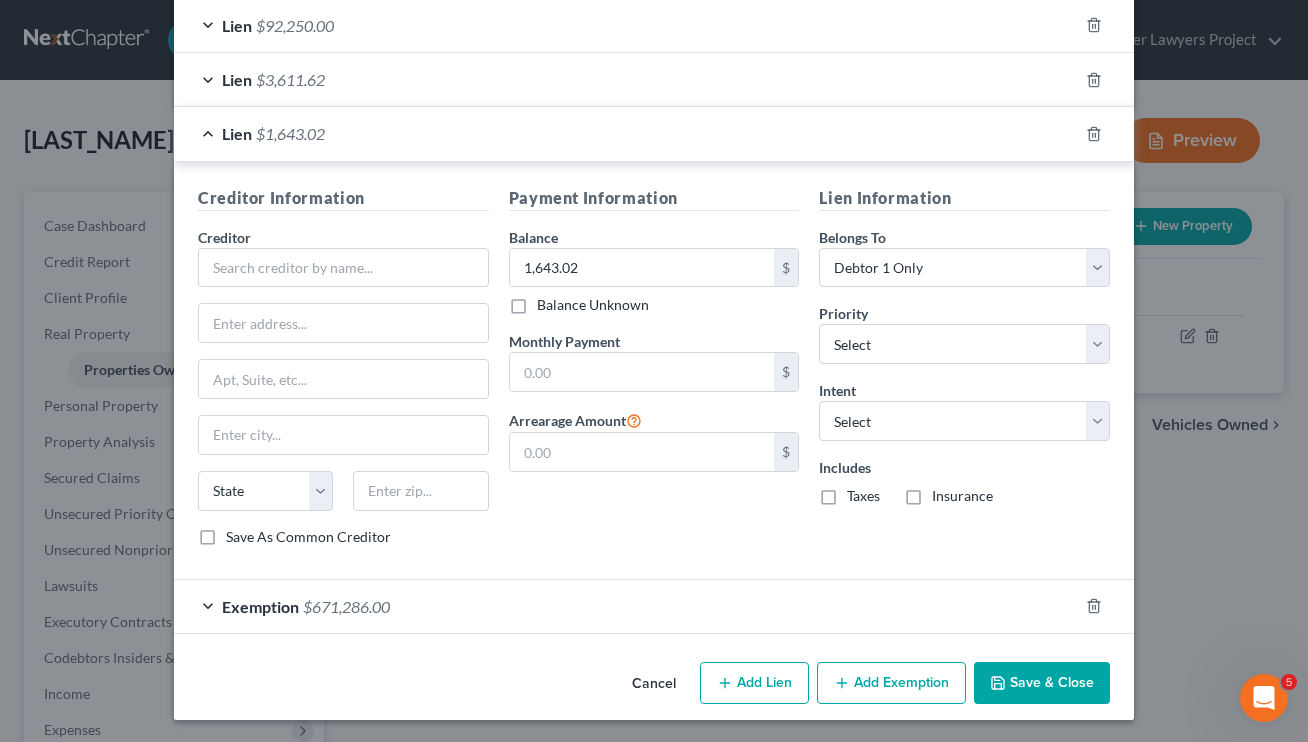 click on "Lien" at bounding box center [237, 79] 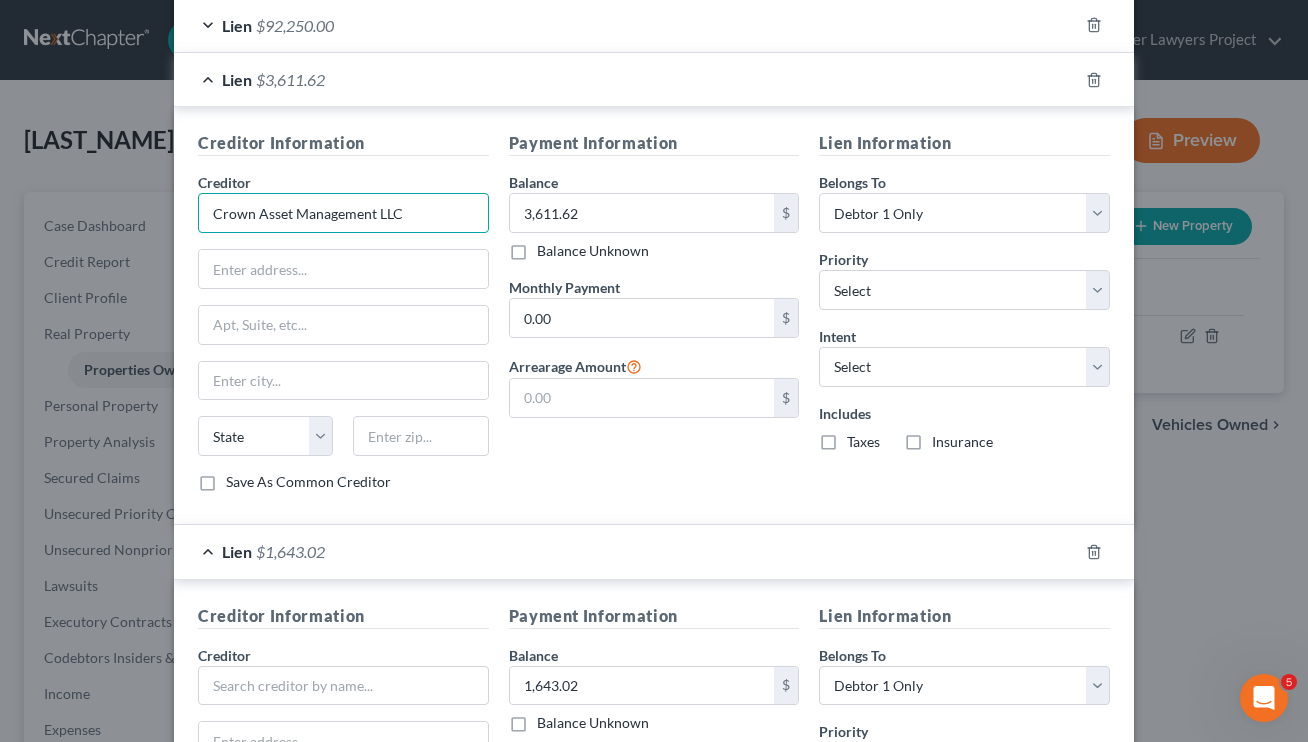 drag, startPoint x: 322, startPoint y: 212, endPoint x: 148, endPoint y: 211, distance: 174.00287 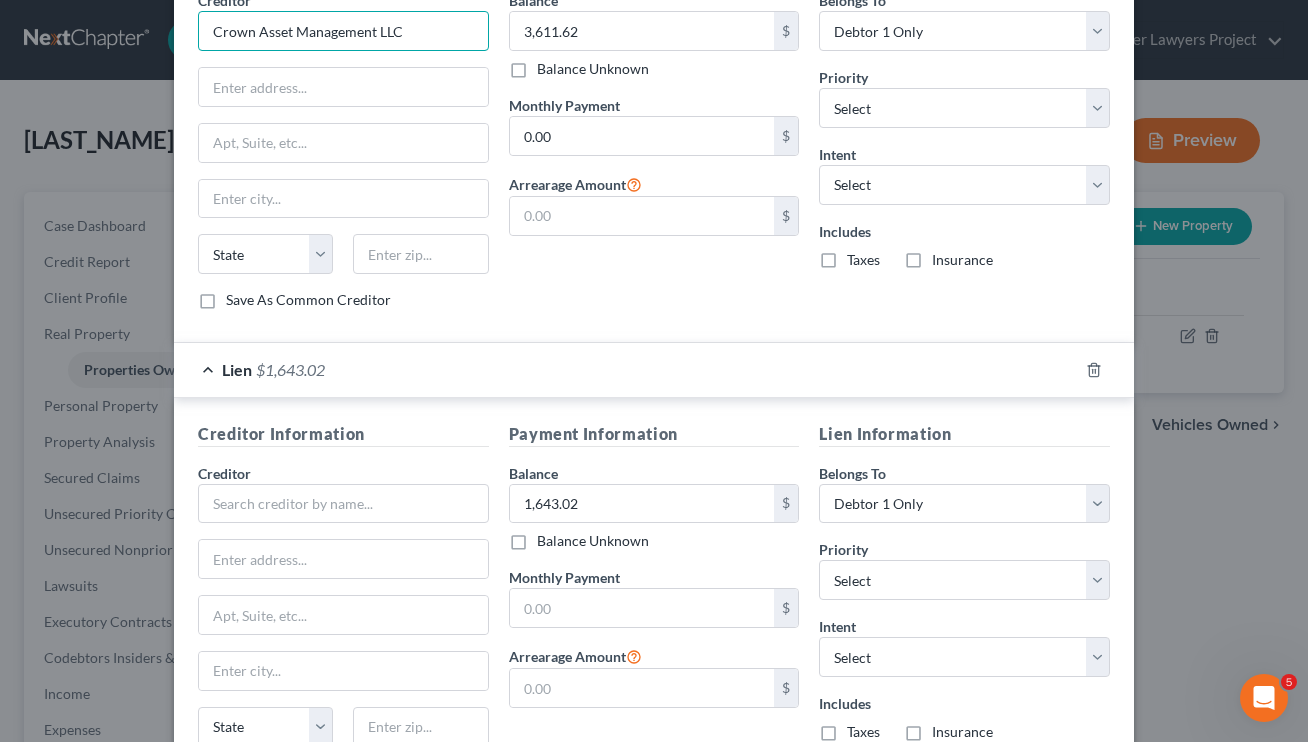 scroll, scrollTop: 852, scrollLeft: 0, axis: vertical 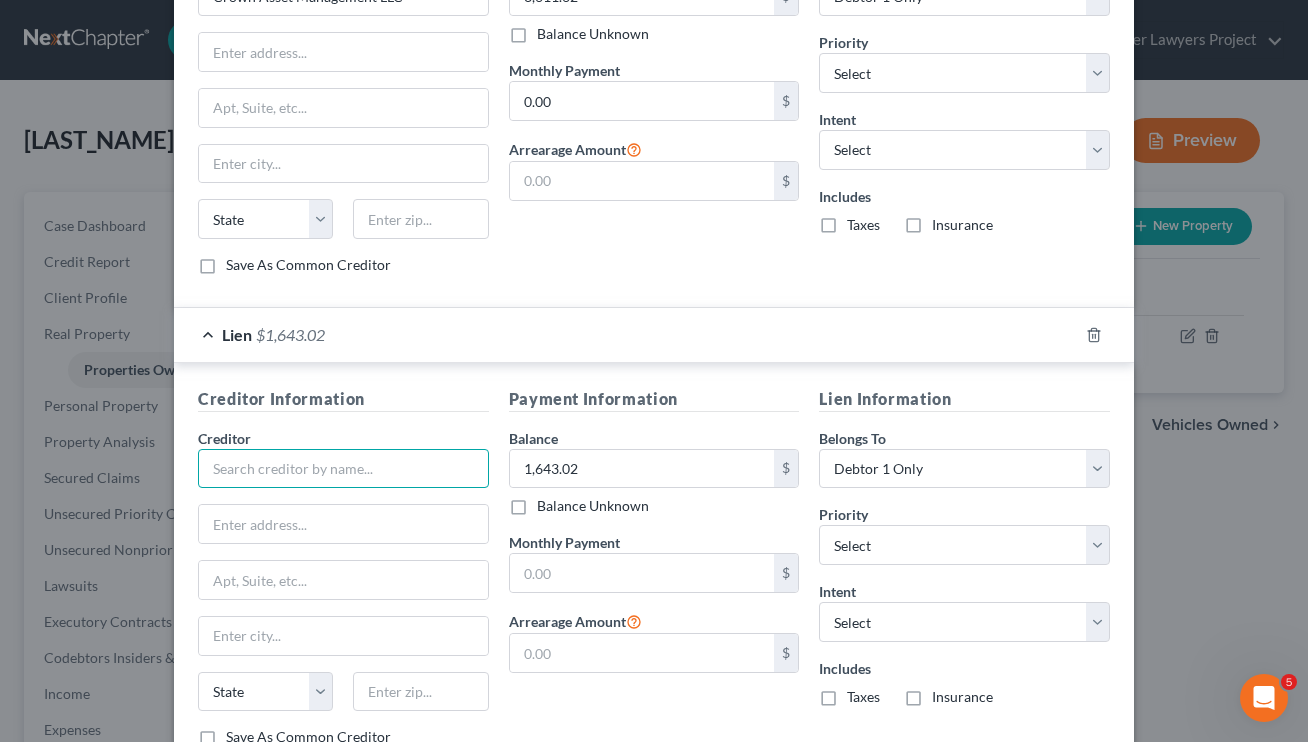 click at bounding box center [343, 469] 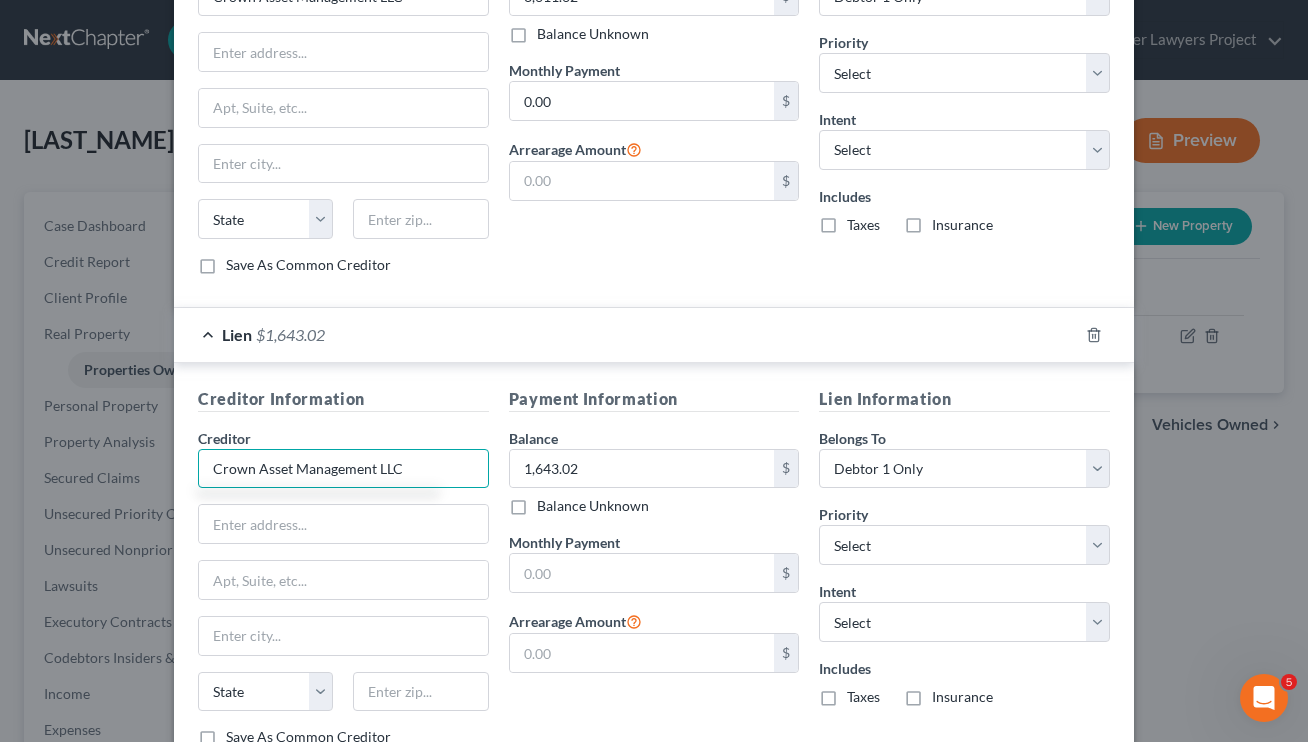 type on "Crown Asset Management LLC" 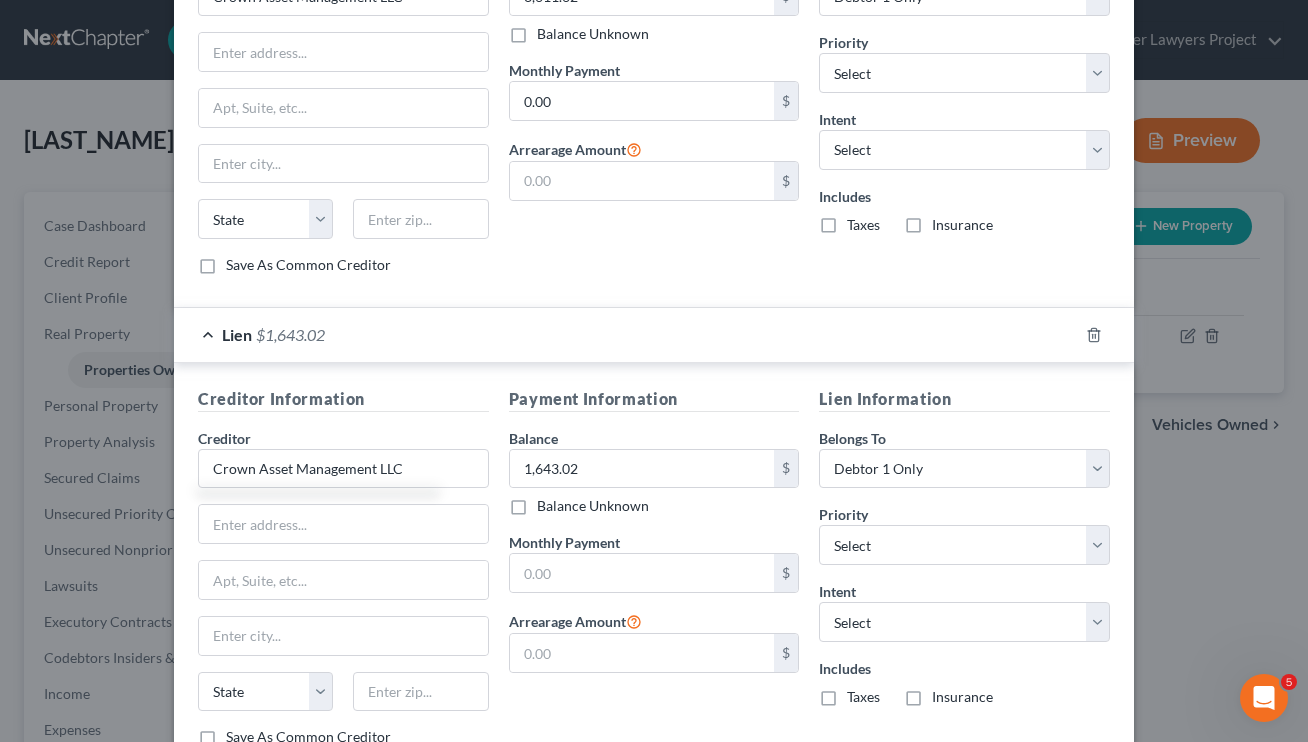 click on "Lien $1,643.02" at bounding box center [626, 334] 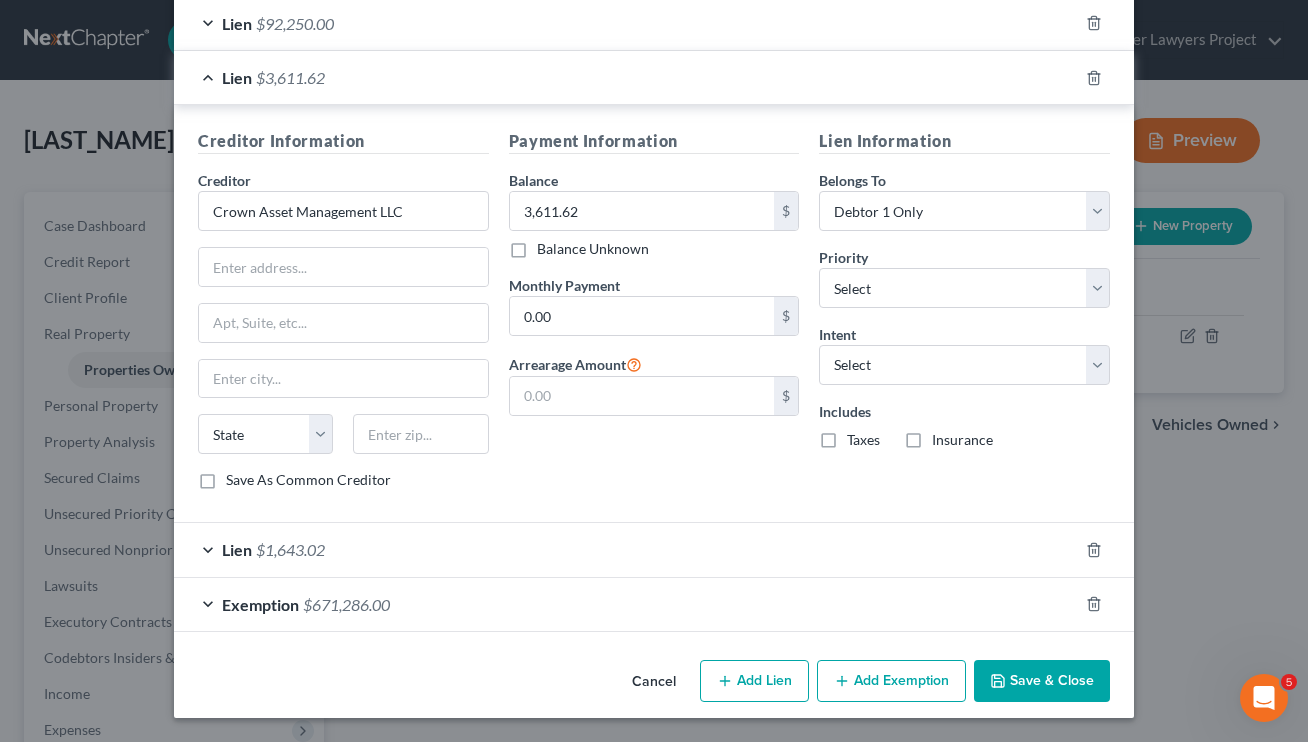 scroll, scrollTop: 635, scrollLeft: 0, axis: vertical 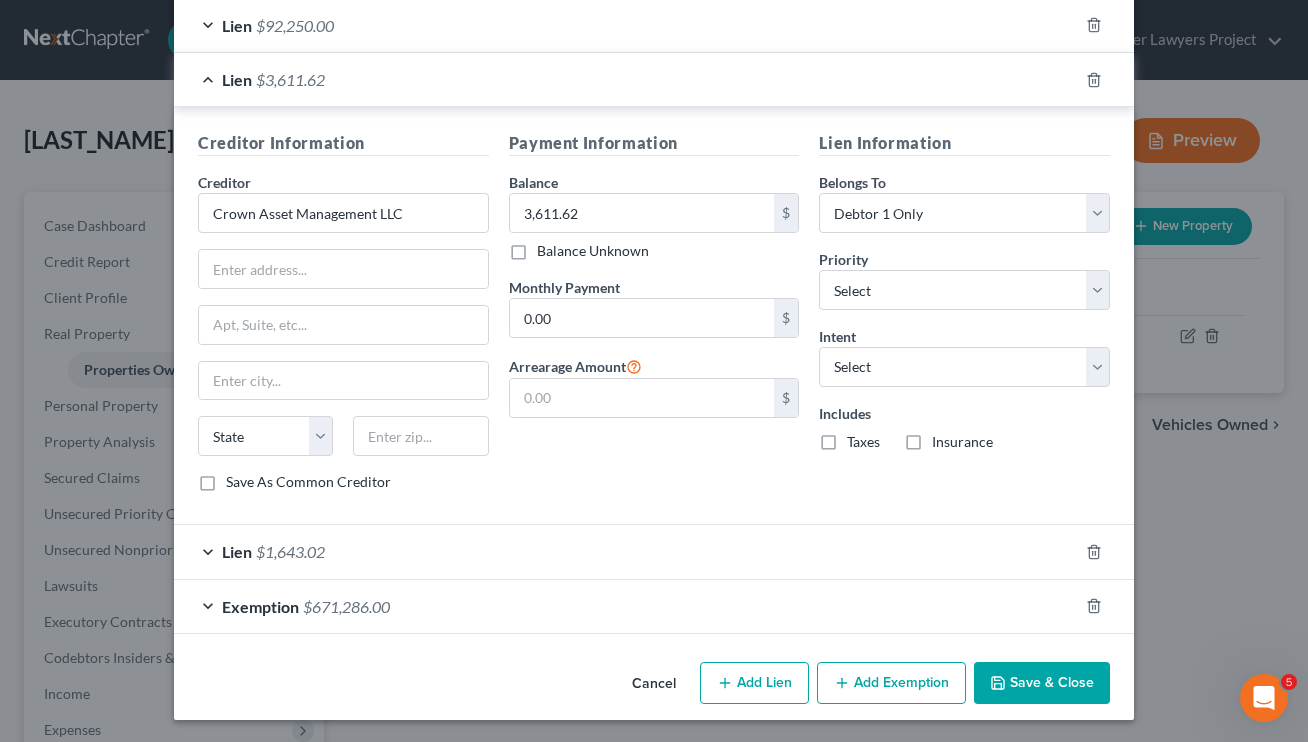 click on "Lien $1,643.02" at bounding box center (626, 551) 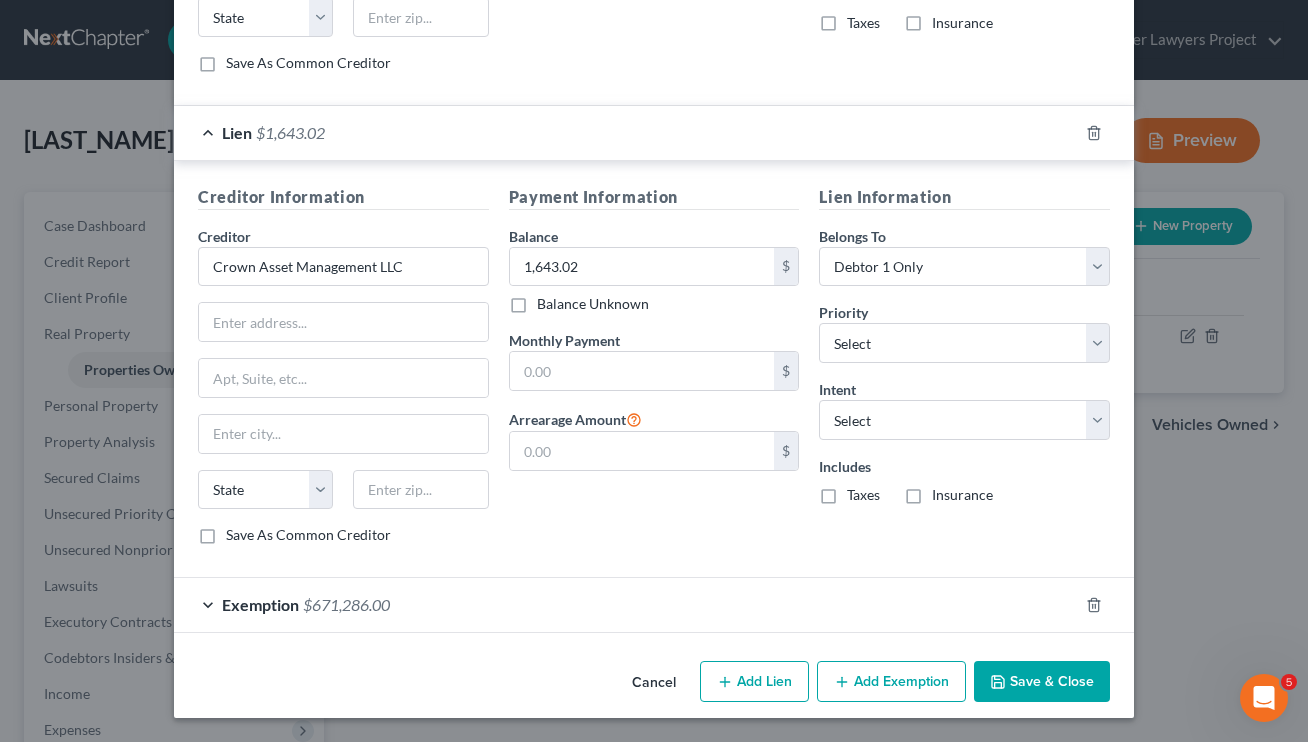 scroll, scrollTop: 1053, scrollLeft: 0, axis: vertical 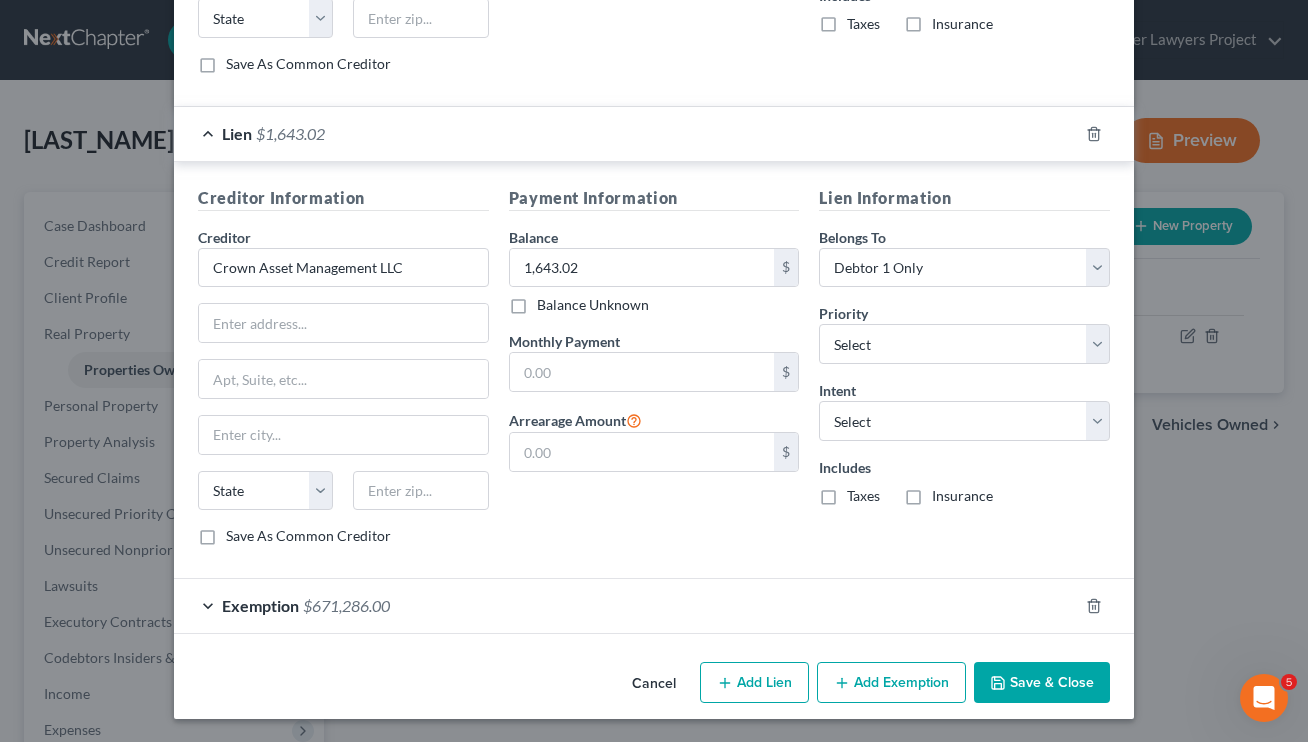 click on "Save & Close" at bounding box center (1042, 683) 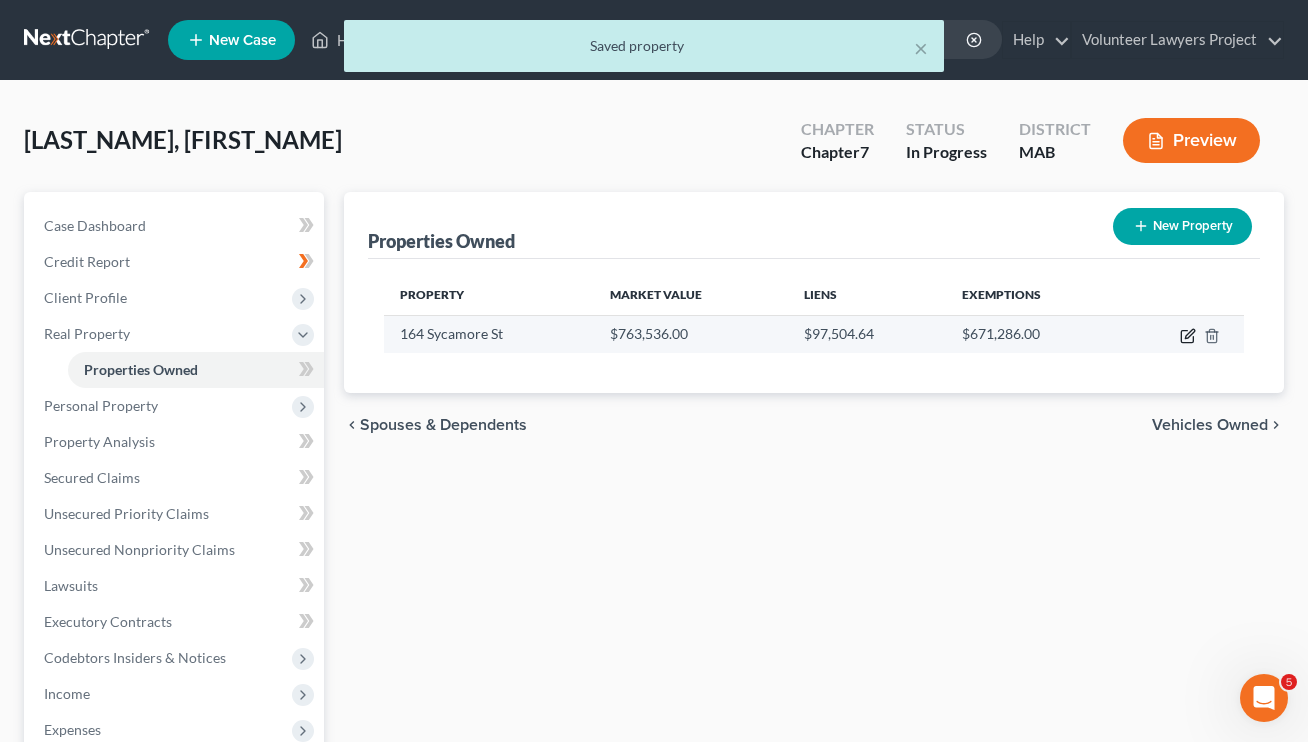 click 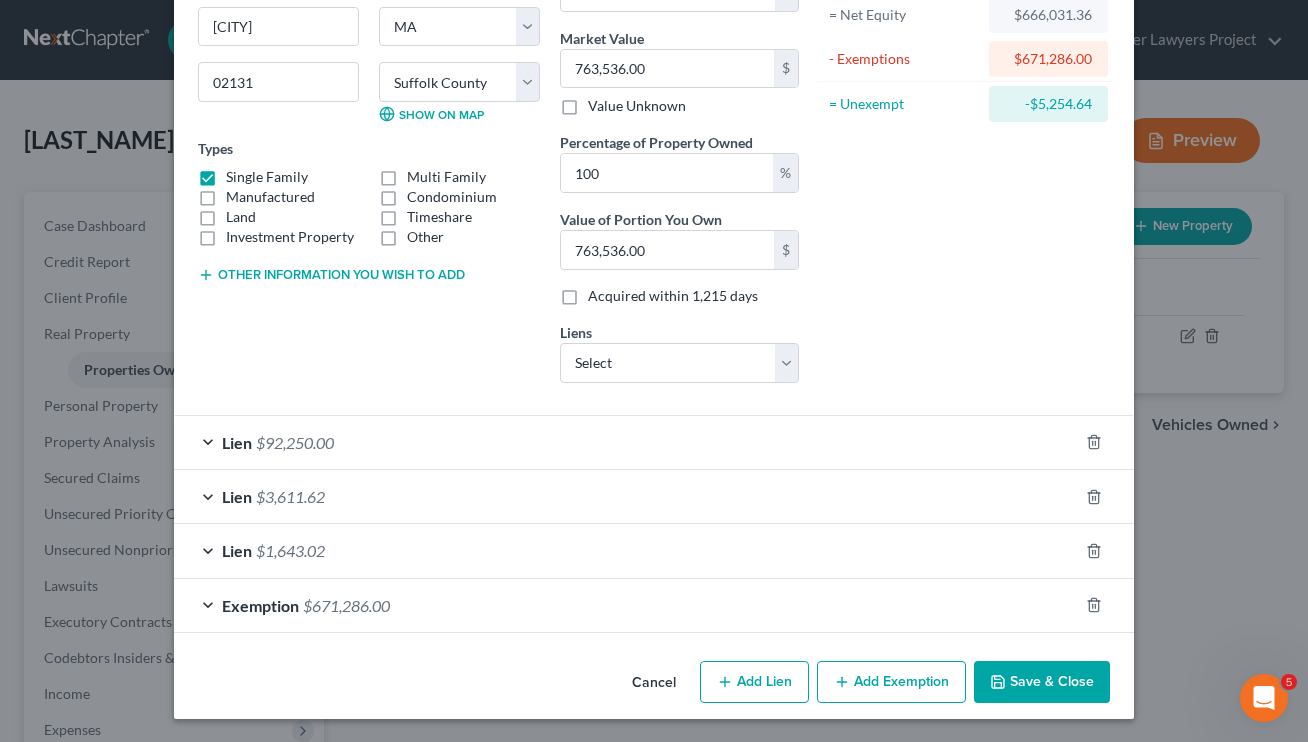 scroll, scrollTop: 217, scrollLeft: 0, axis: vertical 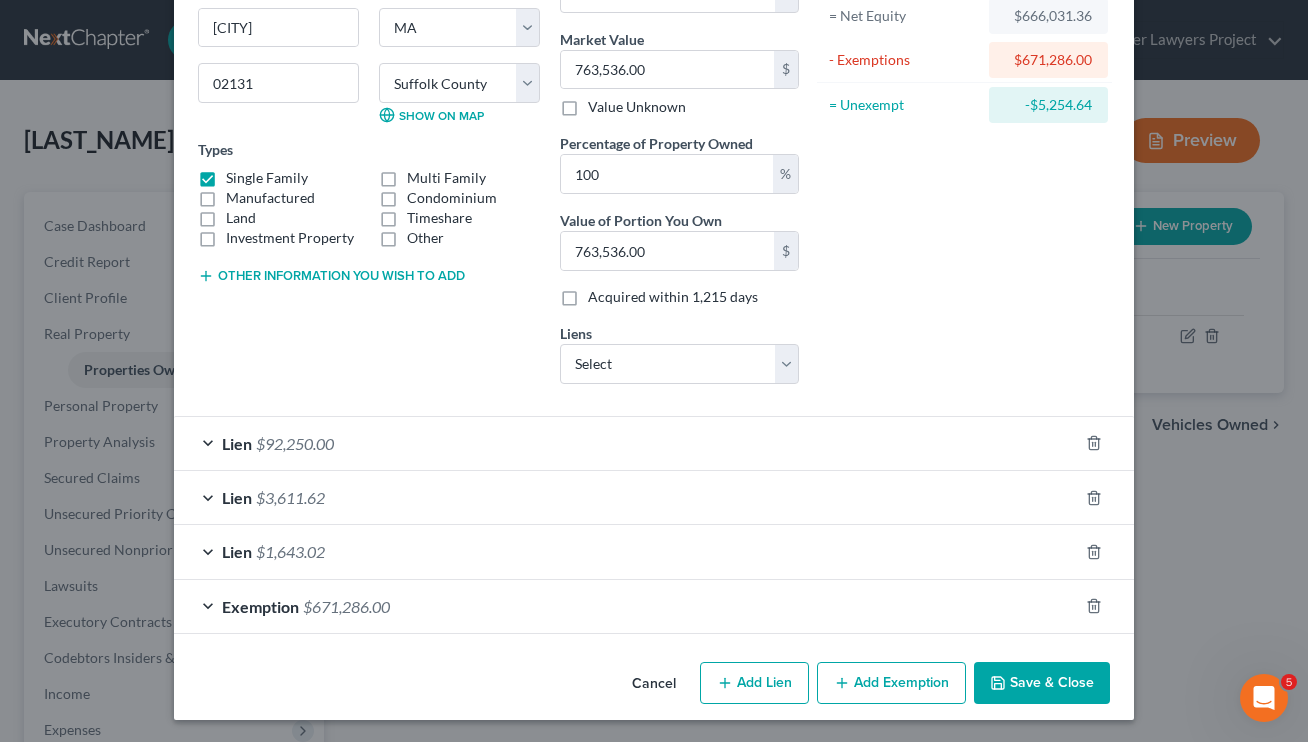 click on "Add Exemption" at bounding box center [891, 683] 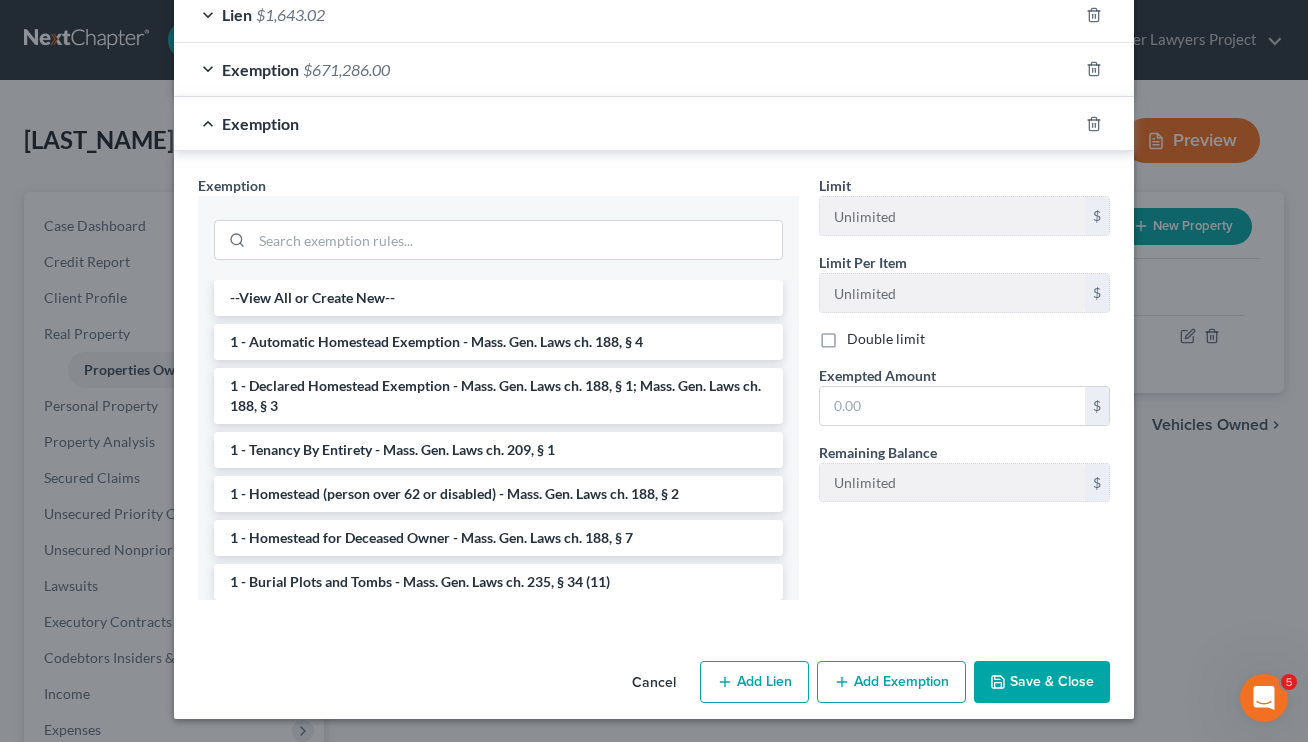 scroll, scrollTop: 753, scrollLeft: 0, axis: vertical 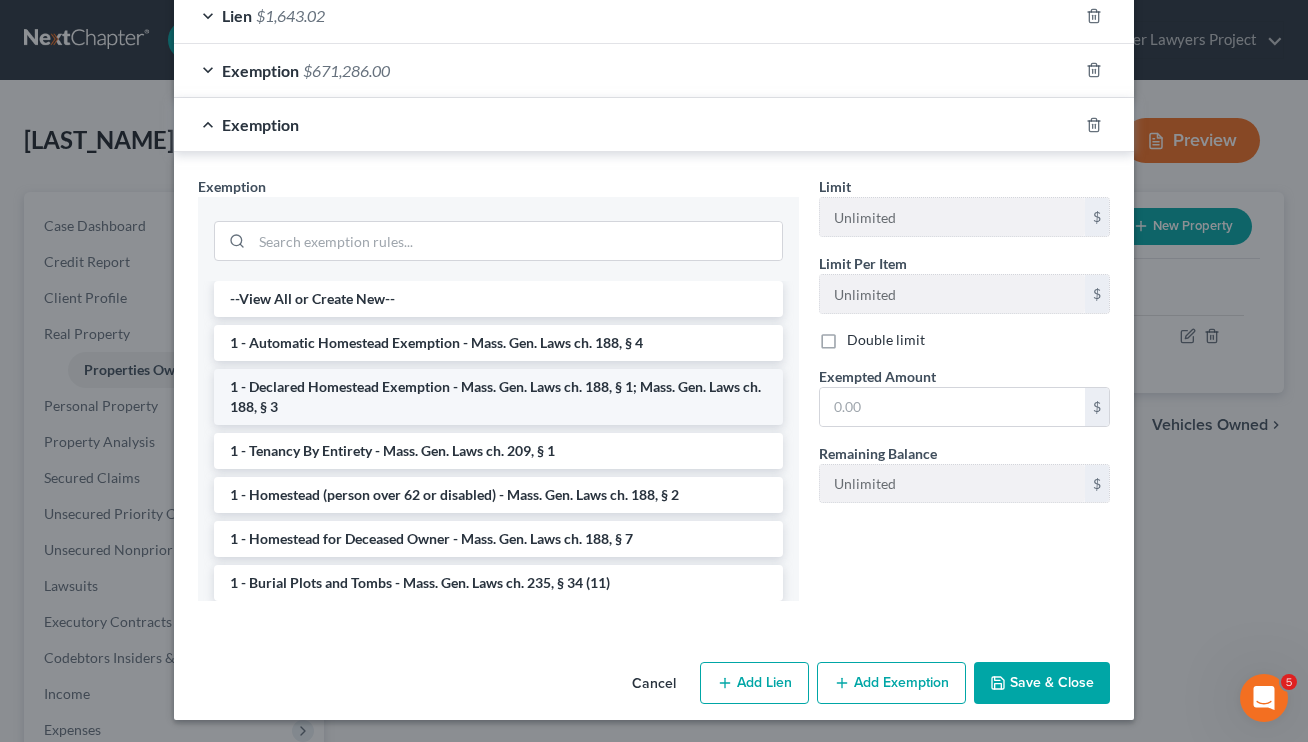 click on "1 - Declared Homestead Exemption - Mass. Gen. Laws ch. 188, § 1; Mass. Gen. Laws ch. 188, § 3" at bounding box center [498, 397] 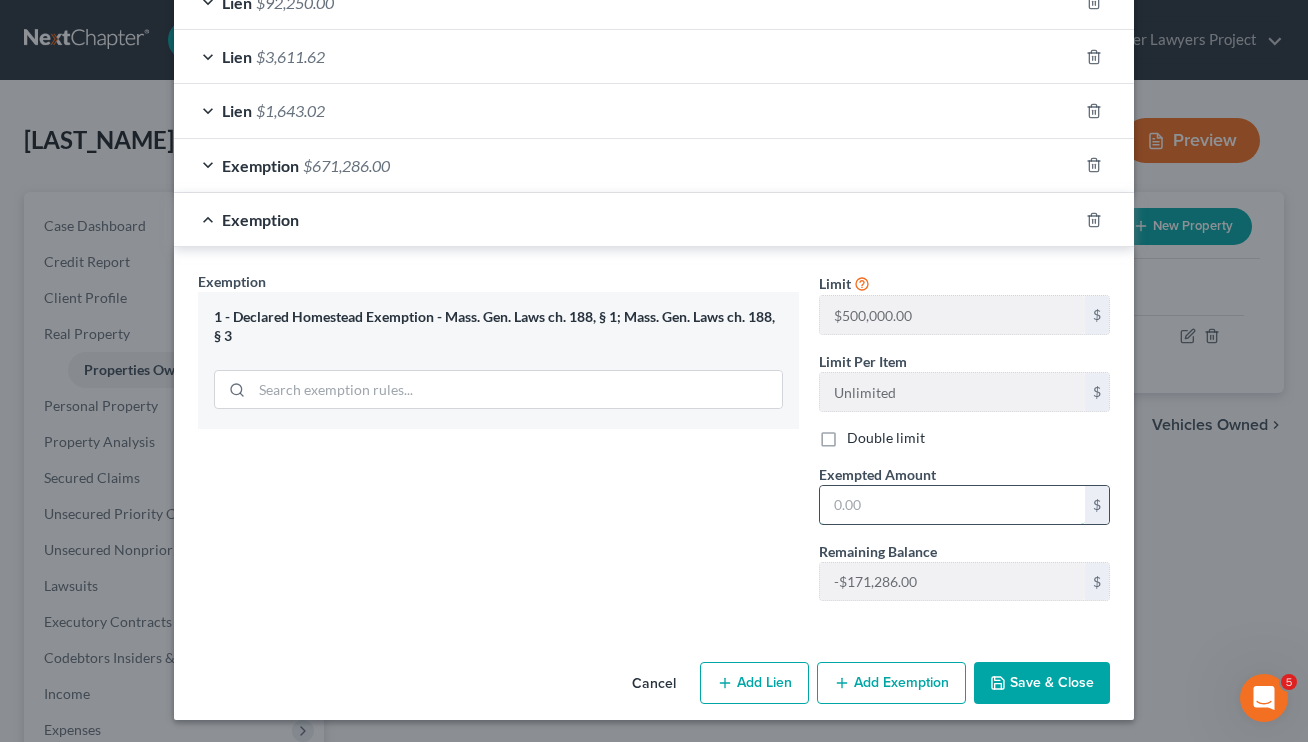 click at bounding box center [952, 505] 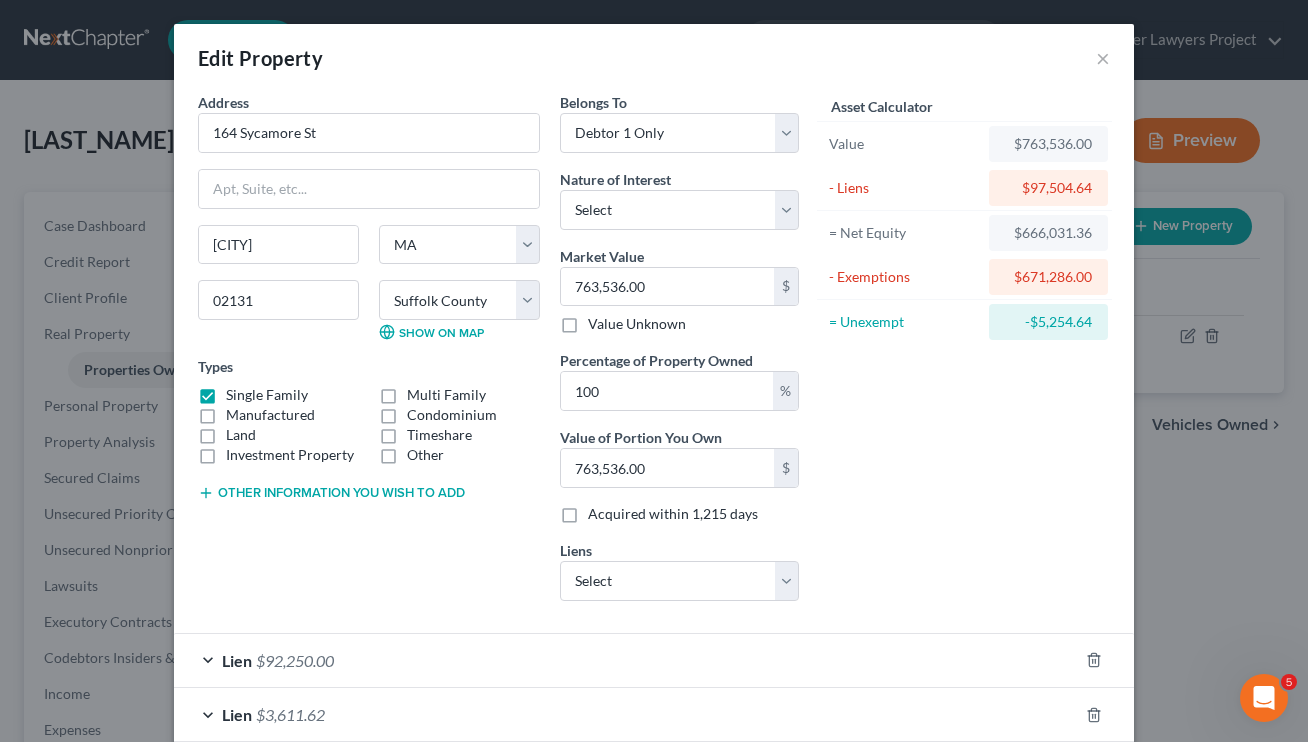 scroll, scrollTop: 0, scrollLeft: 0, axis: both 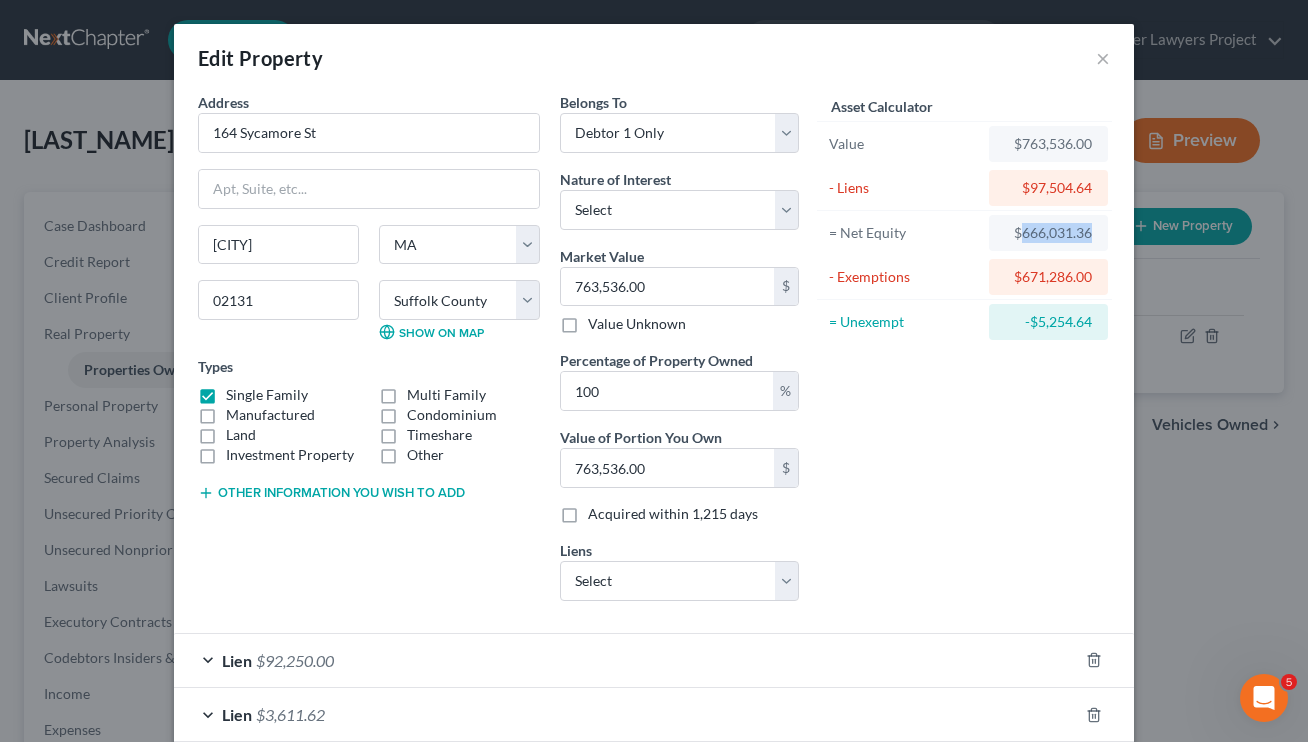 drag, startPoint x: 1094, startPoint y: 232, endPoint x: 1021, endPoint y: 233, distance: 73.00685 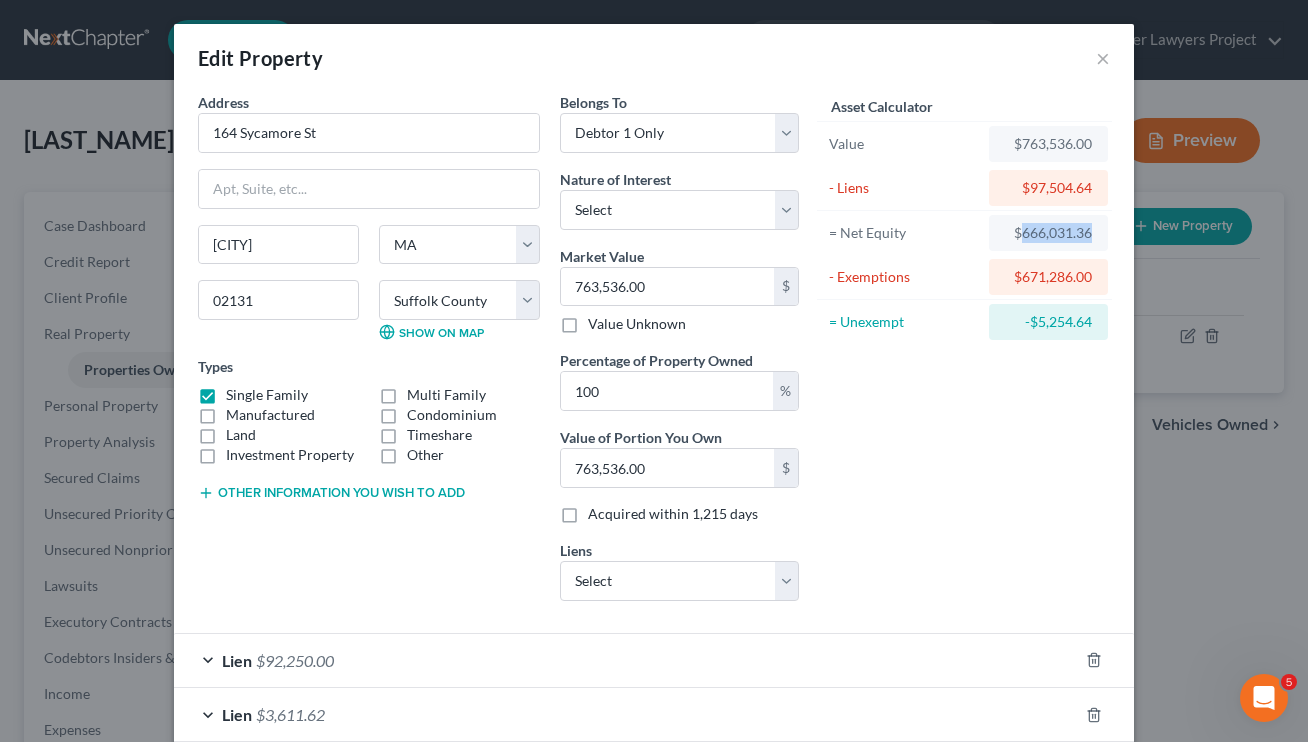 copy on "666,031.36" 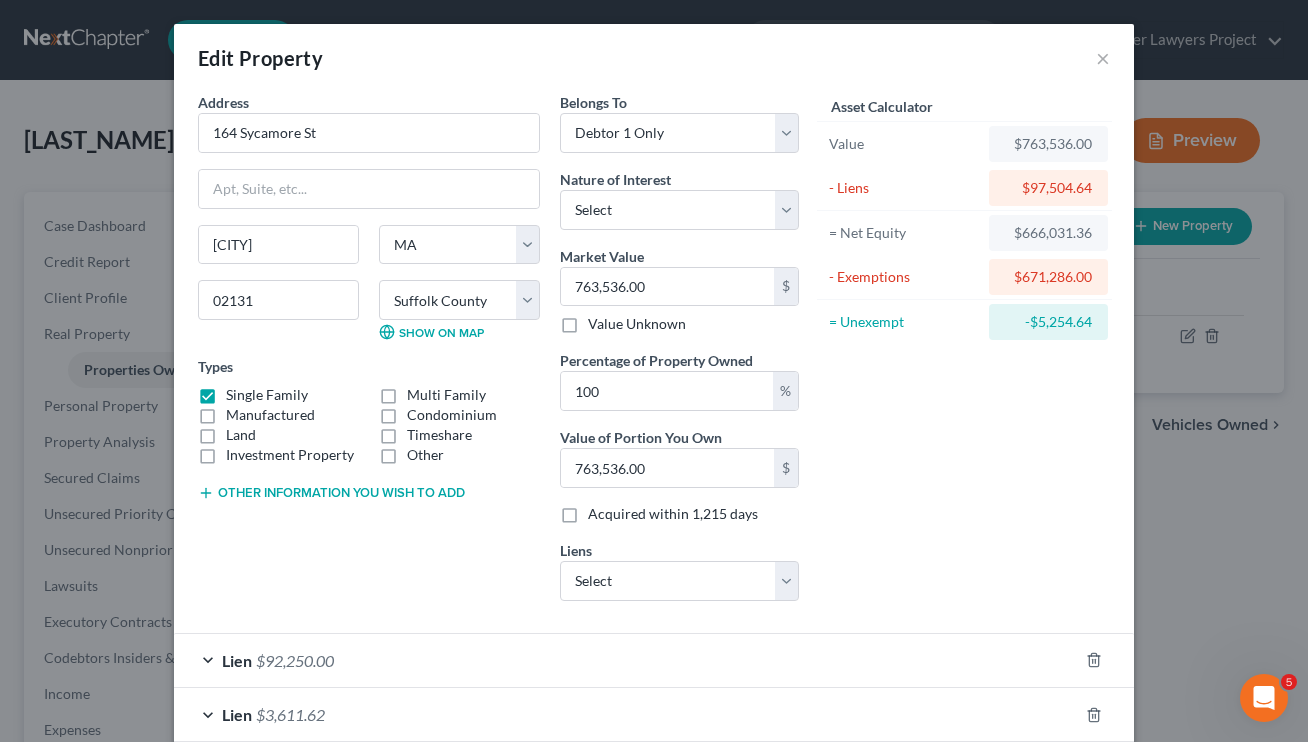 click on "Asset Calculator Value $763,536.00 - Liens $97,504.64 = Net Equity $666,031.36 - Exemptions $671,286.00 = Unexempt -$5,254.64" at bounding box center (964, 354) 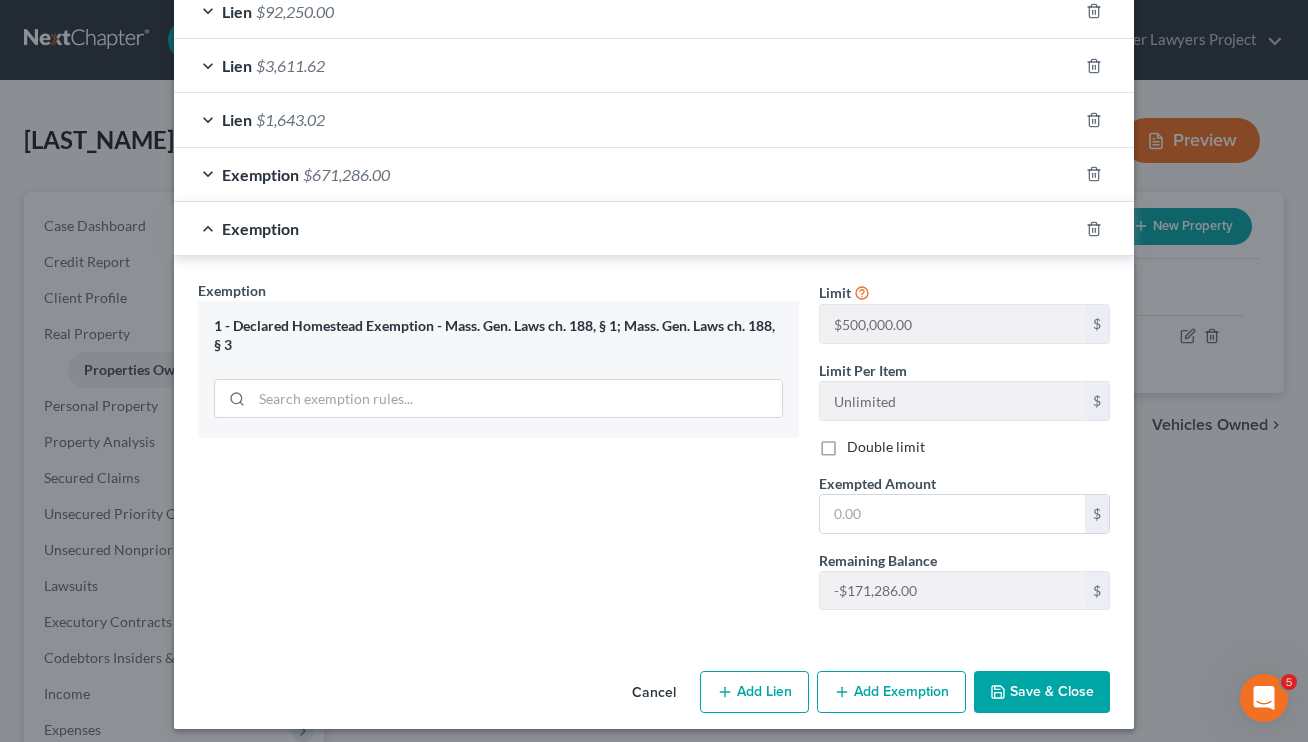 scroll, scrollTop: 650, scrollLeft: 0, axis: vertical 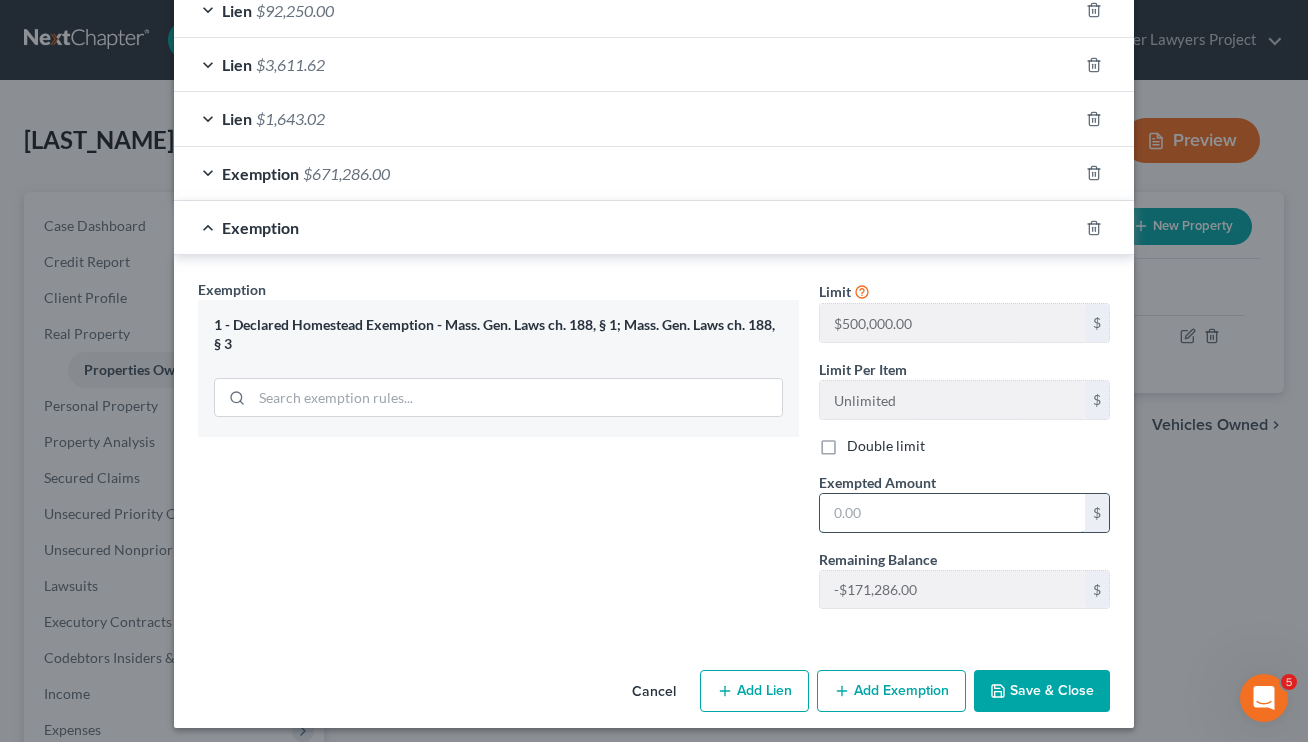 click at bounding box center [952, 513] 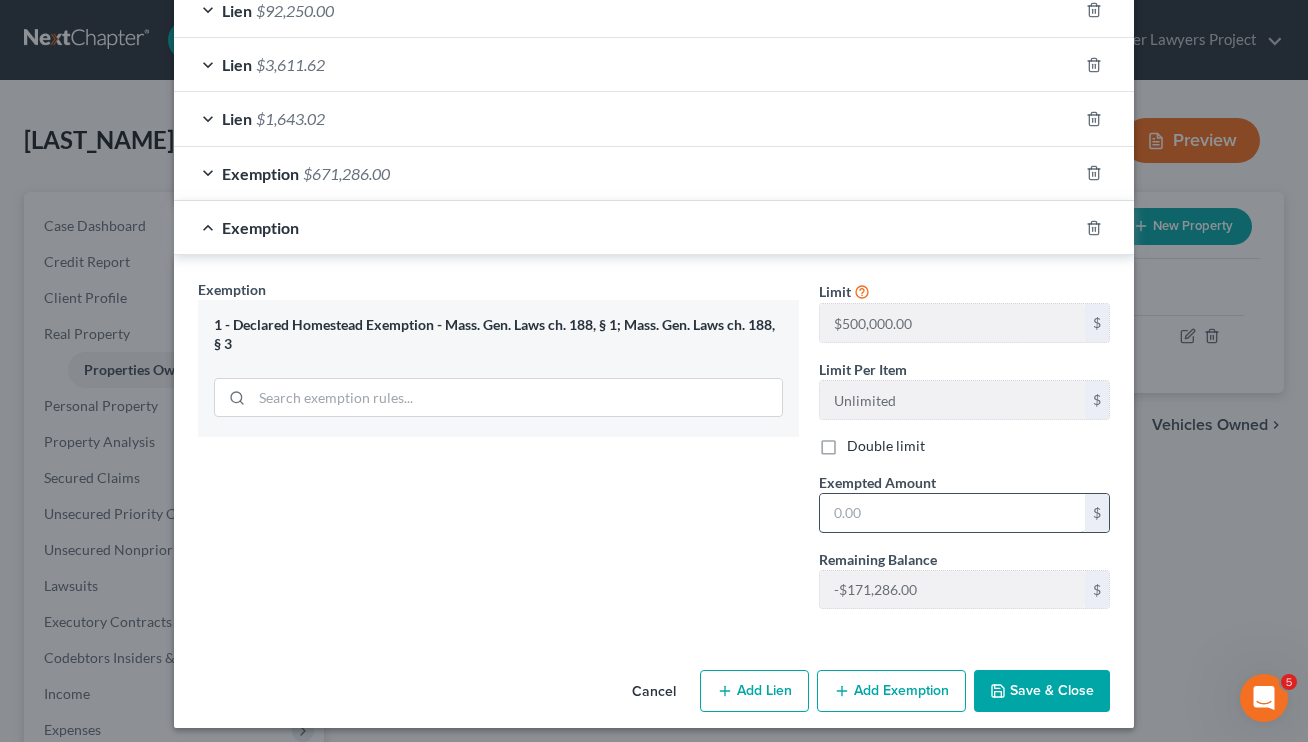paste on "666,031.36" 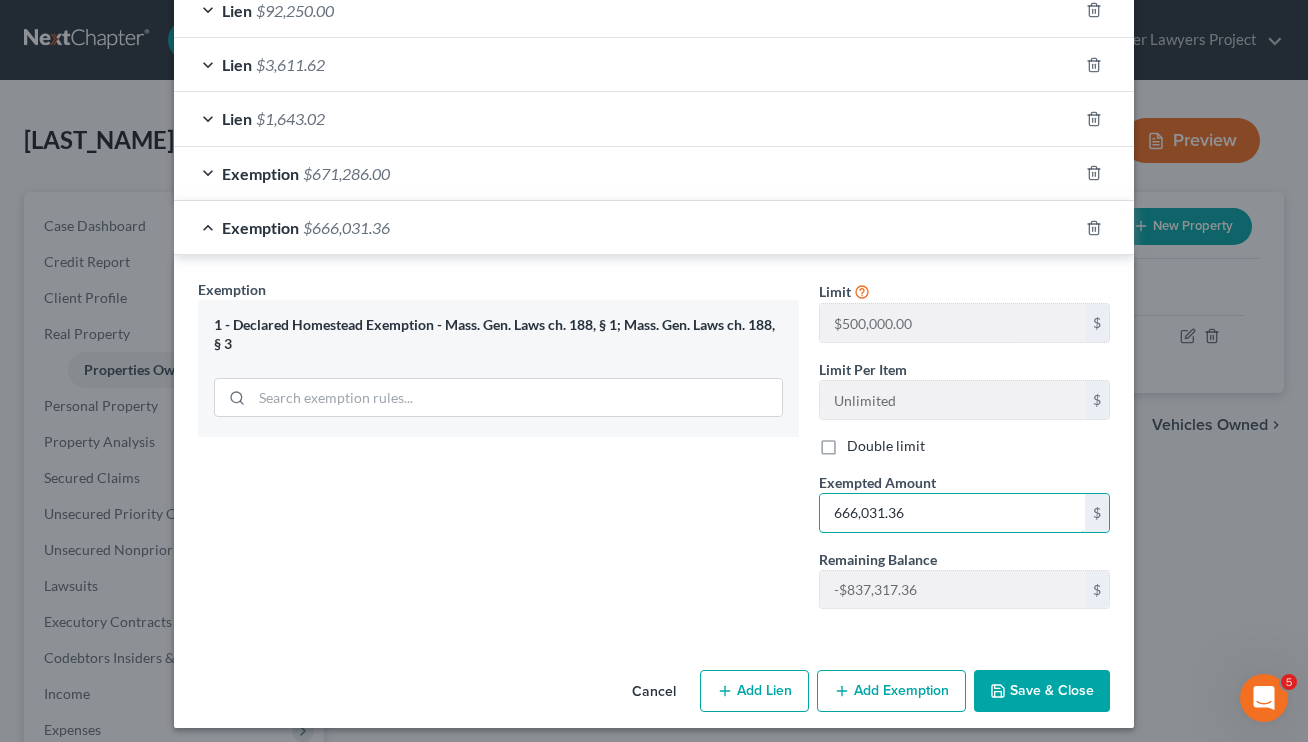 type on "666,031.36" 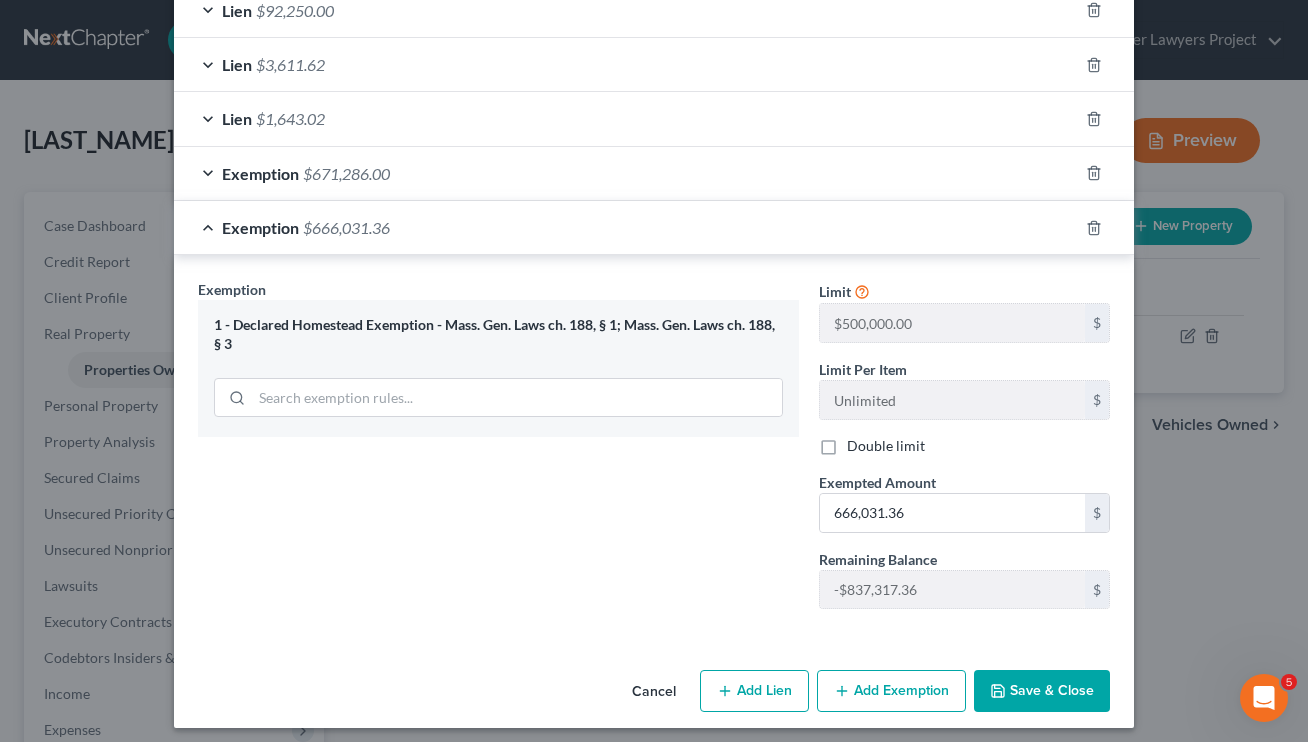 click on "Exemption Set must be selected for CA.
Exemption
*
1 - Declared Homestead Exemption - Mass. Gen. Laws ch. 188, § 1; Mass. Gen. Laws ch. 188, § 3" at bounding box center [498, 452] 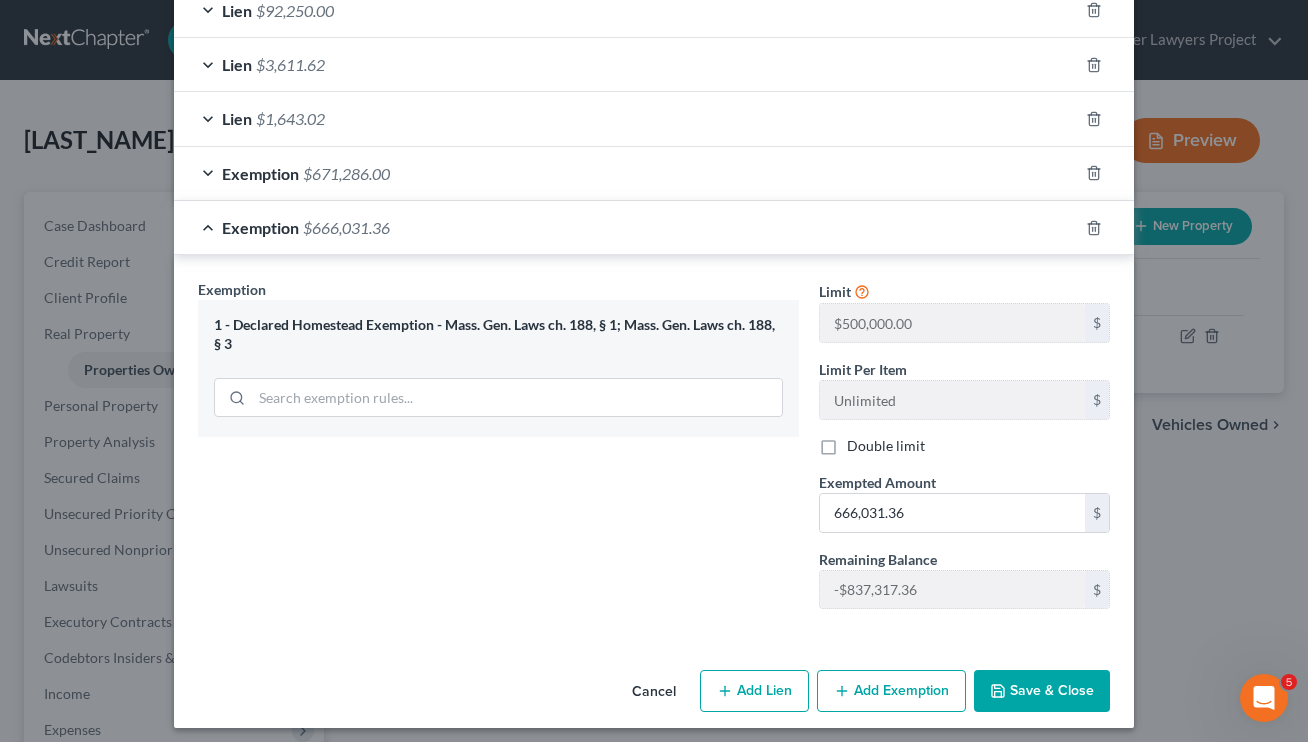 click on "Save & Close" at bounding box center [1042, 691] 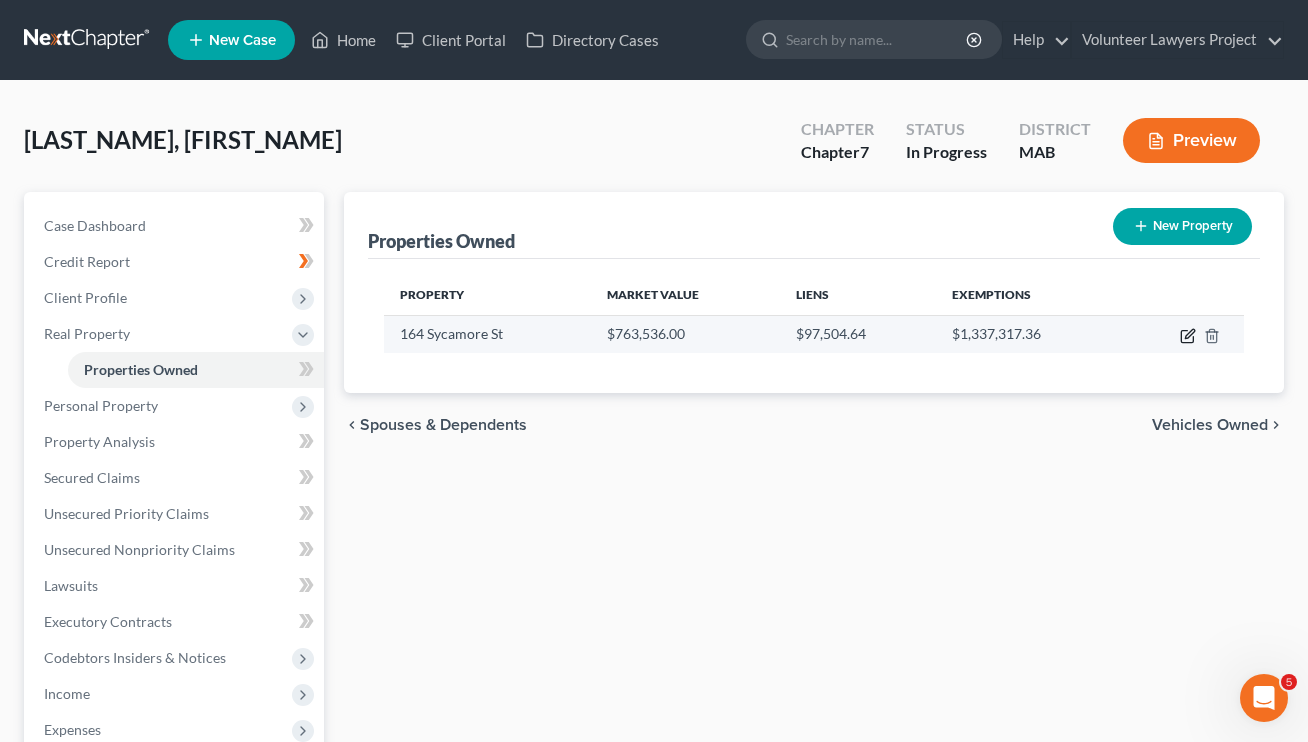 click 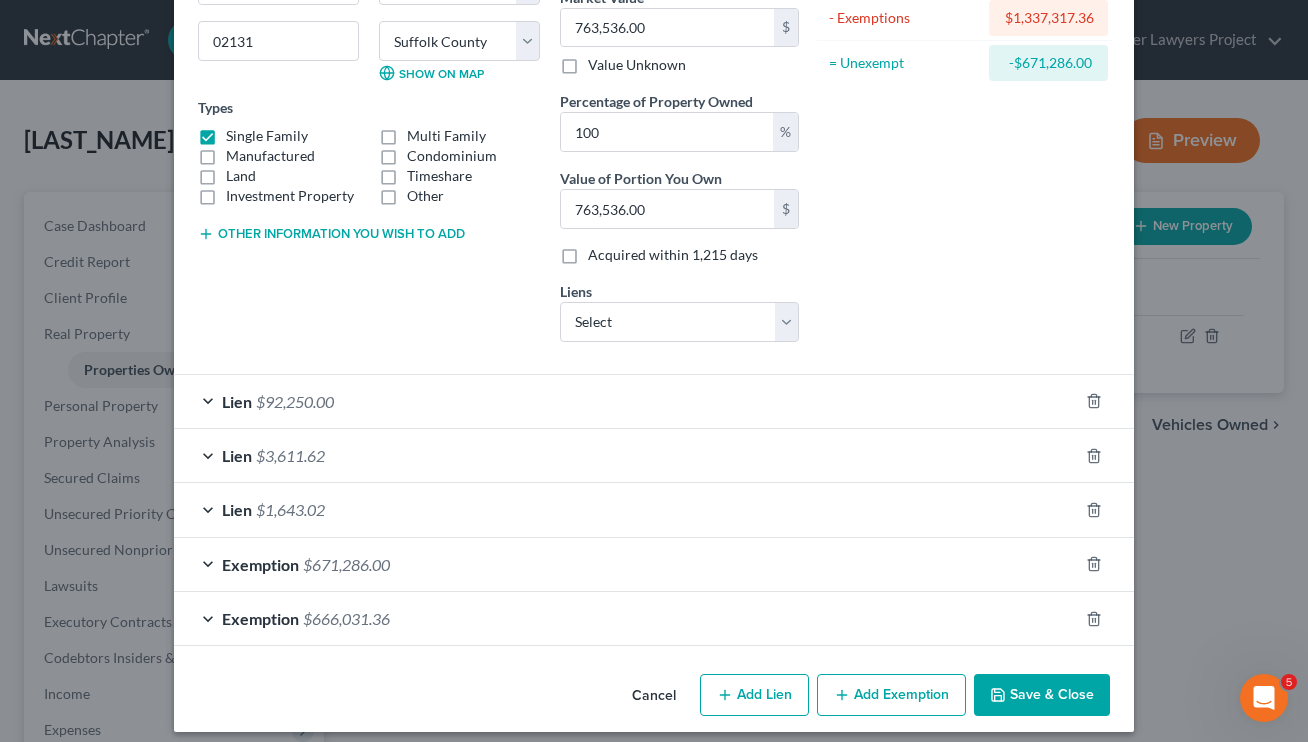 scroll, scrollTop: 259, scrollLeft: 0, axis: vertical 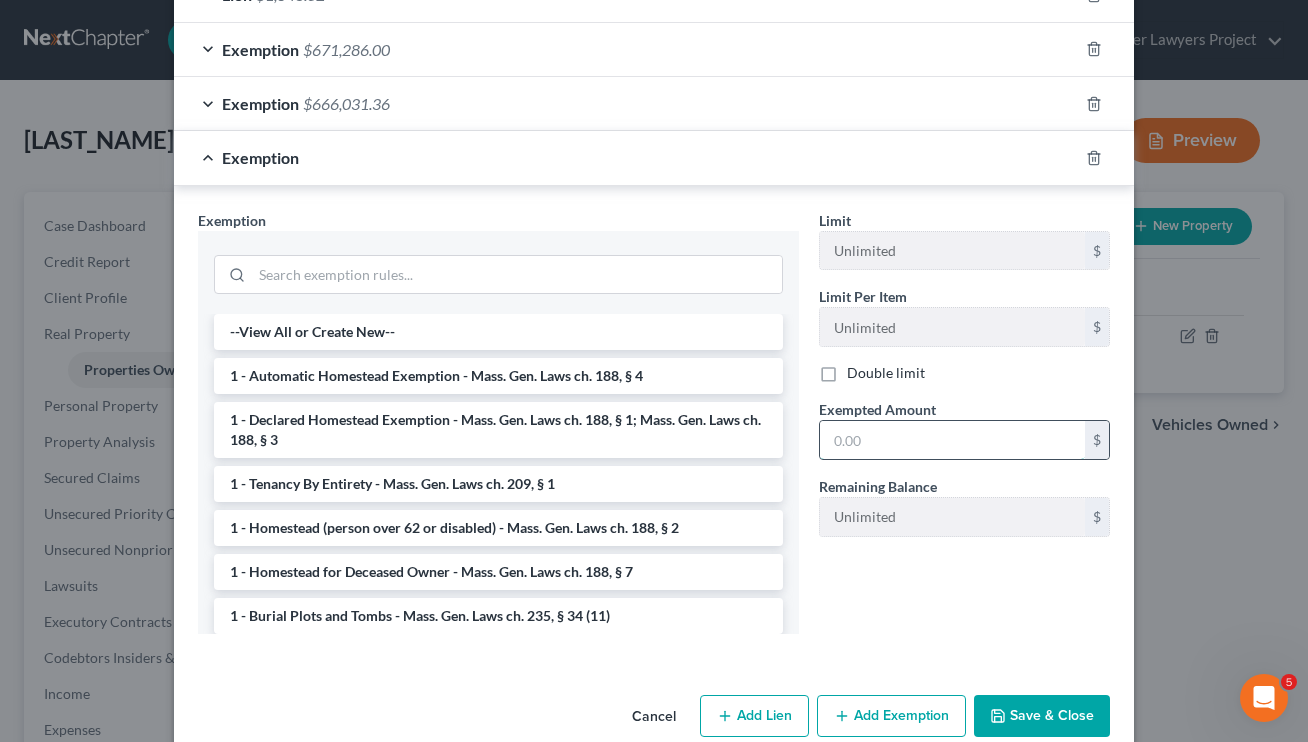 click at bounding box center (952, 440) 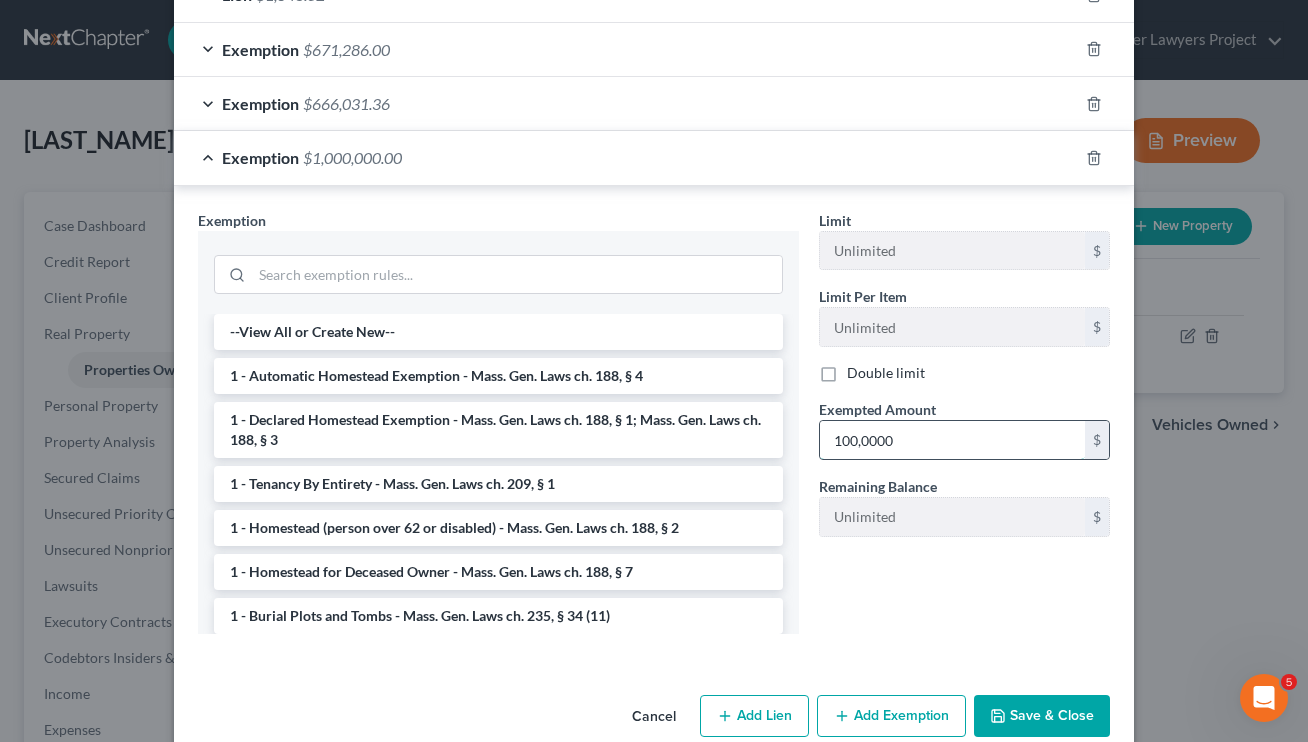type on "1,000,000" 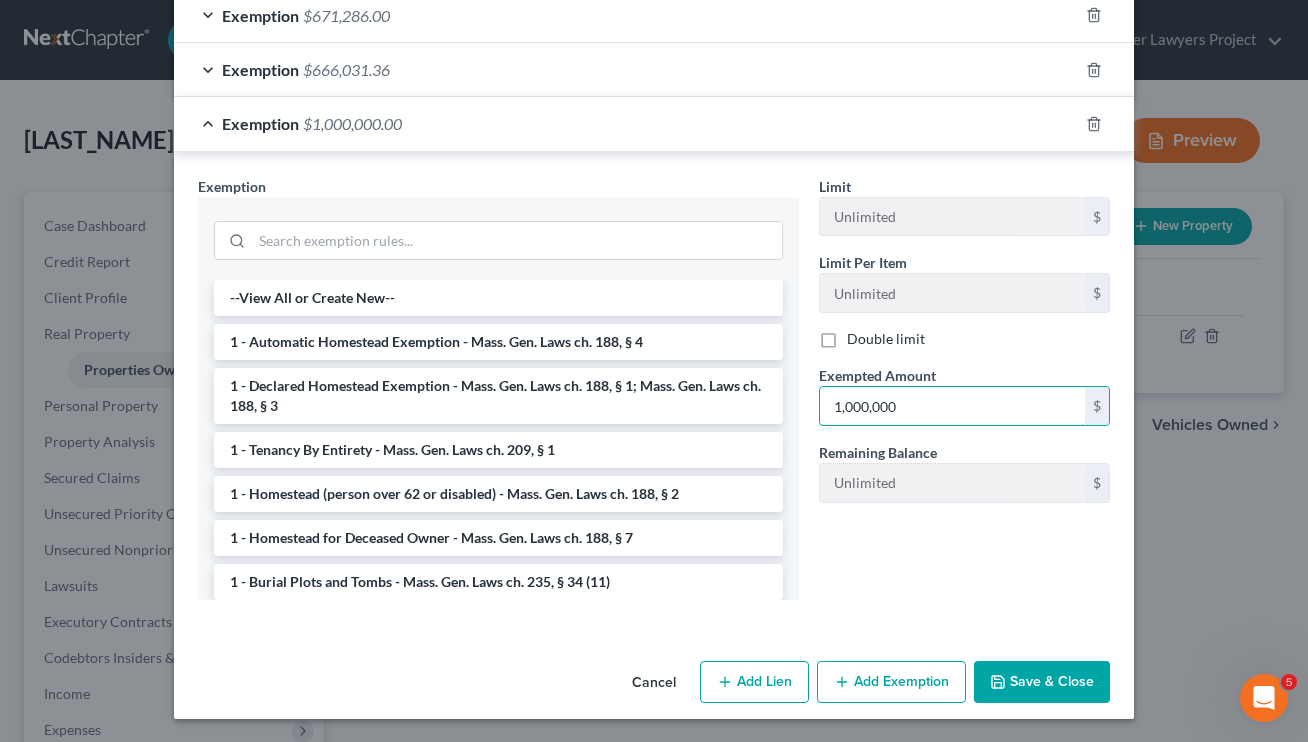 scroll, scrollTop: 807, scrollLeft: 0, axis: vertical 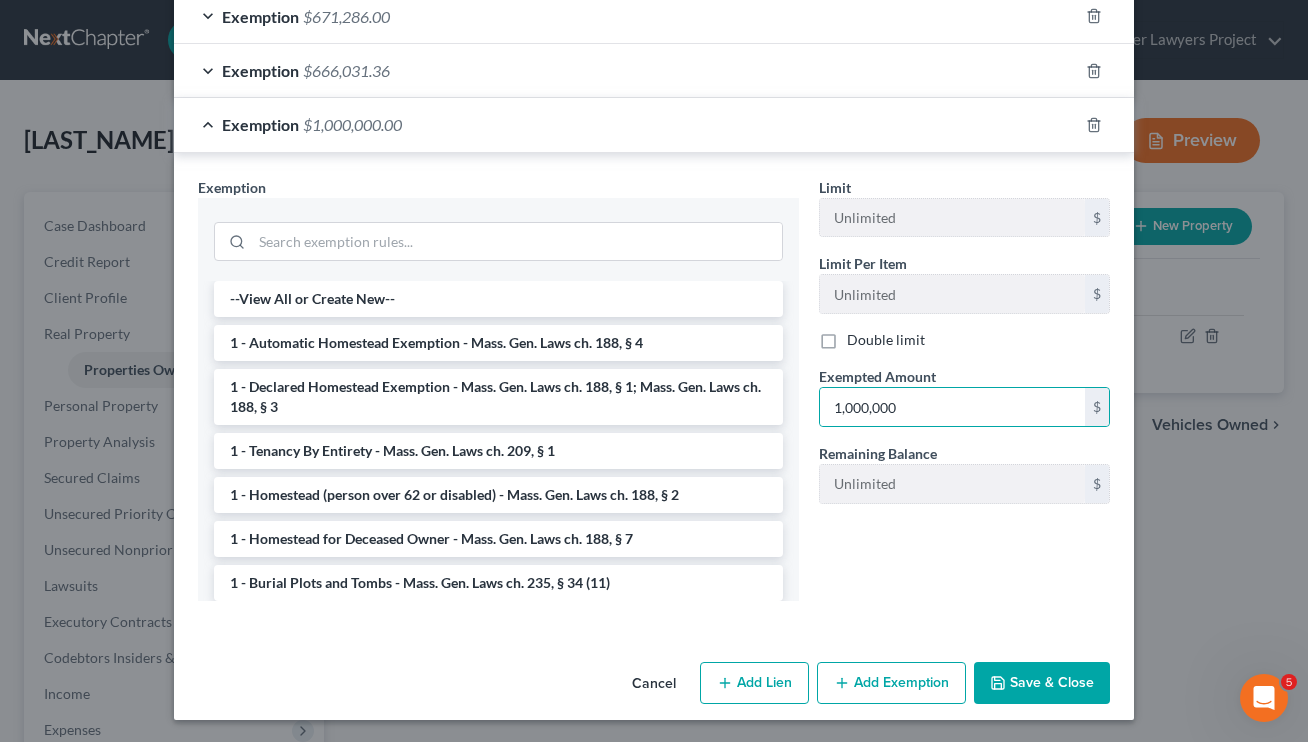 click on "Save & Close" at bounding box center (1042, 683) 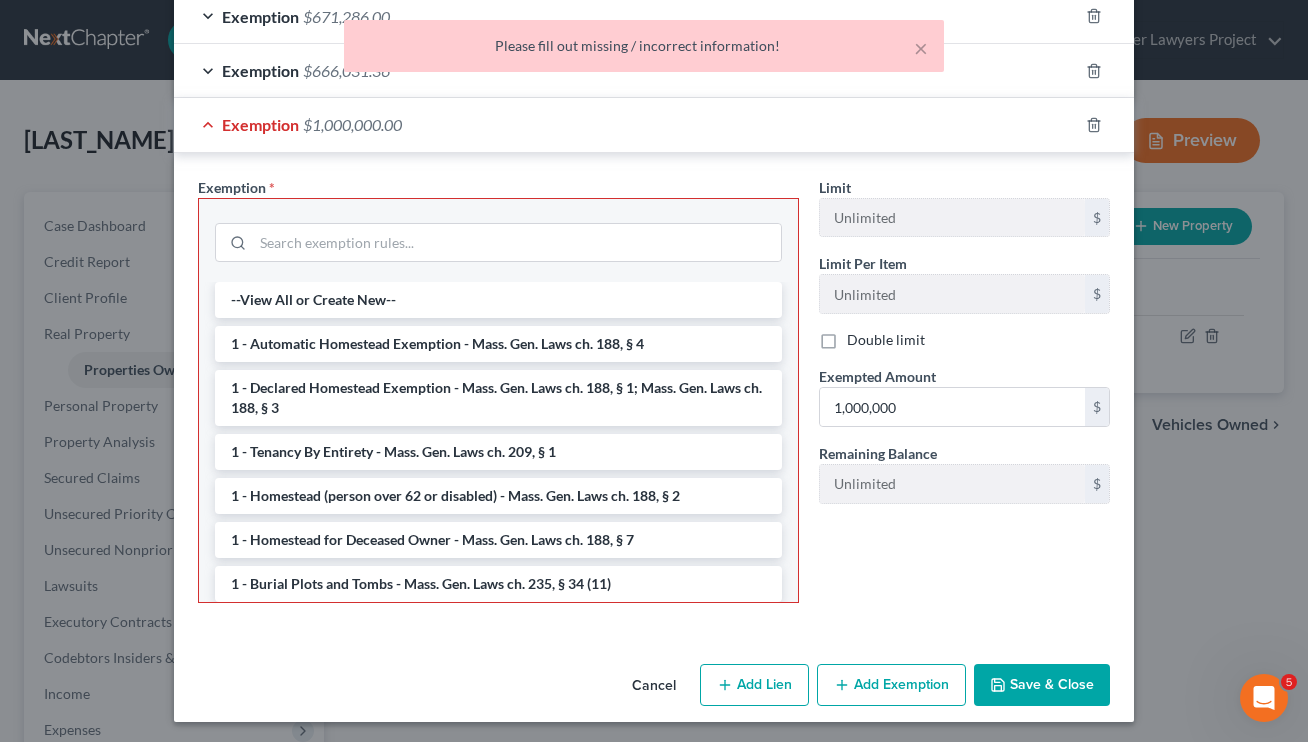 scroll, scrollTop: 791, scrollLeft: 0, axis: vertical 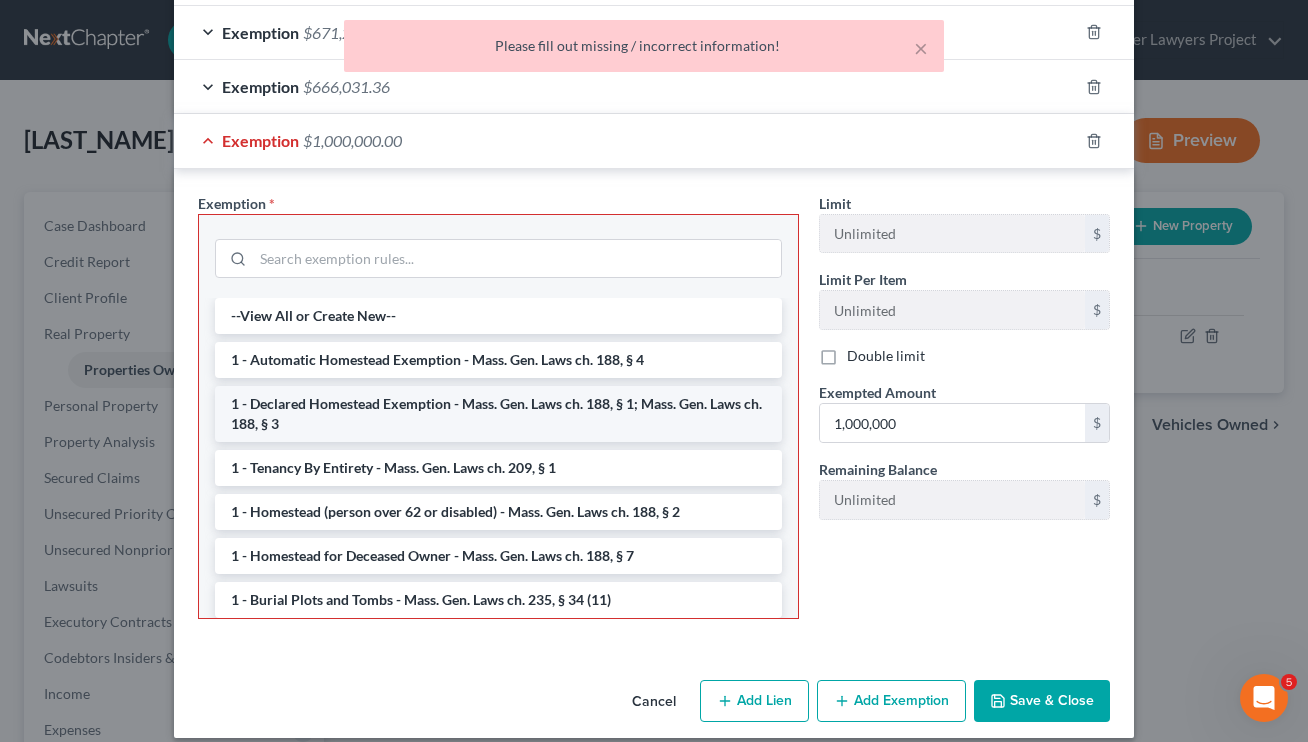 click on "1 - Declared Homestead Exemption - Mass. Gen. Laws ch. 188, § 1; Mass. Gen. Laws ch. 188, § 3" at bounding box center (498, 414) 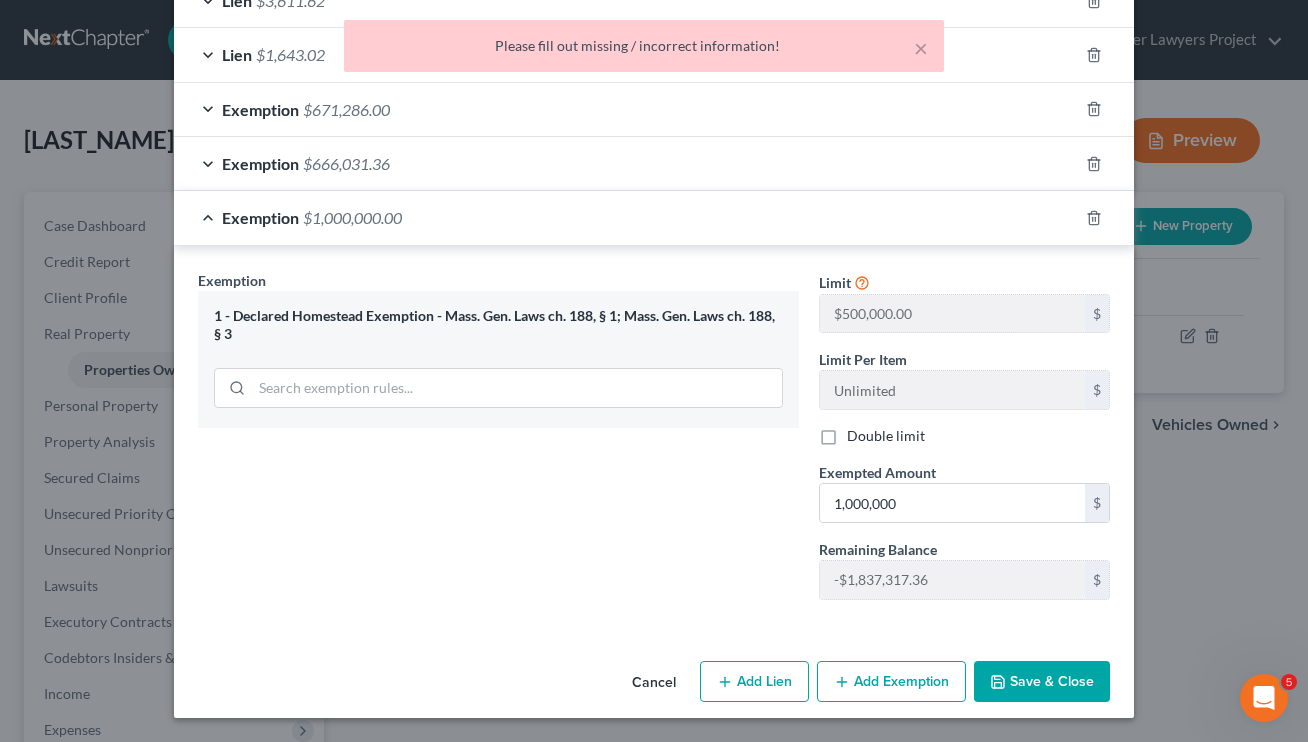 scroll, scrollTop: 712, scrollLeft: 0, axis: vertical 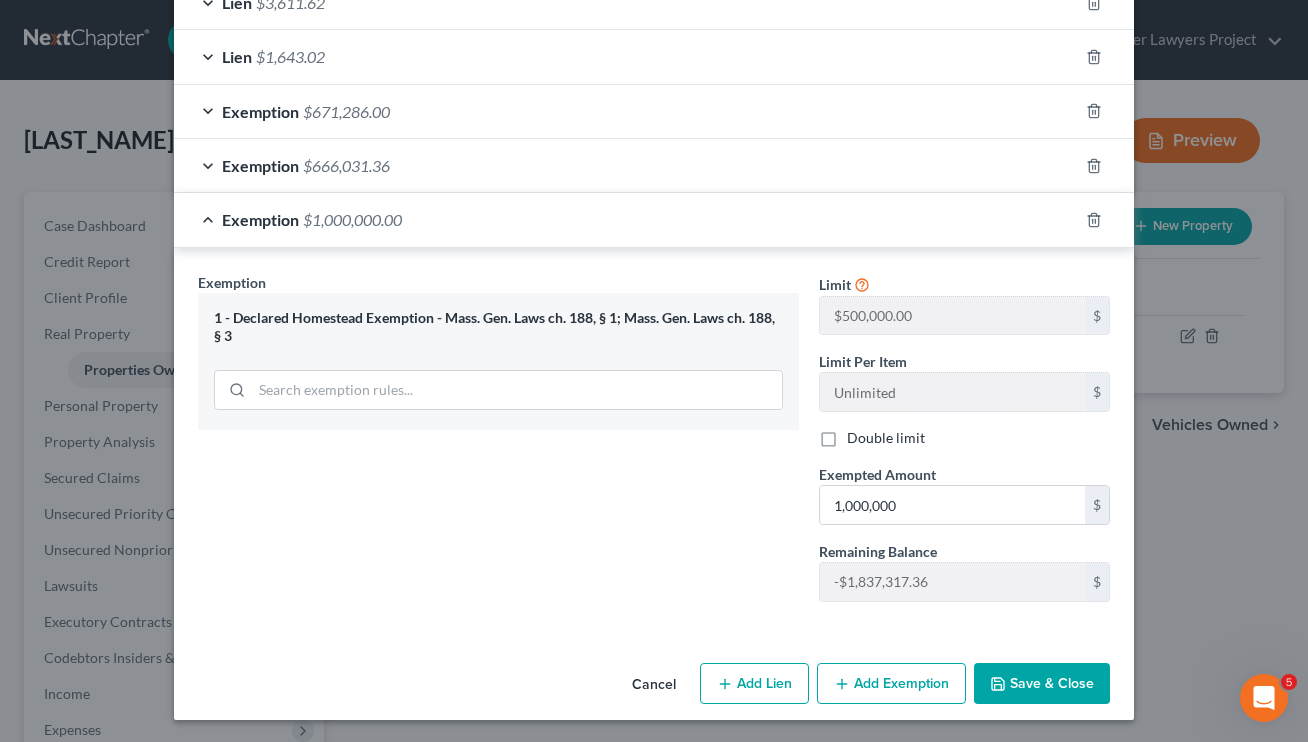 click on "Save & Close" at bounding box center (1042, 684) 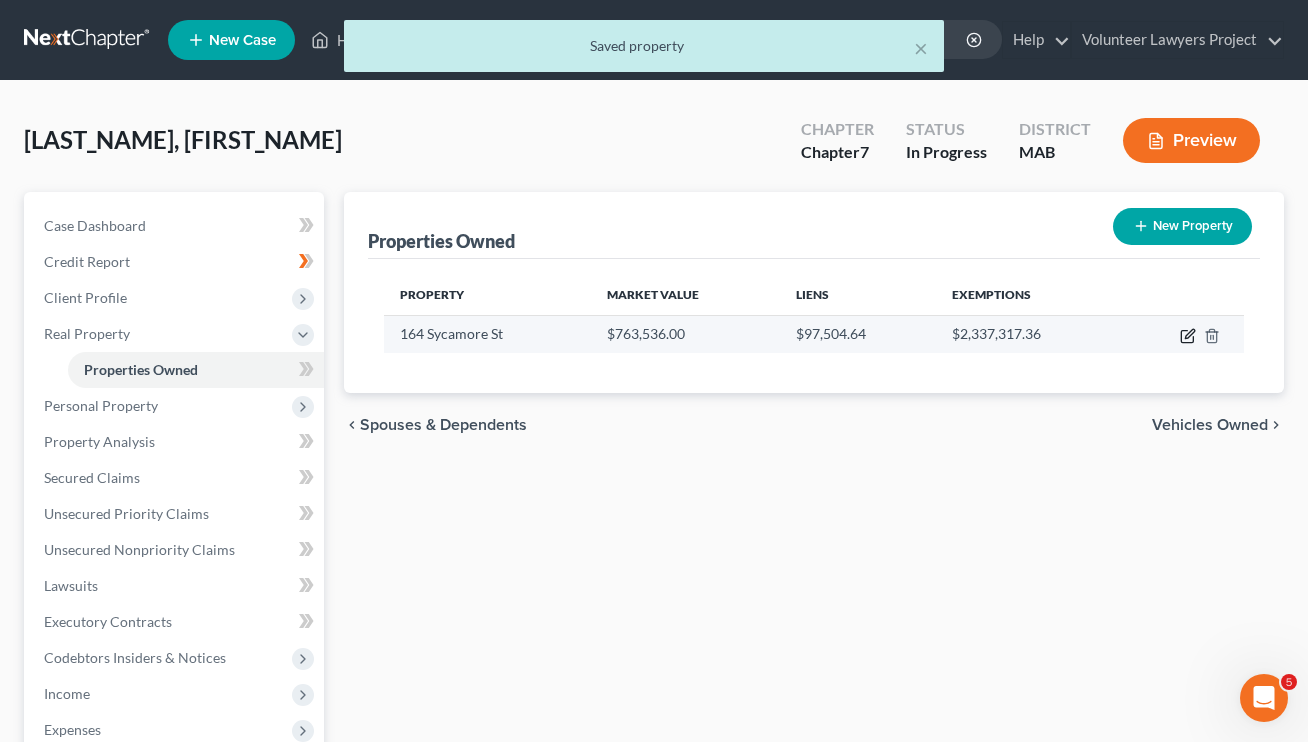 click 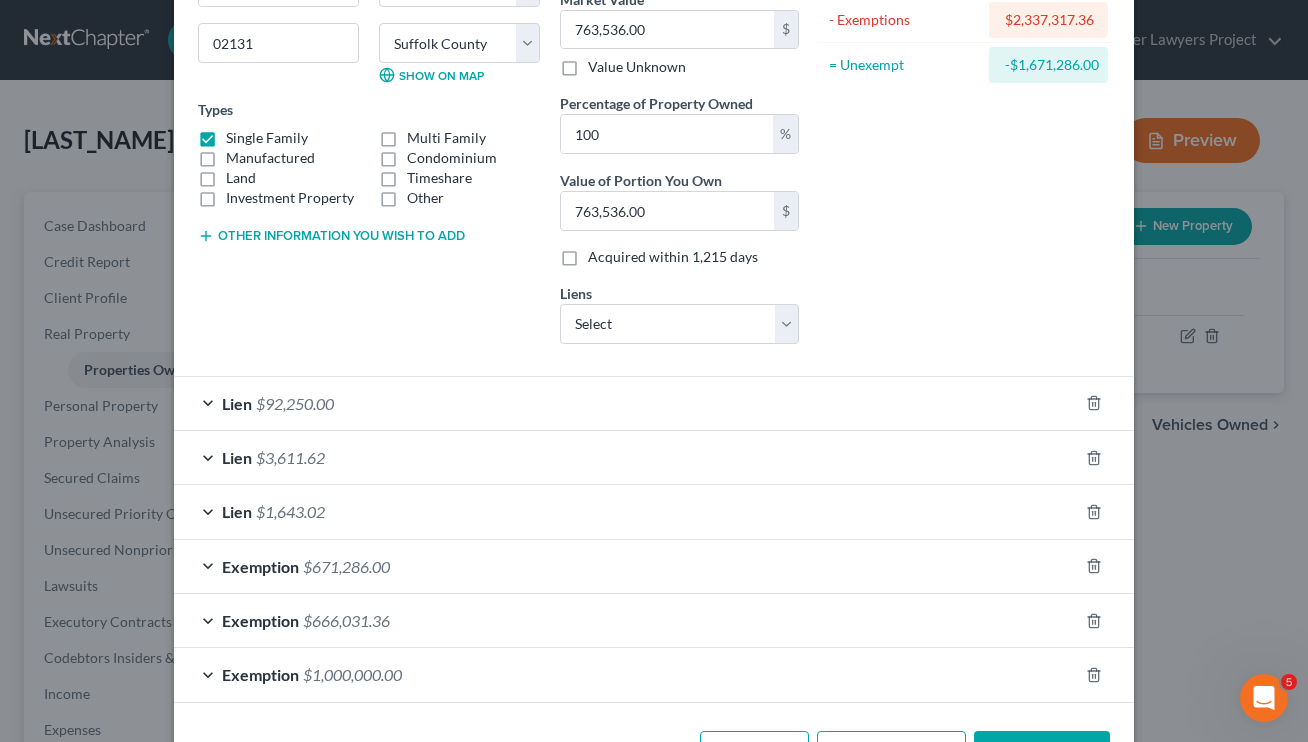 scroll, scrollTop: 293, scrollLeft: 0, axis: vertical 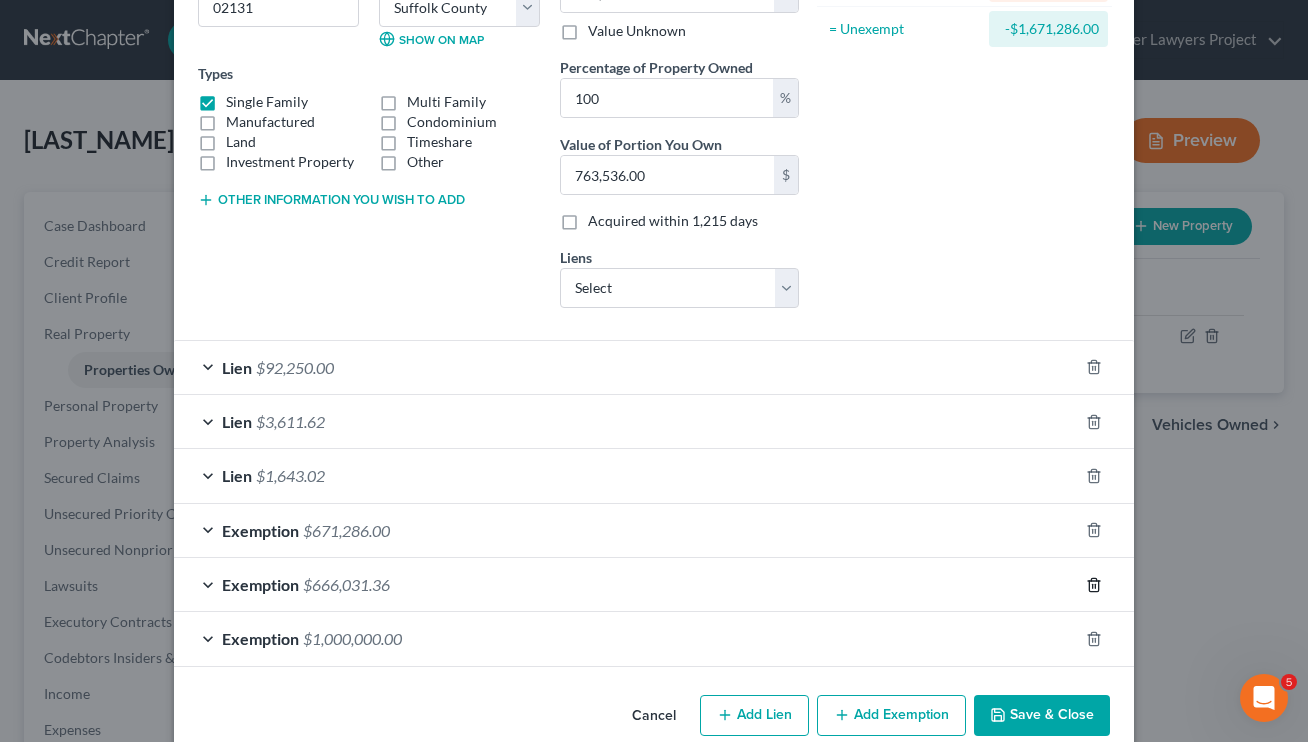 click 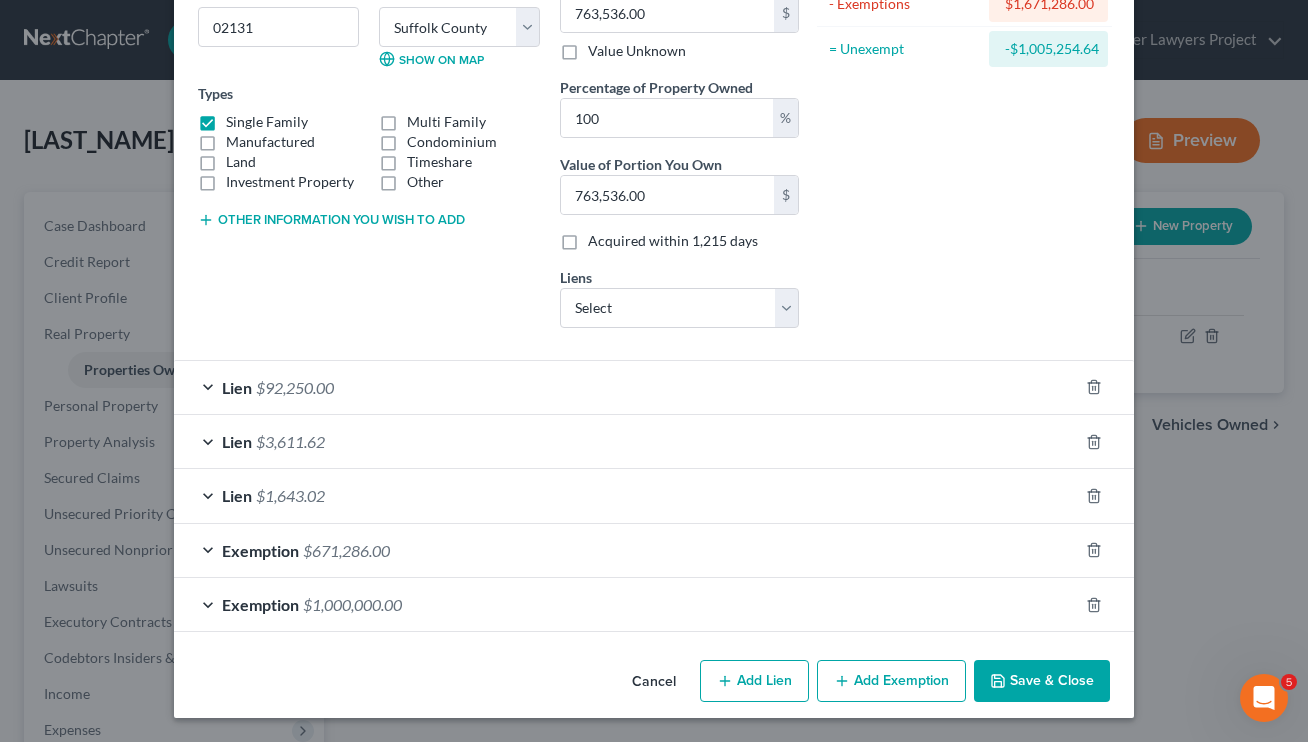 scroll, scrollTop: 271, scrollLeft: 0, axis: vertical 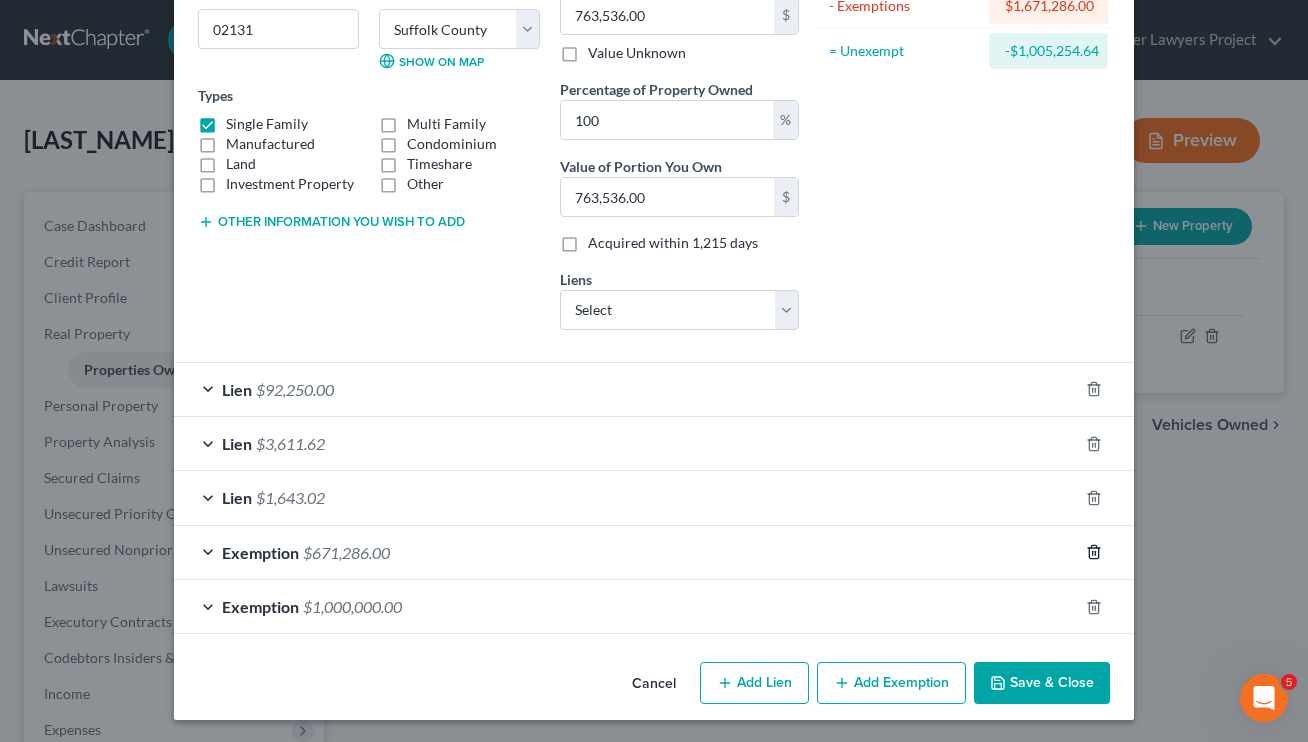 click 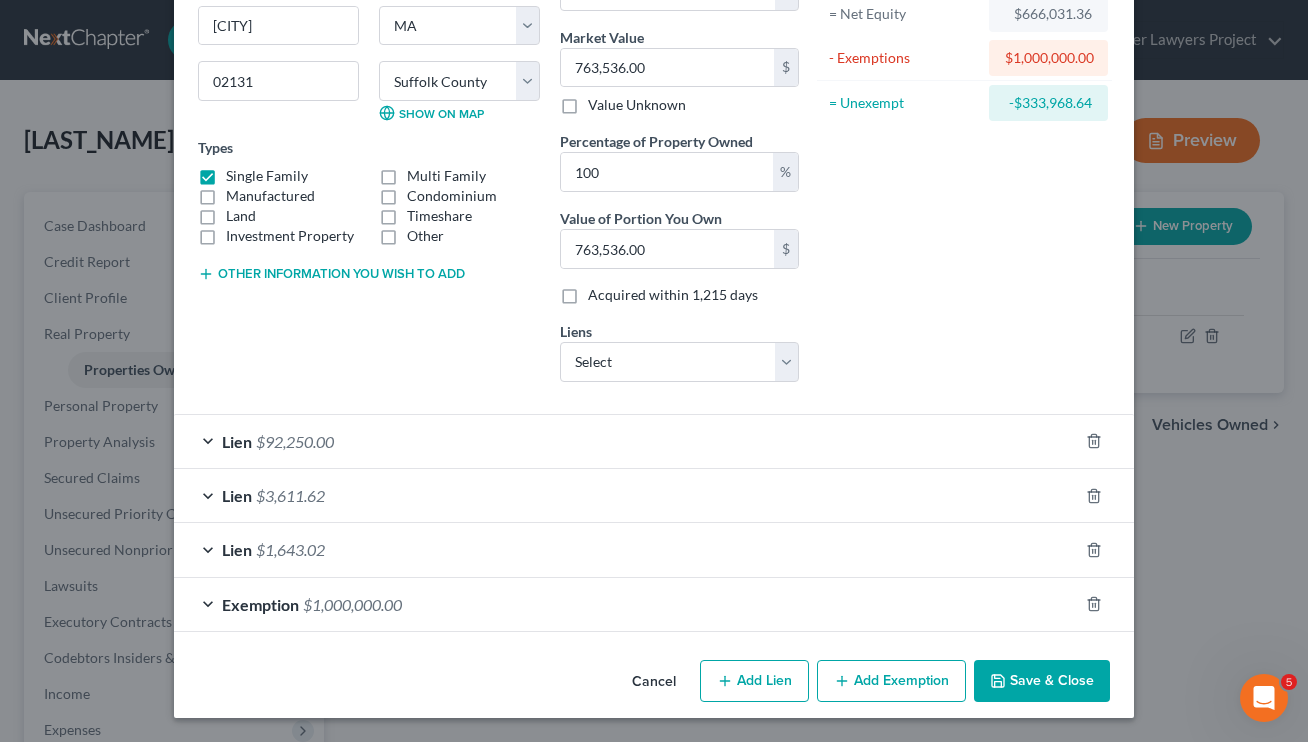 scroll, scrollTop: 217, scrollLeft: 0, axis: vertical 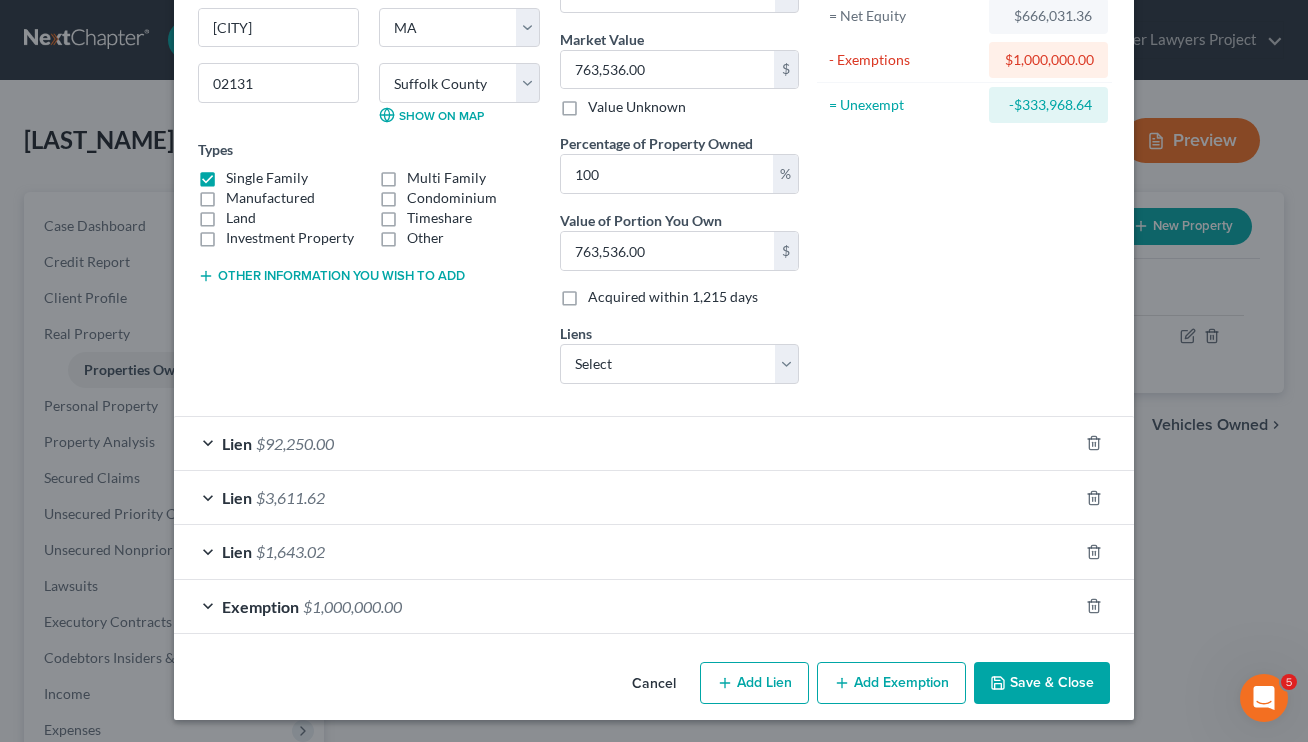 click on "Save & Close" at bounding box center [1042, 683] 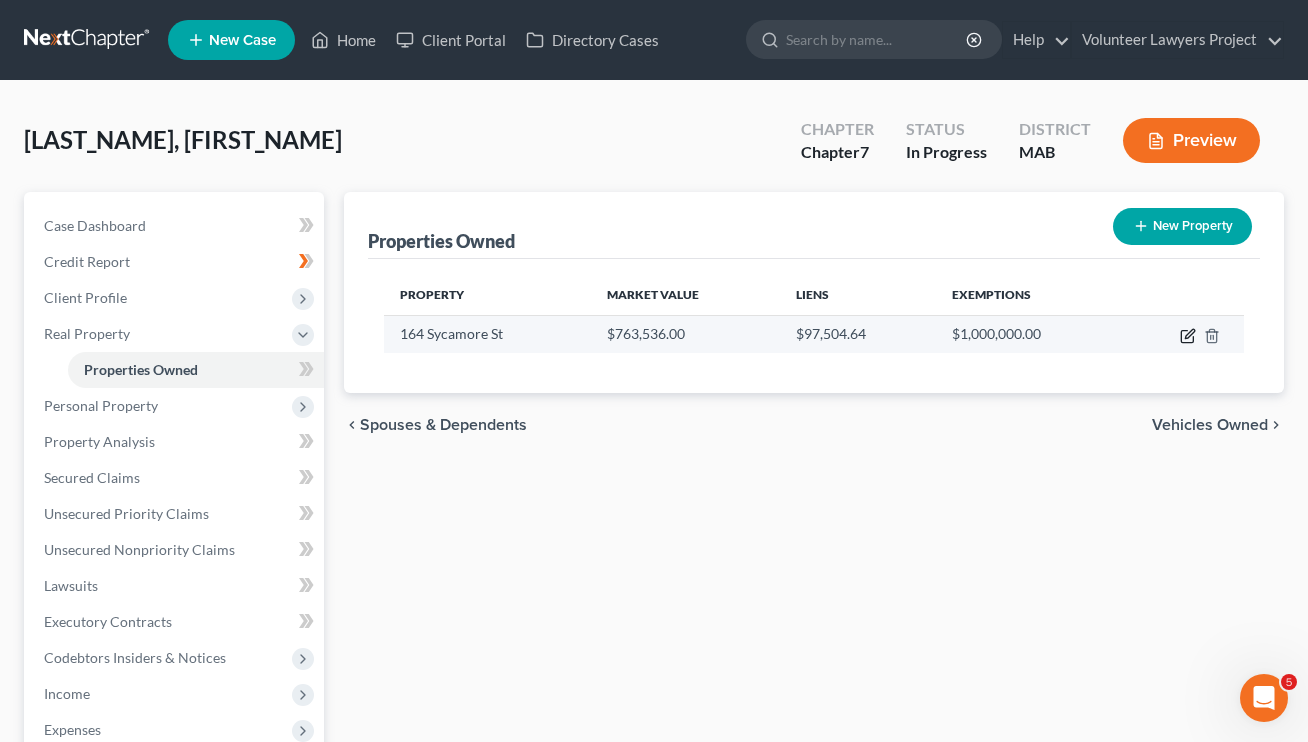click 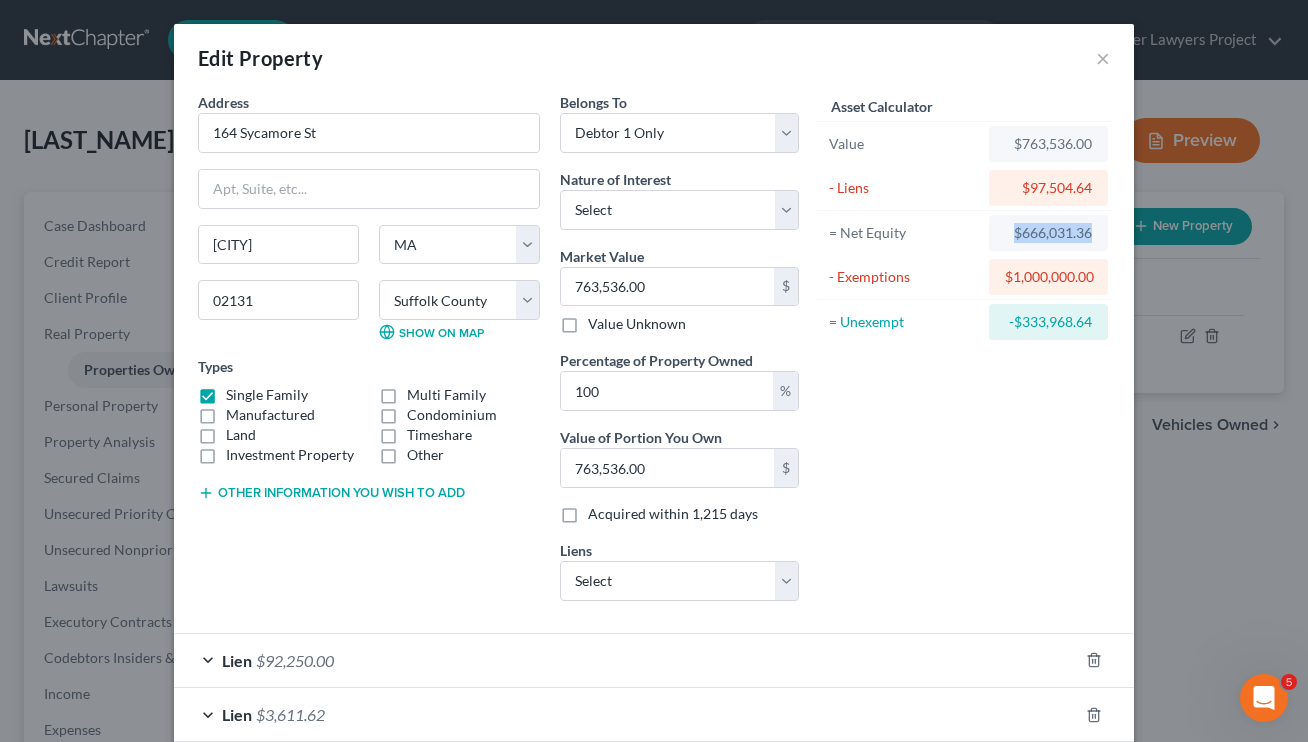 drag, startPoint x: 1093, startPoint y: 235, endPoint x: 1004, endPoint y: 233, distance: 89.02247 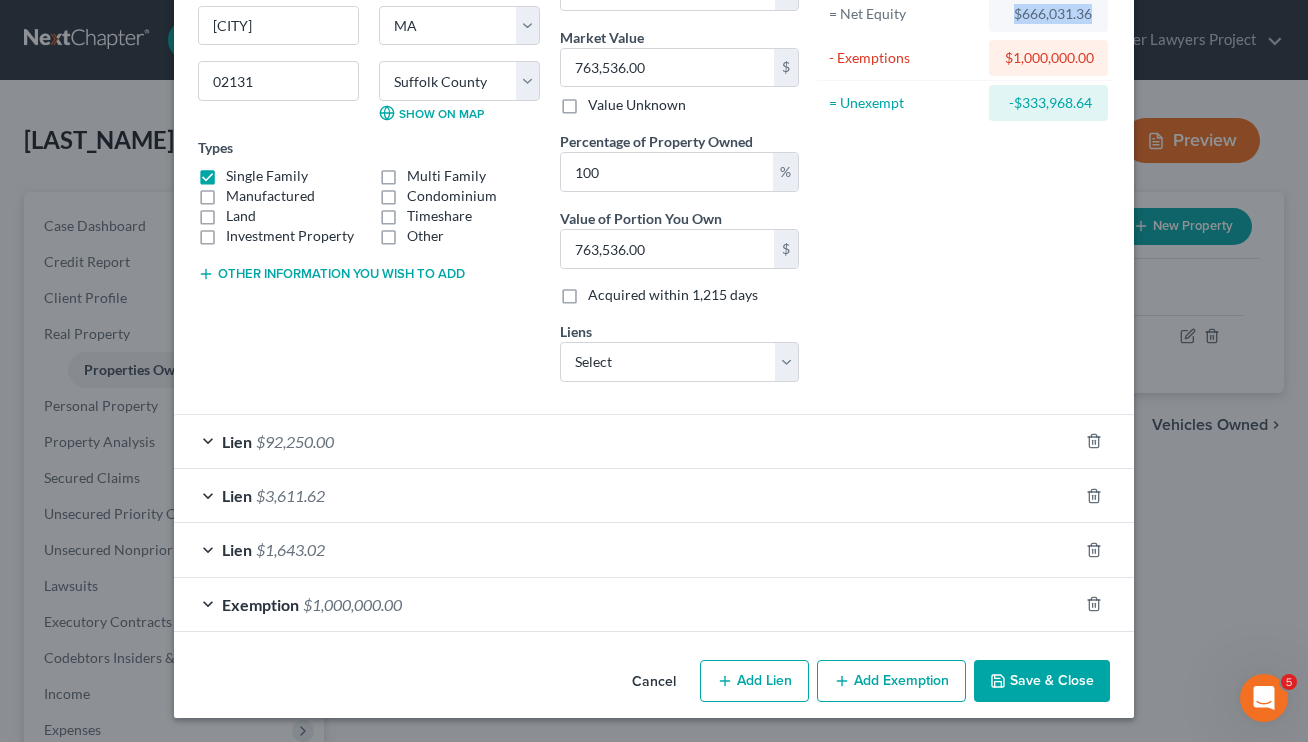 scroll, scrollTop: 217, scrollLeft: 0, axis: vertical 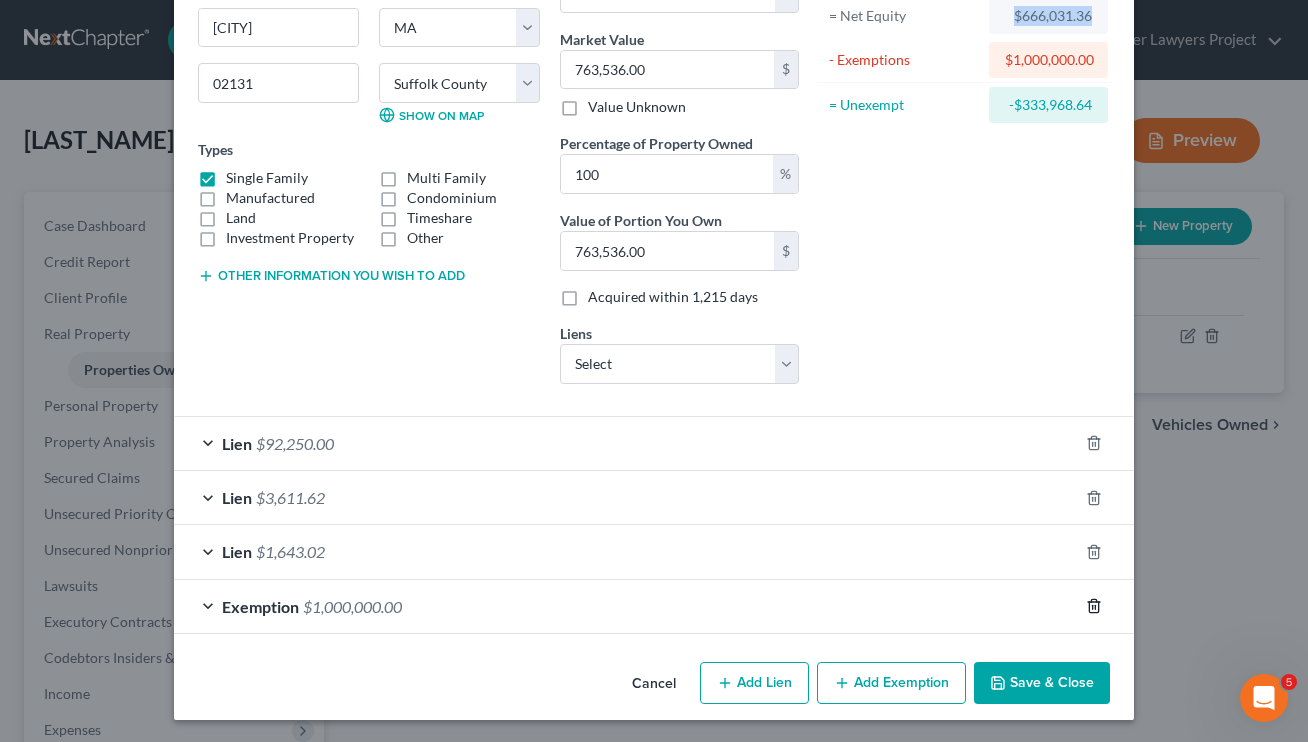 click 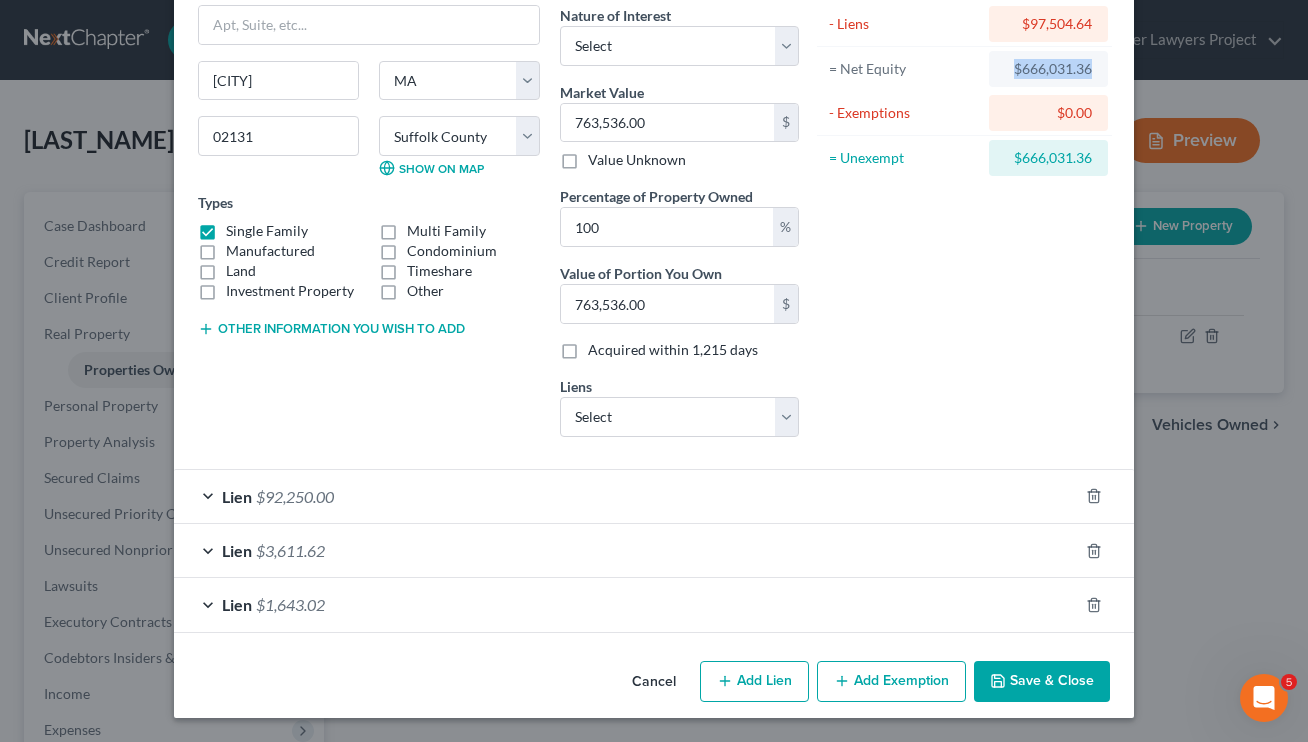 click on "Add Exemption" at bounding box center [891, 682] 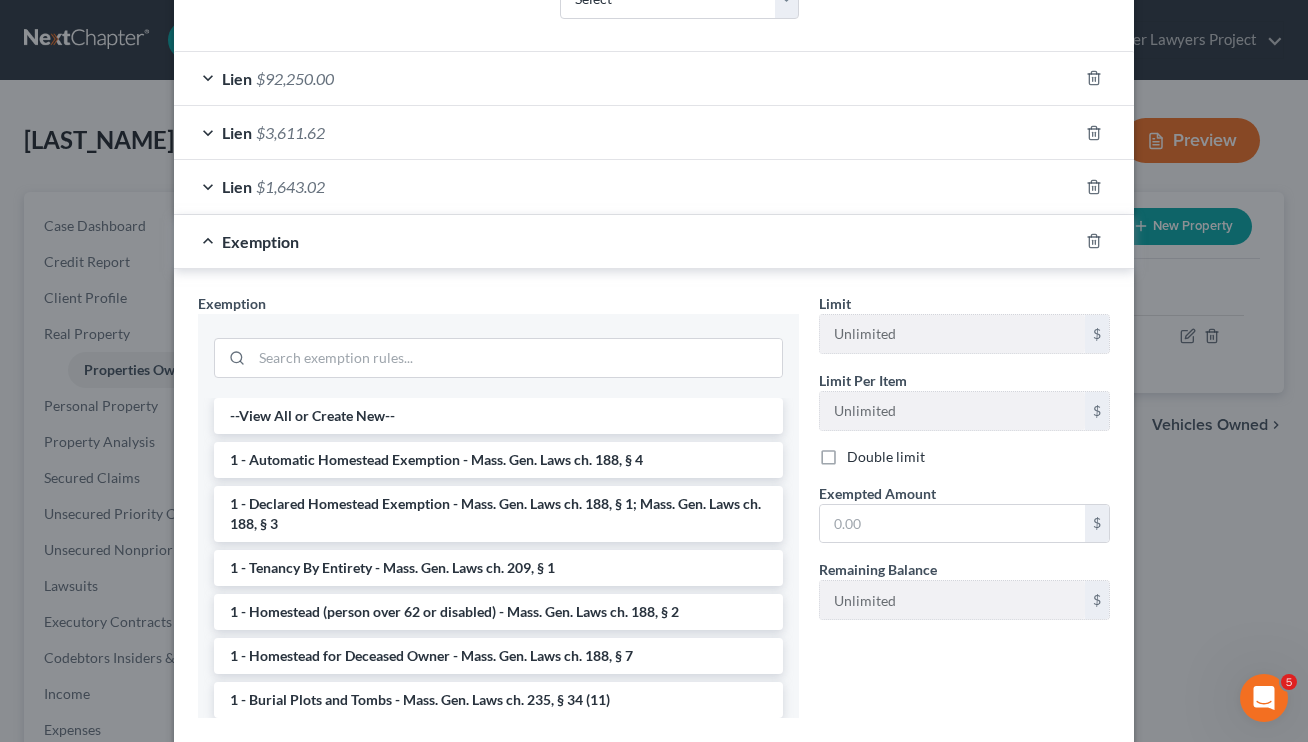 scroll, scrollTop: 586, scrollLeft: 0, axis: vertical 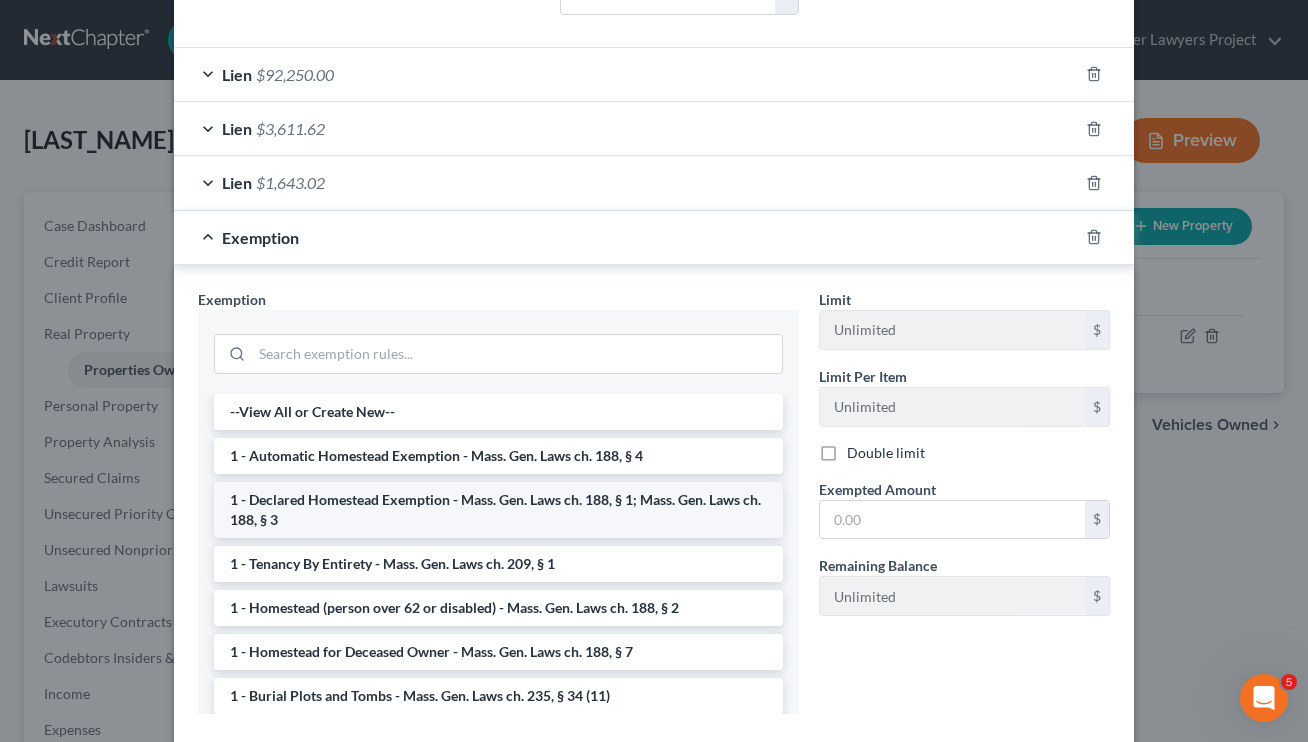 click on "1 - Declared Homestead Exemption - Mass. Gen. Laws ch. 188, § 1; Mass. Gen. Laws ch. 188, § 3" at bounding box center [498, 510] 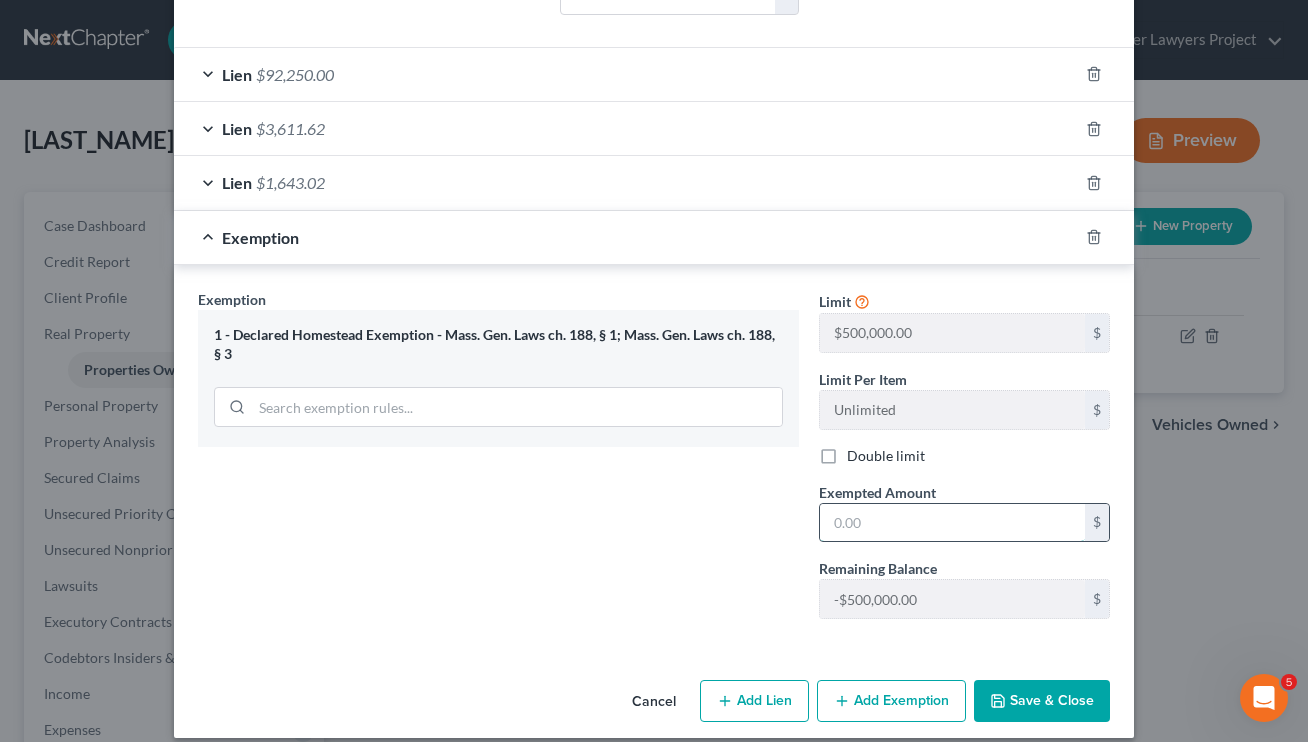click at bounding box center (952, 523) 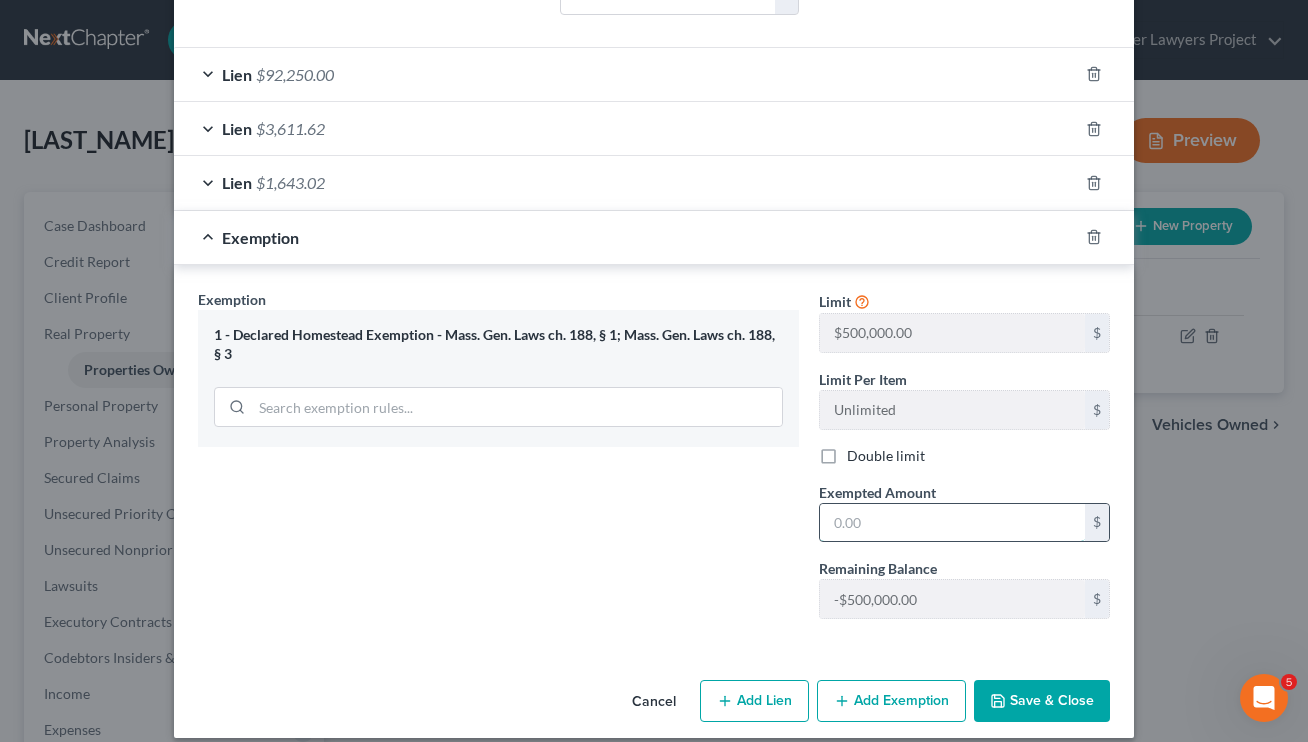 paste on "$666,031.36" 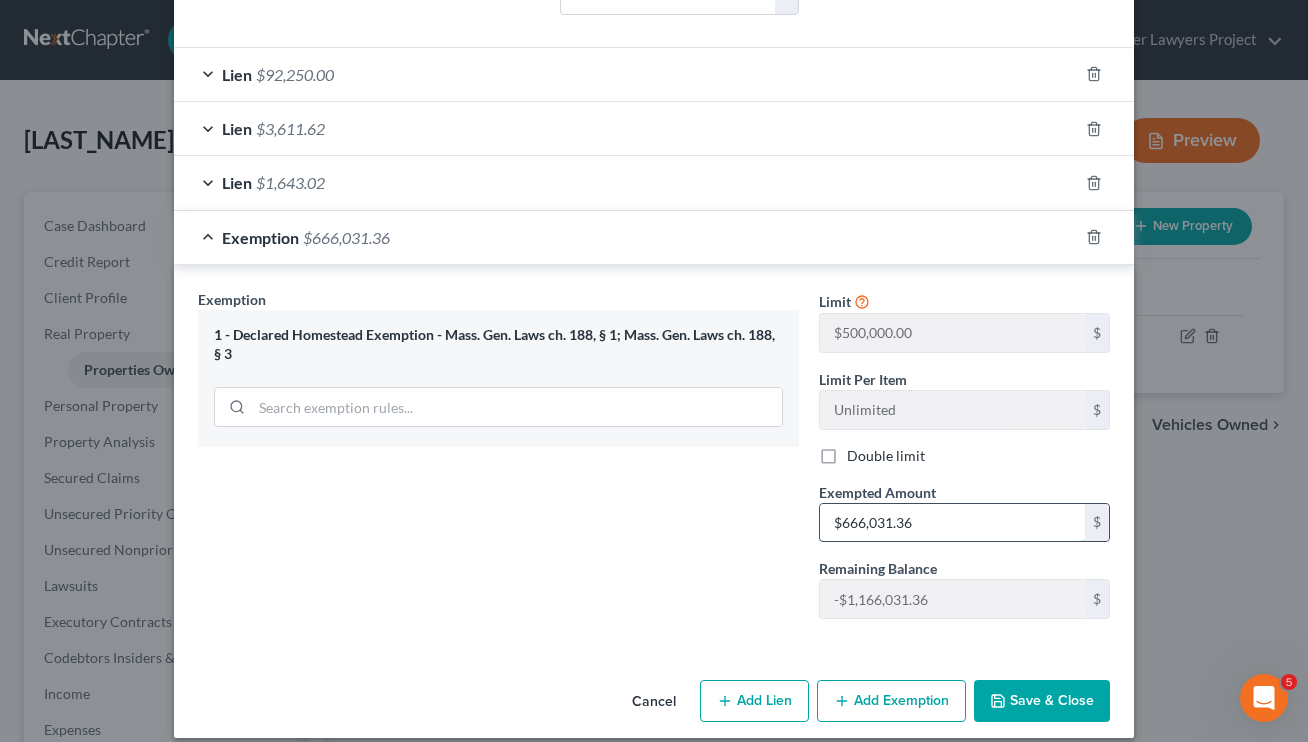 type on "666,031.36" 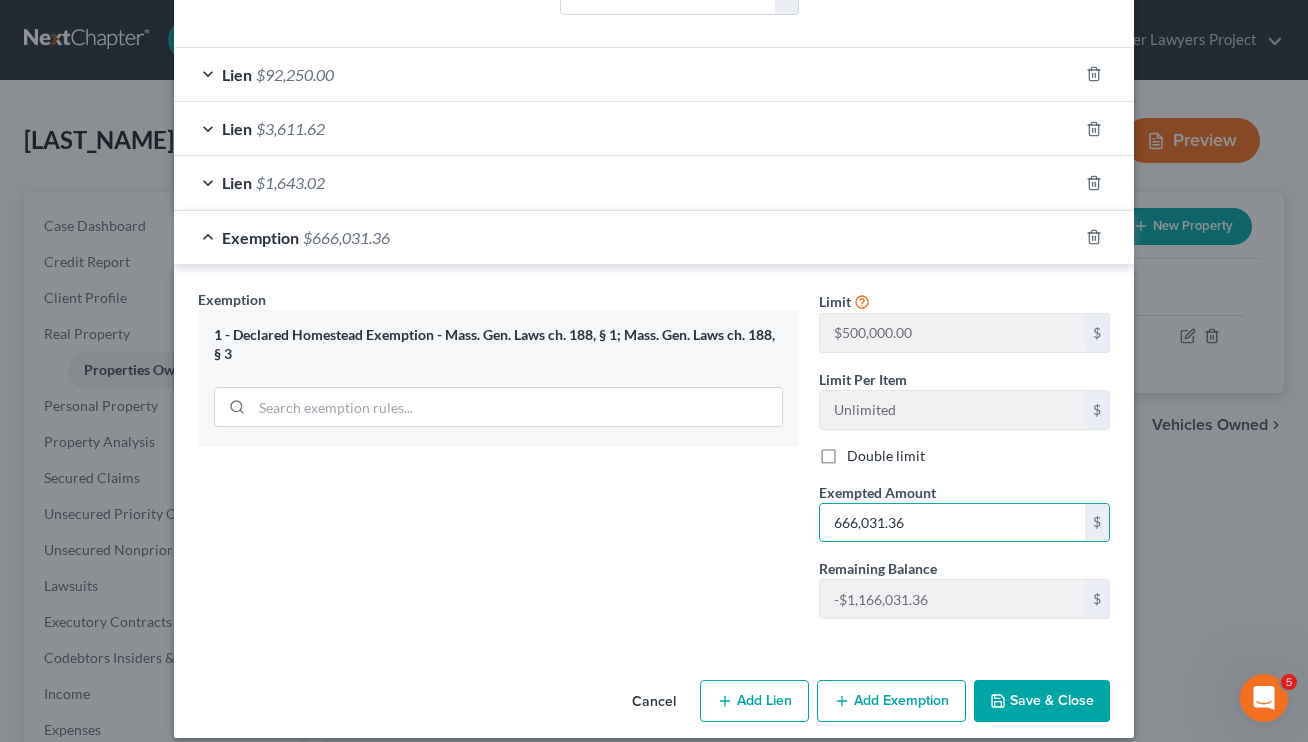click on "Save & Close" at bounding box center (1042, 701) 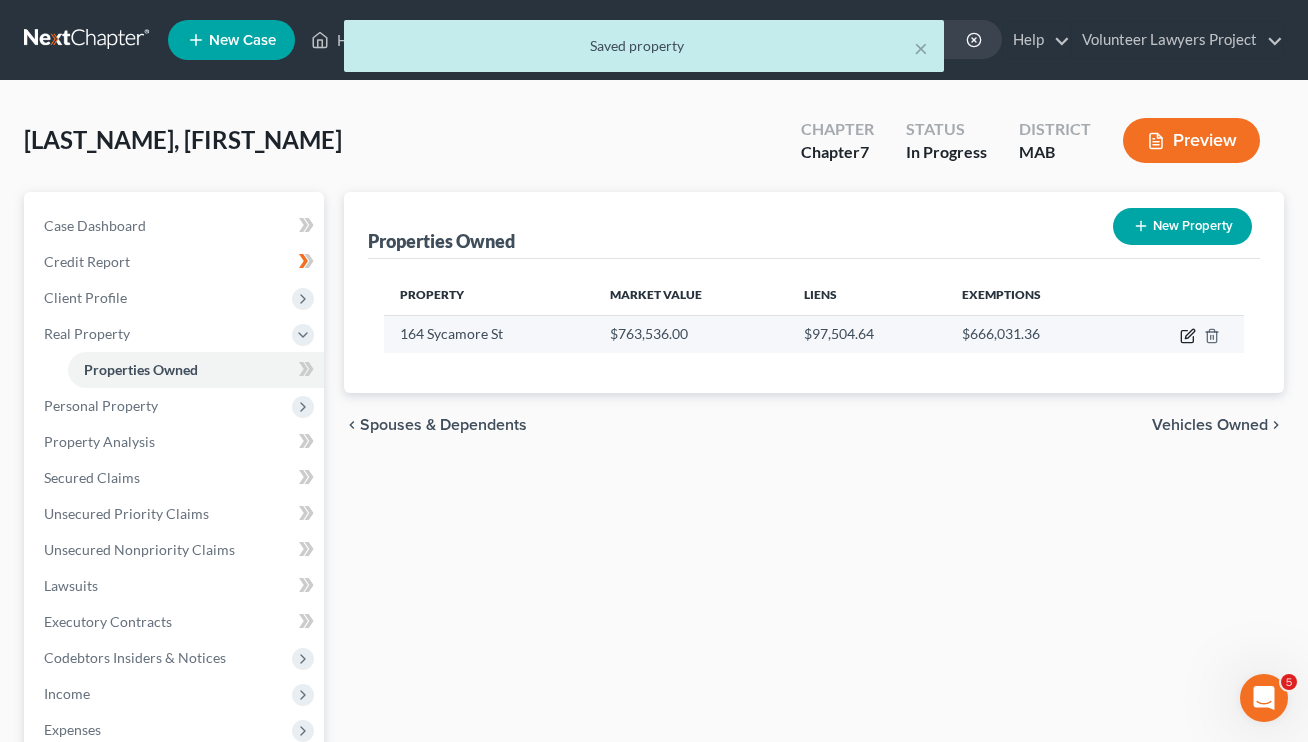 click 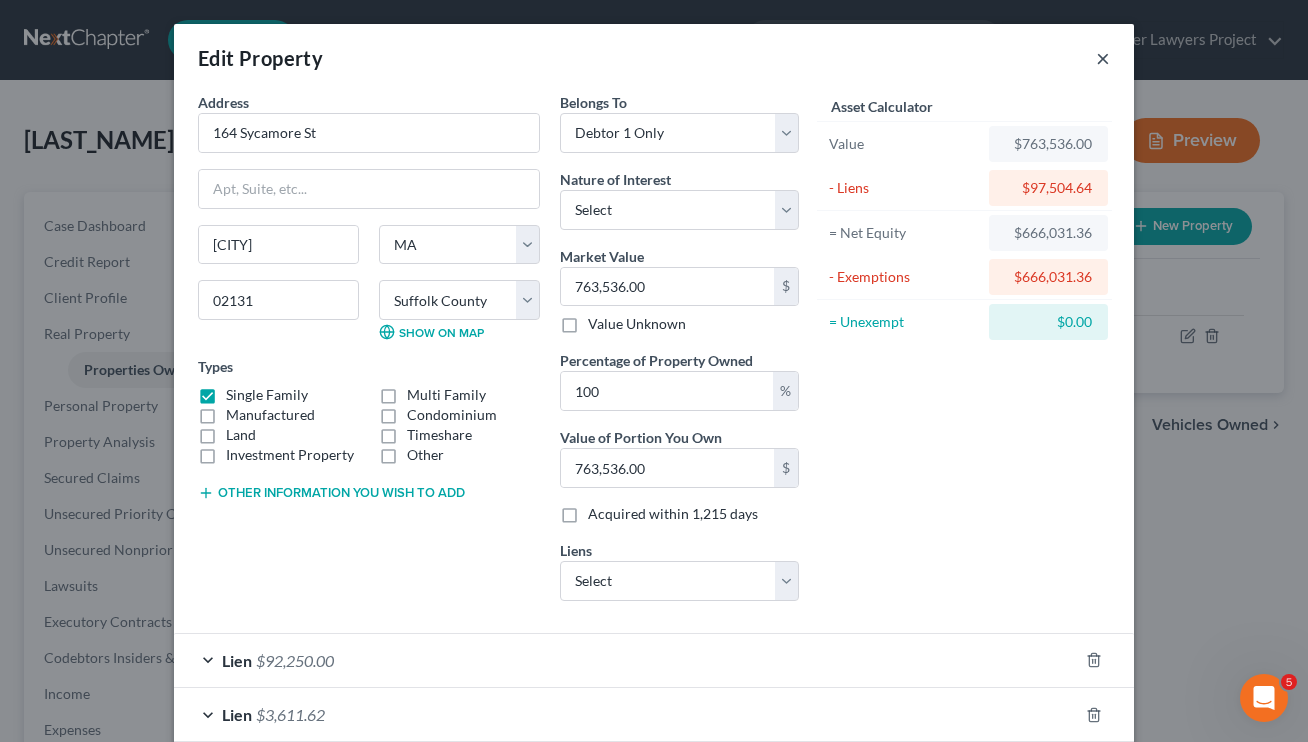 click on "×" at bounding box center (1103, 58) 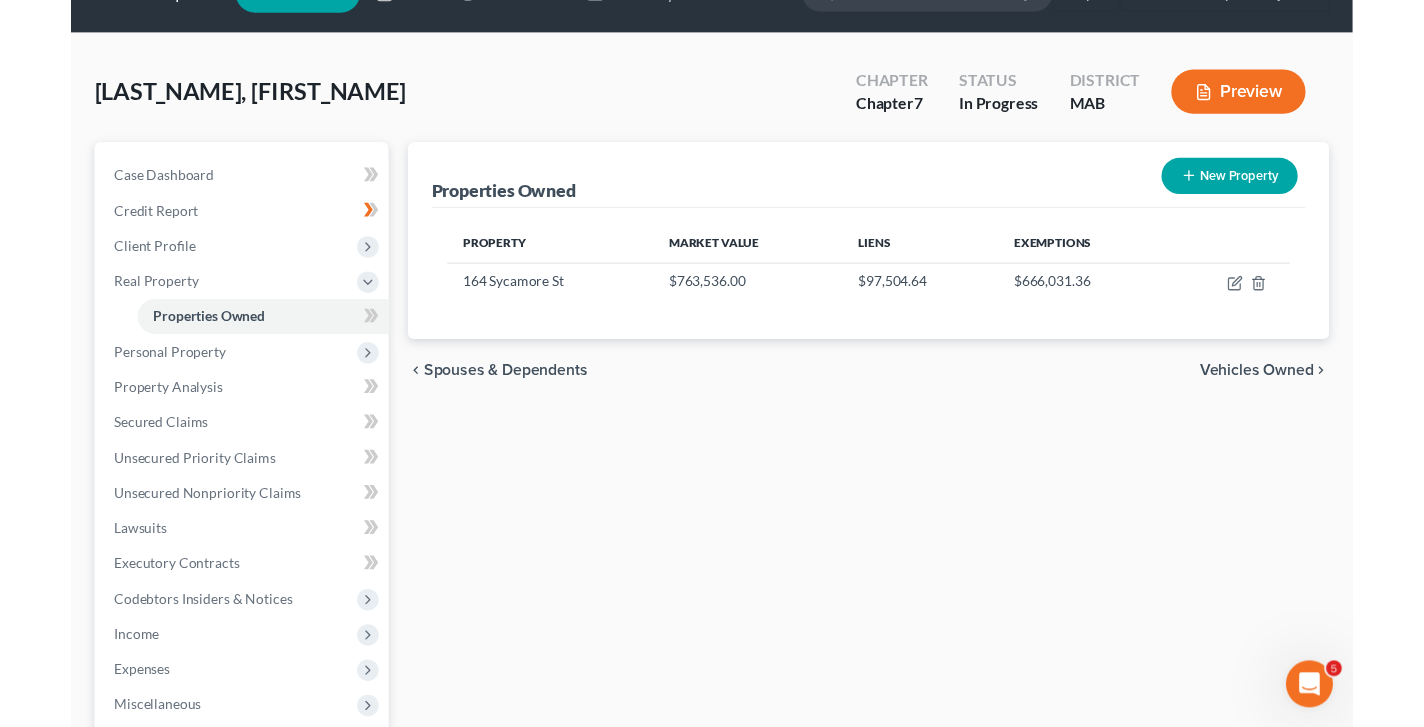 scroll, scrollTop: 20, scrollLeft: 0, axis: vertical 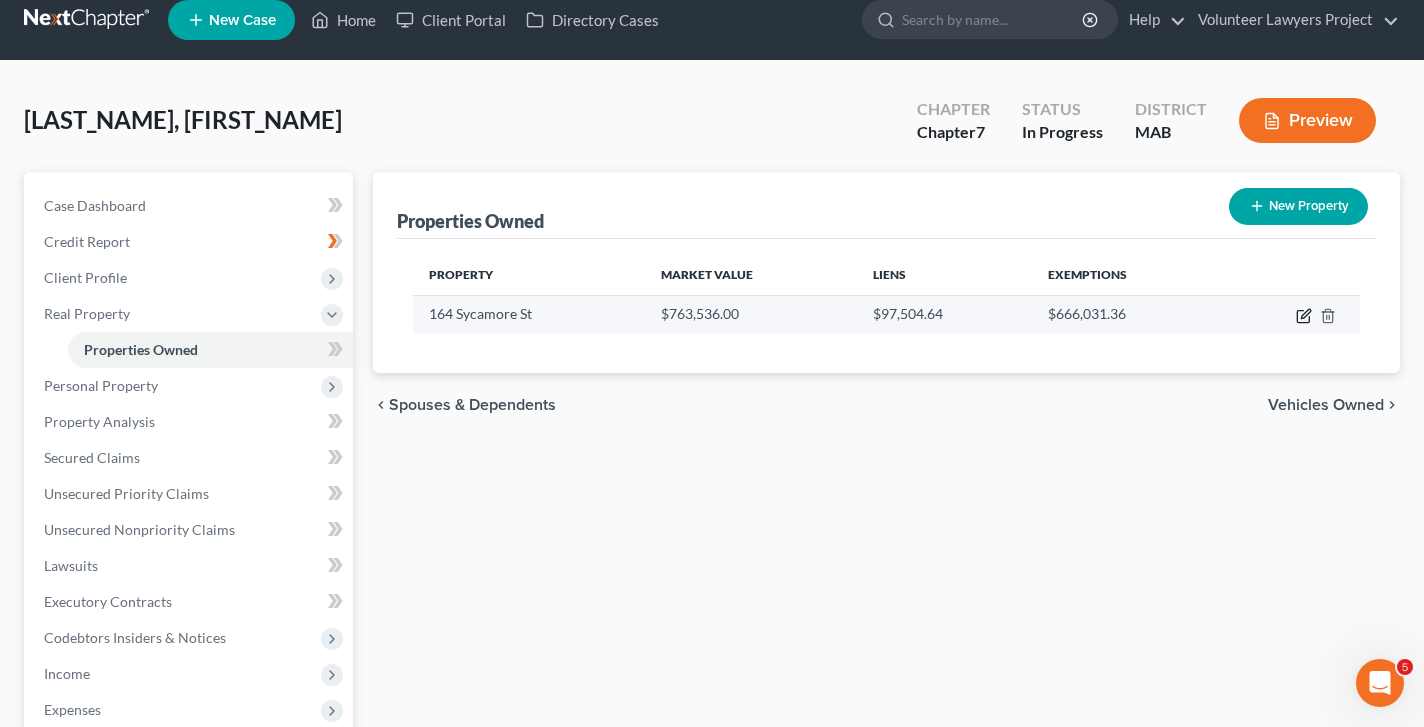 click 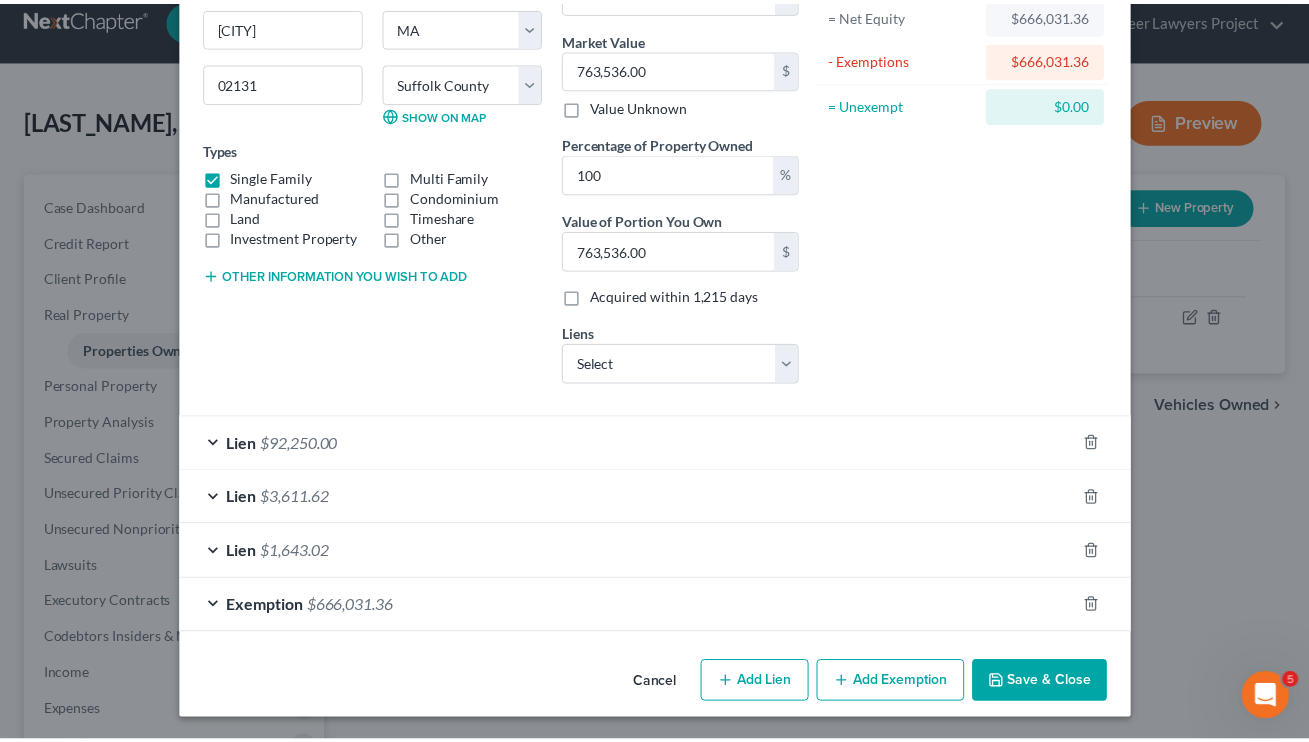 scroll, scrollTop: 217, scrollLeft: 0, axis: vertical 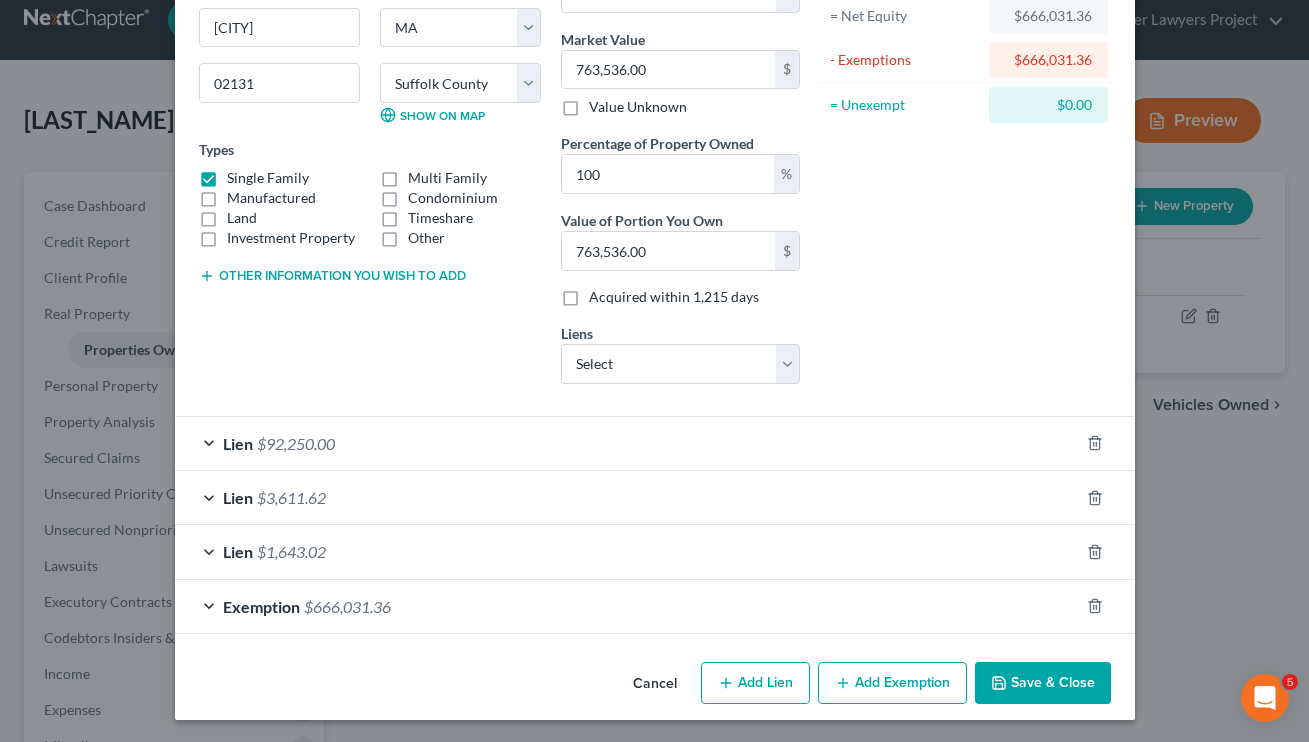 click on "Edit Property ×
Address
*
164 Sycamore St [CITY] State AL AK AR AZ CA CO CT DE DC FL GA GU HI ID IL IN IA KS KY LA ME MD MA MI MN MS MO MT NC ND NE NV NH WI WY 02131 County [COUNTY] [COUNTY] [COUNTY] [COUNTY] [COUNTY] [COUNTY] [COUNTY] [COUNTY] [COUNTY] [COUNTY] [COUNTY] [COUNTY] [COUNTY] Show on Map Types Single Family Multi Family Manufactured Condominium Land Timeshare Investment Property Other Other information you wish to add Other information
Belongs To
*
Select Debtor 1 Only Debtor 2 Only Debtor 1 And Debtor 2 Only At Least One Of The Debtors And Another Community Property Nature of Interest Select Fee Simple Joint Tenant Life Estate Equitable Interest Future Interest Tenancy By The Entireties Tenants In Common Other Market Value 763,536.00 $ Value Unknown Percentage of Property Owned 100 % 763,536.00 $" at bounding box center (654, 371) 